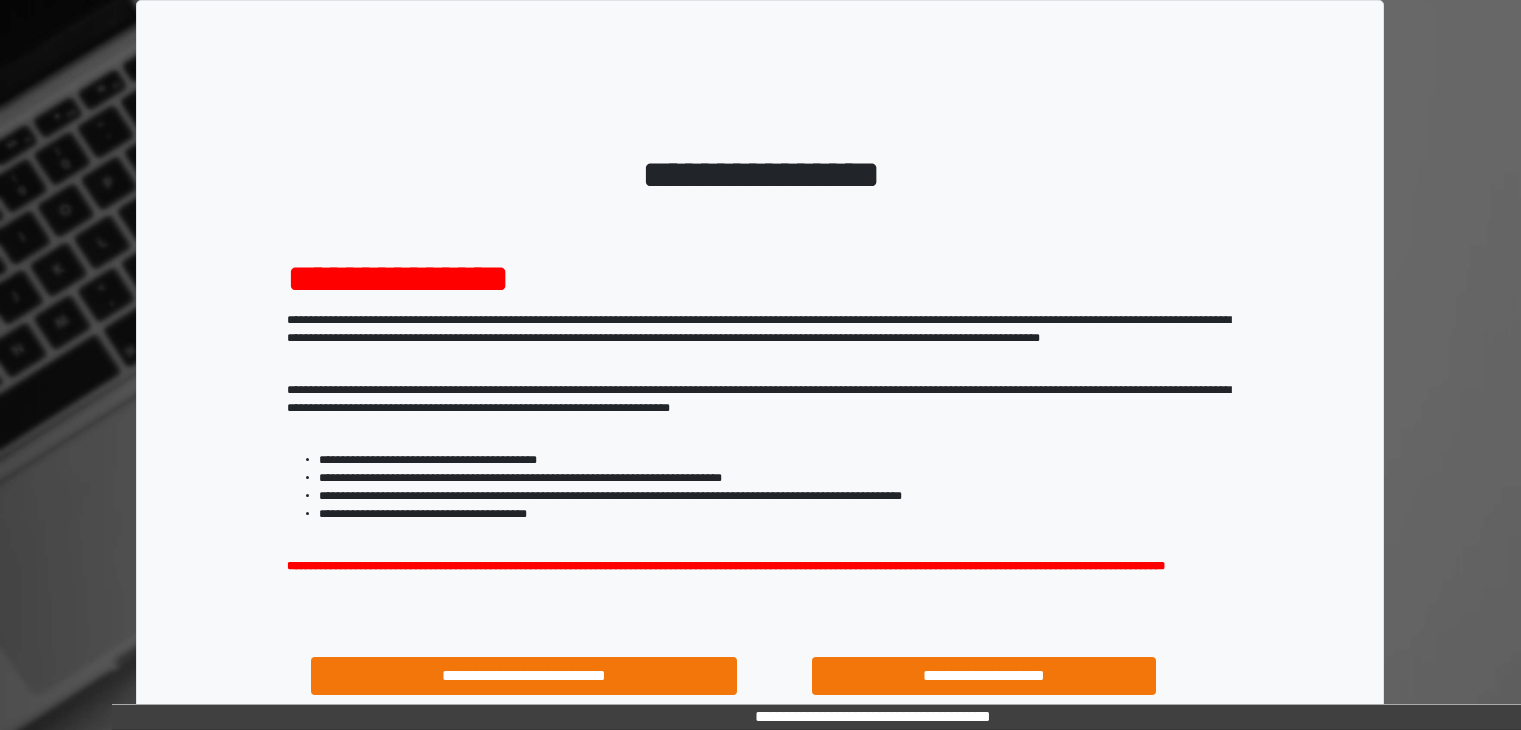 scroll, scrollTop: 0, scrollLeft: 0, axis: both 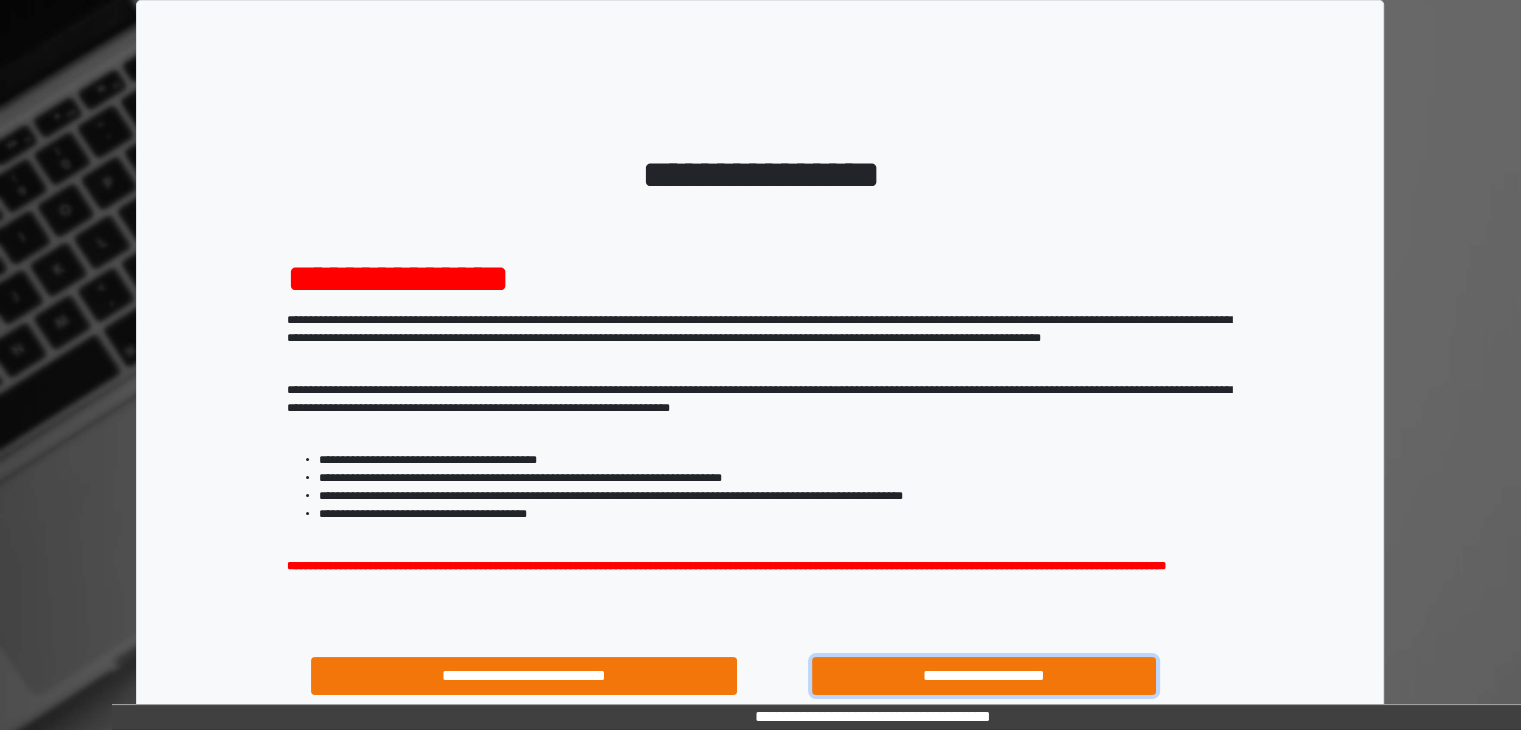 click on "**********" at bounding box center (984, 676) 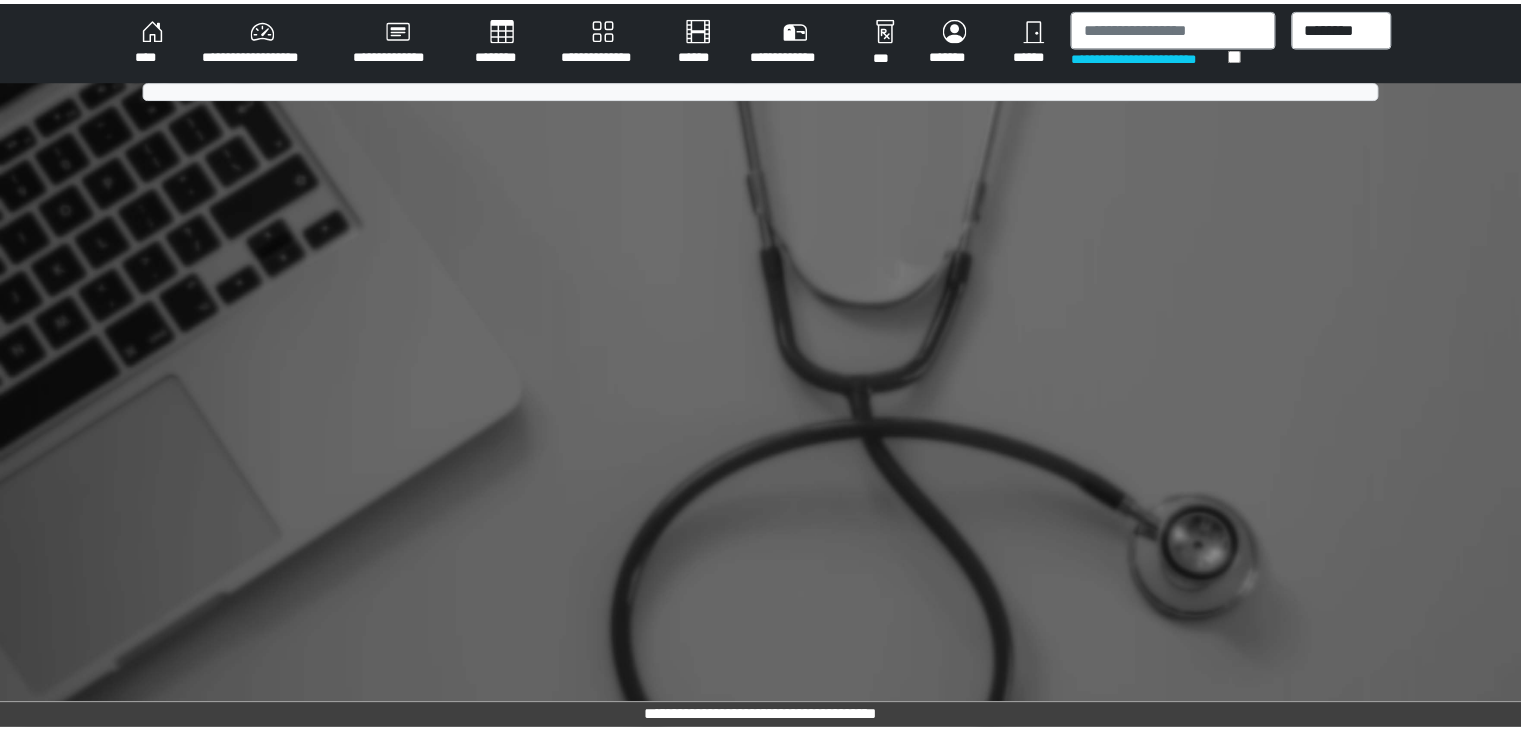 scroll, scrollTop: 0, scrollLeft: 0, axis: both 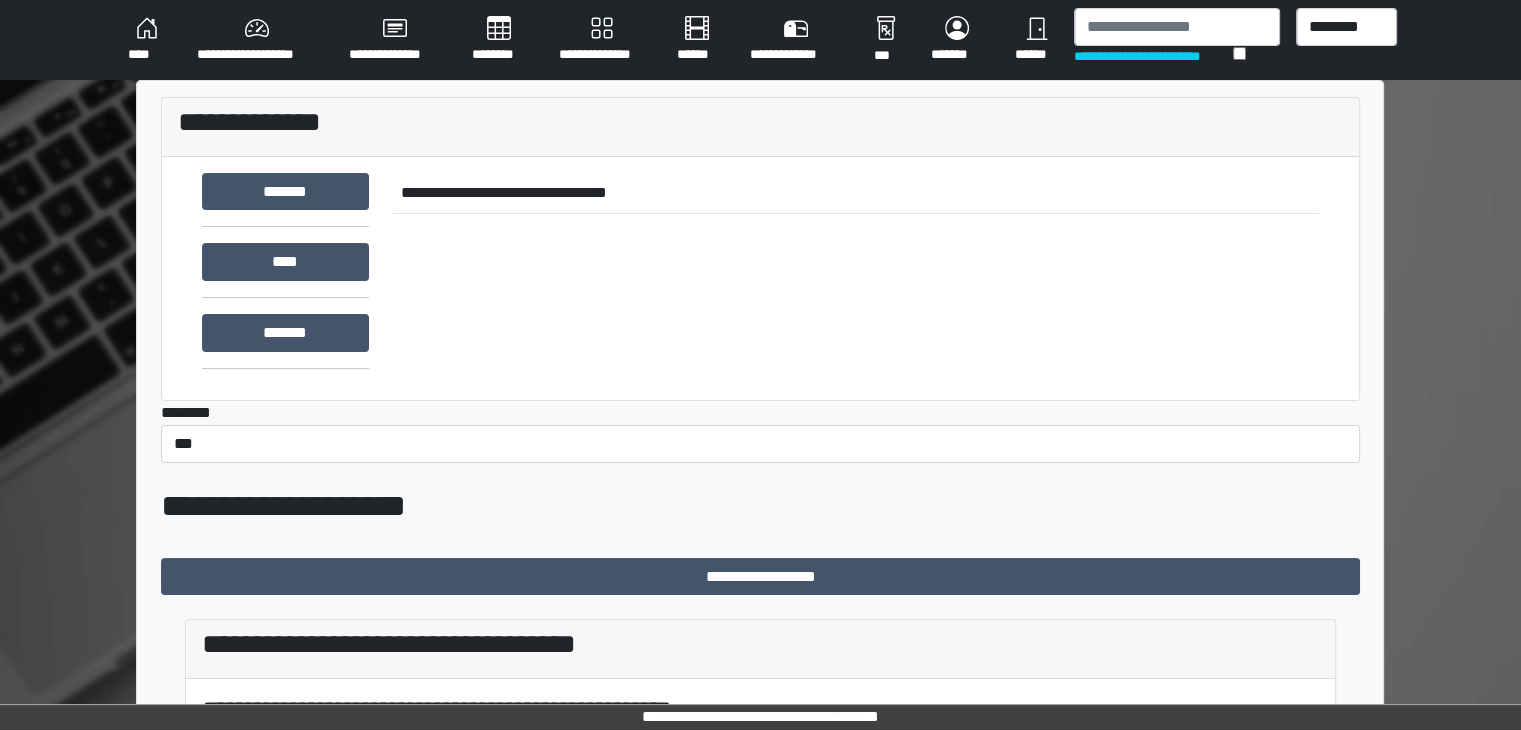 click on "**********" at bounding box center [257, 40] 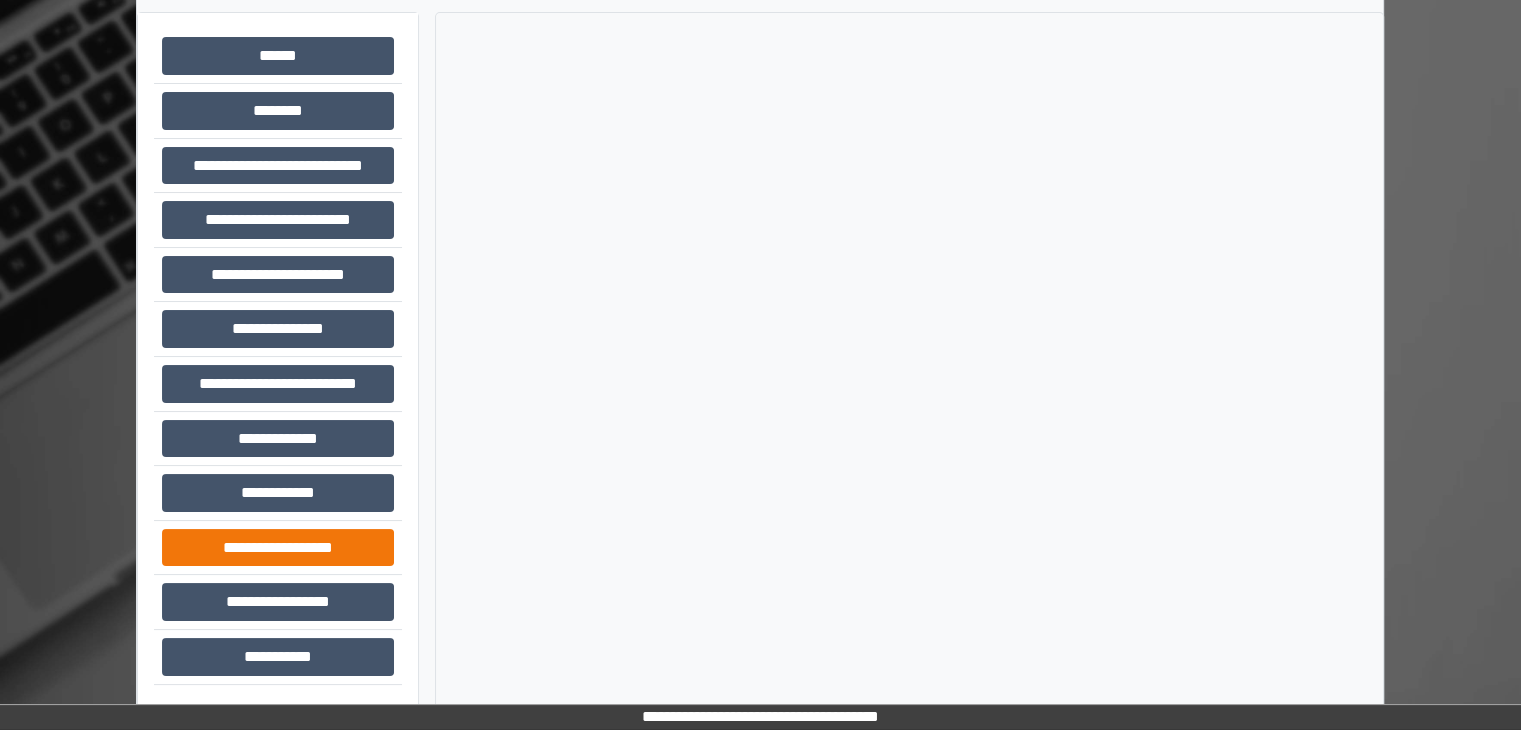 scroll, scrollTop: 87, scrollLeft: 0, axis: vertical 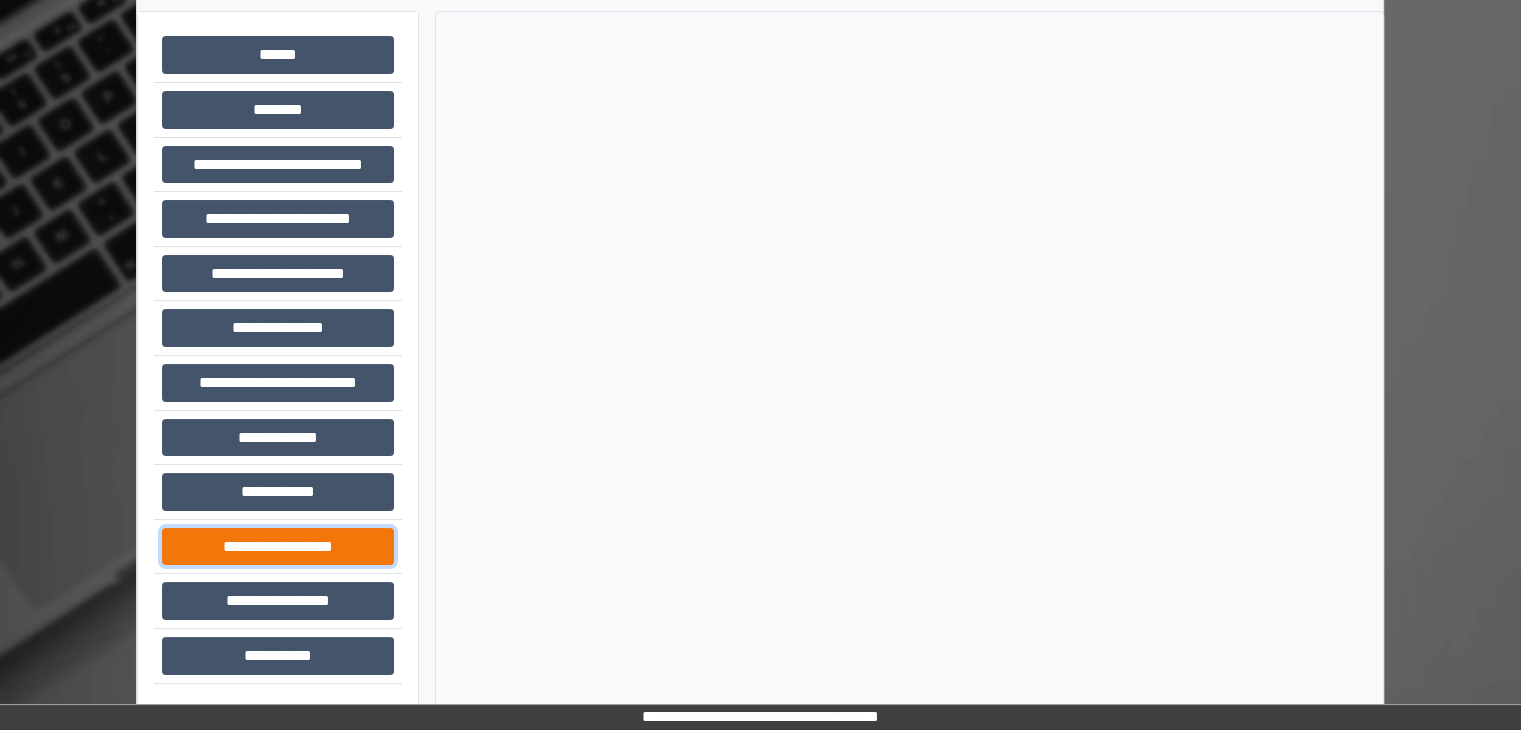 click on "**********" at bounding box center [278, 547] 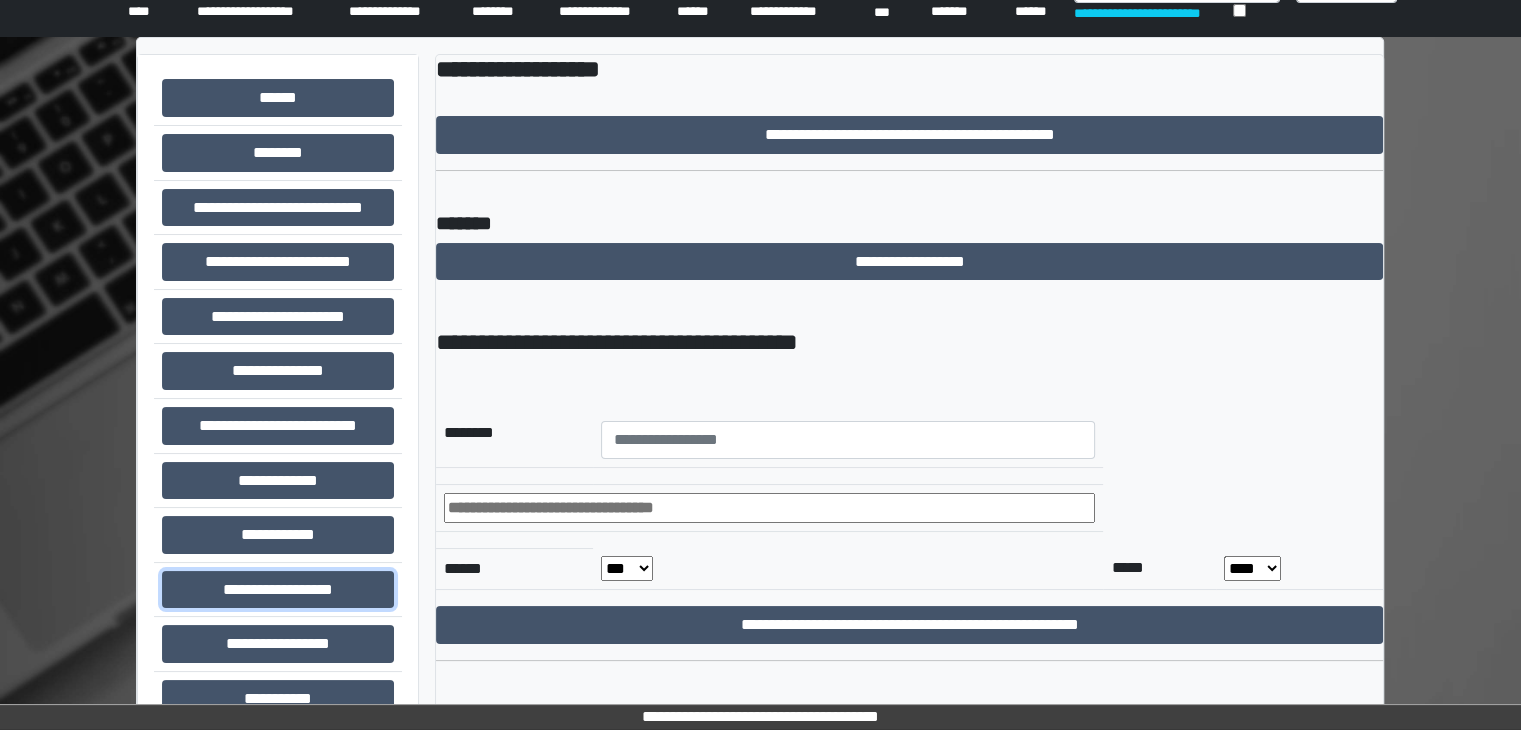 scroll, scrollTop: 0, scrollLeft: 0, axis: both 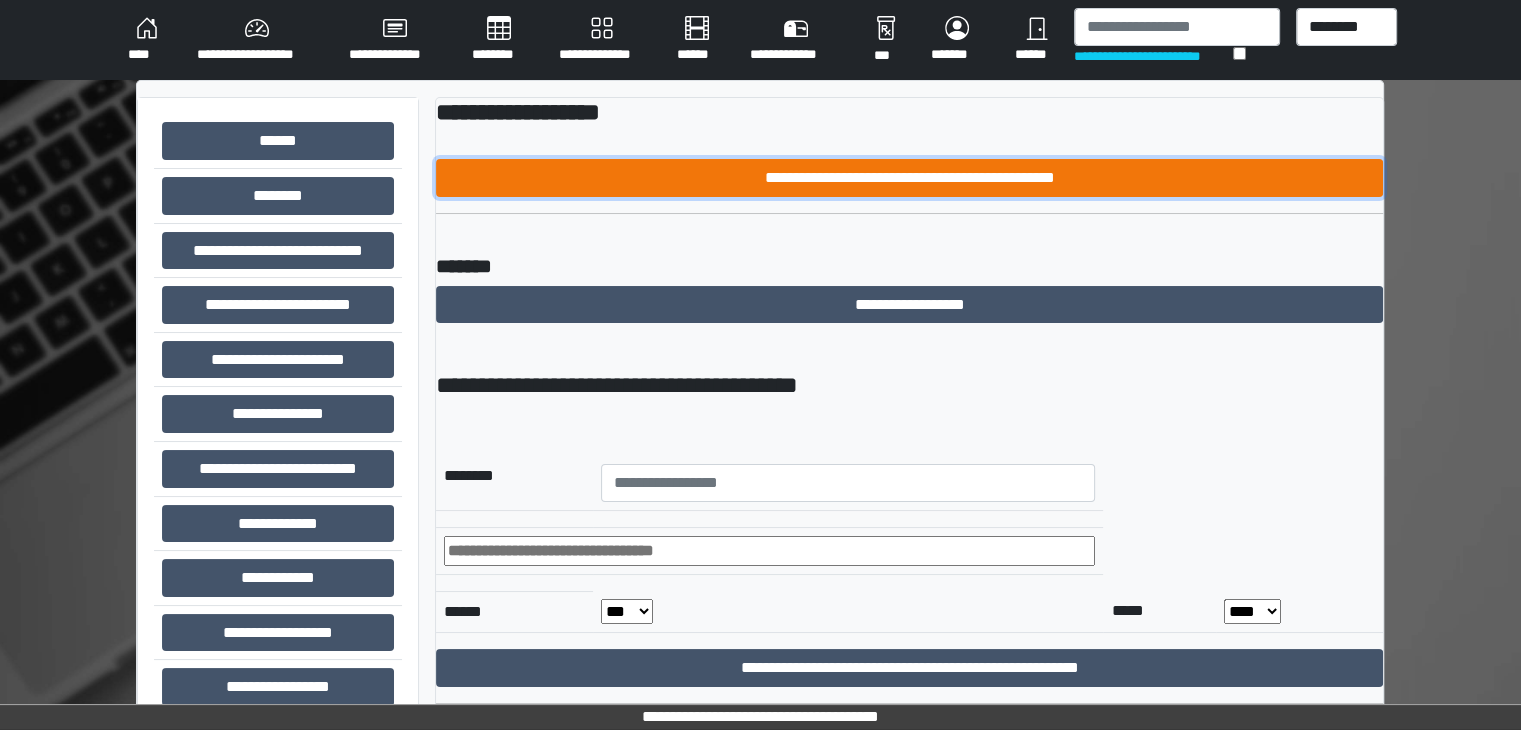 click on "**********" at bounding box center [909, 178] 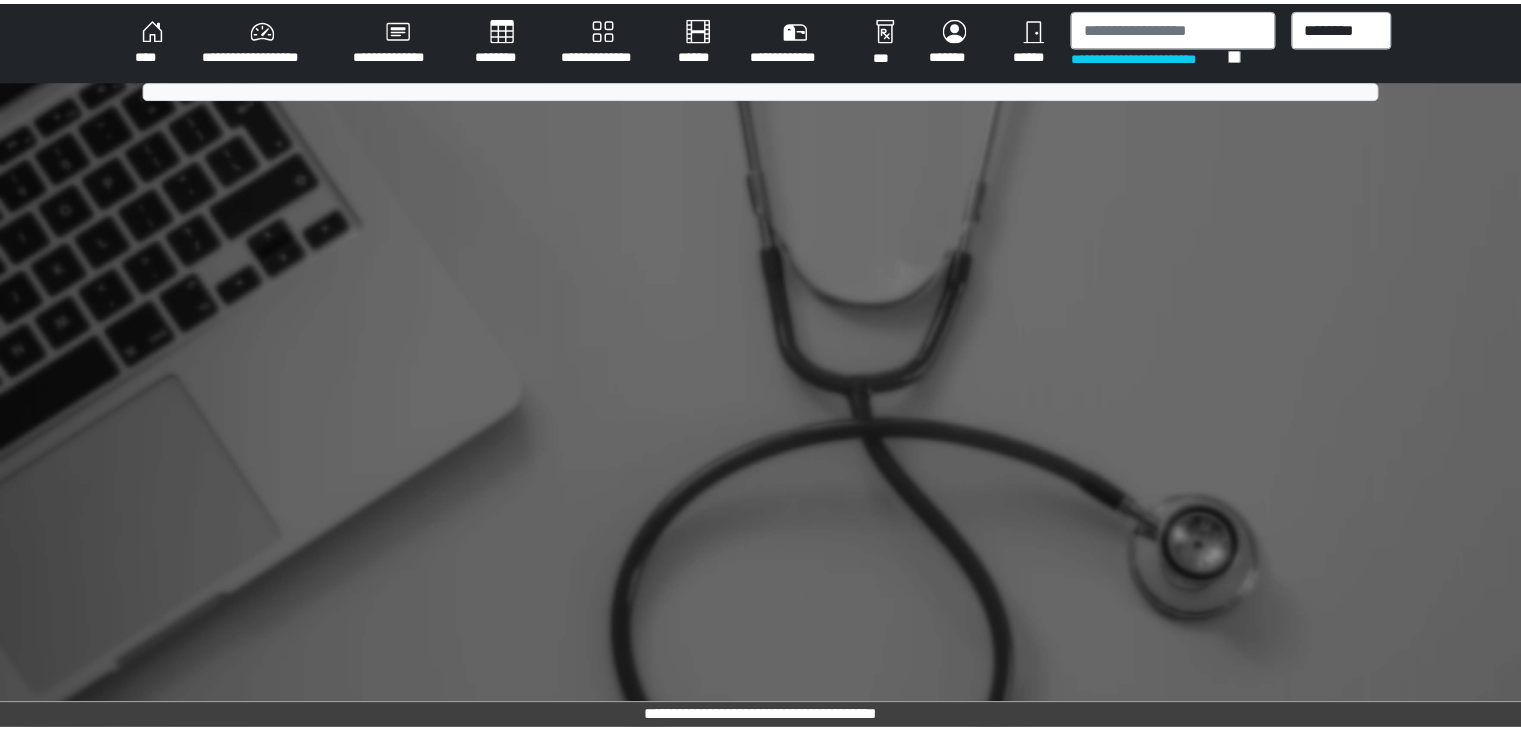 scroll, scrollTop: 0, scrollLeft: 0, axis: both 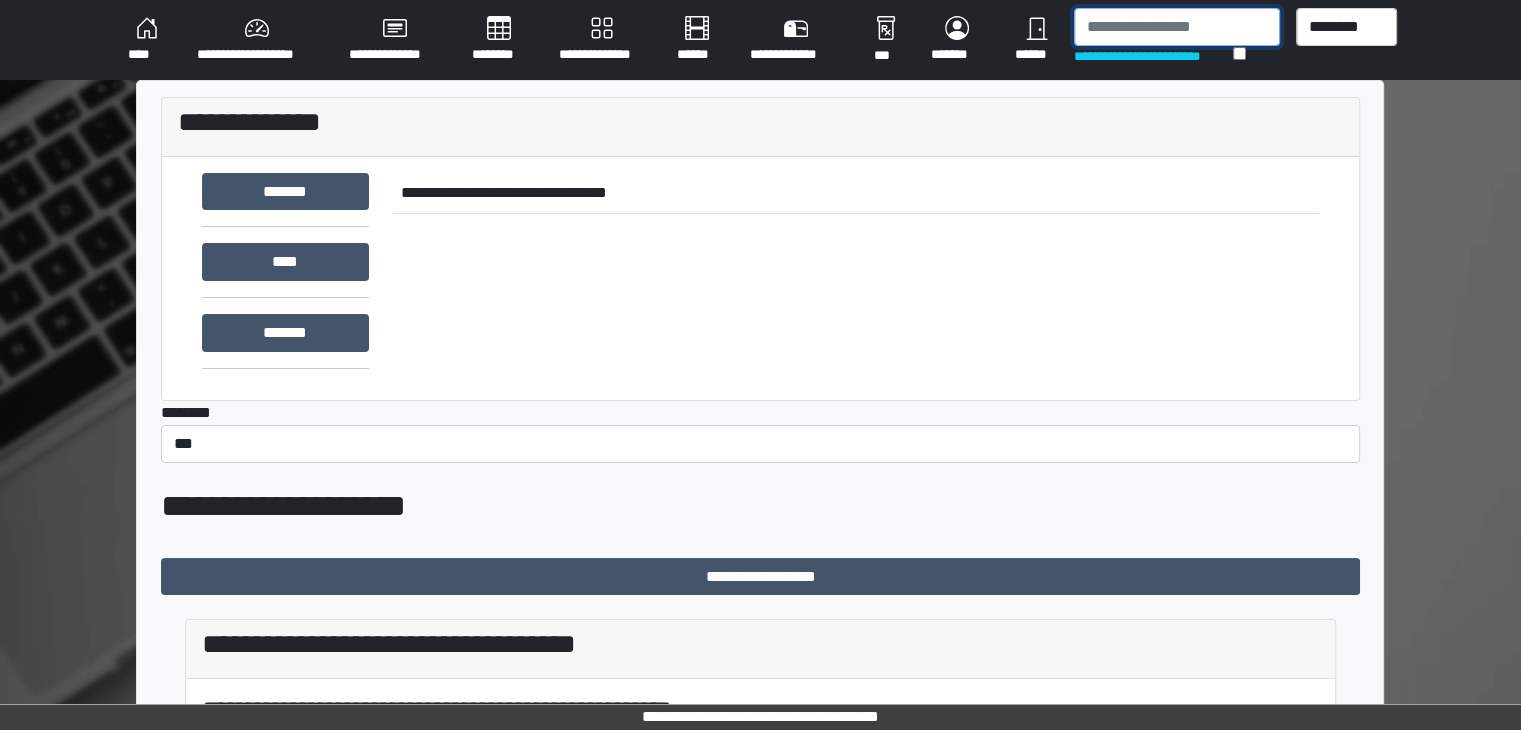 click at bounding box center (1177, 27) 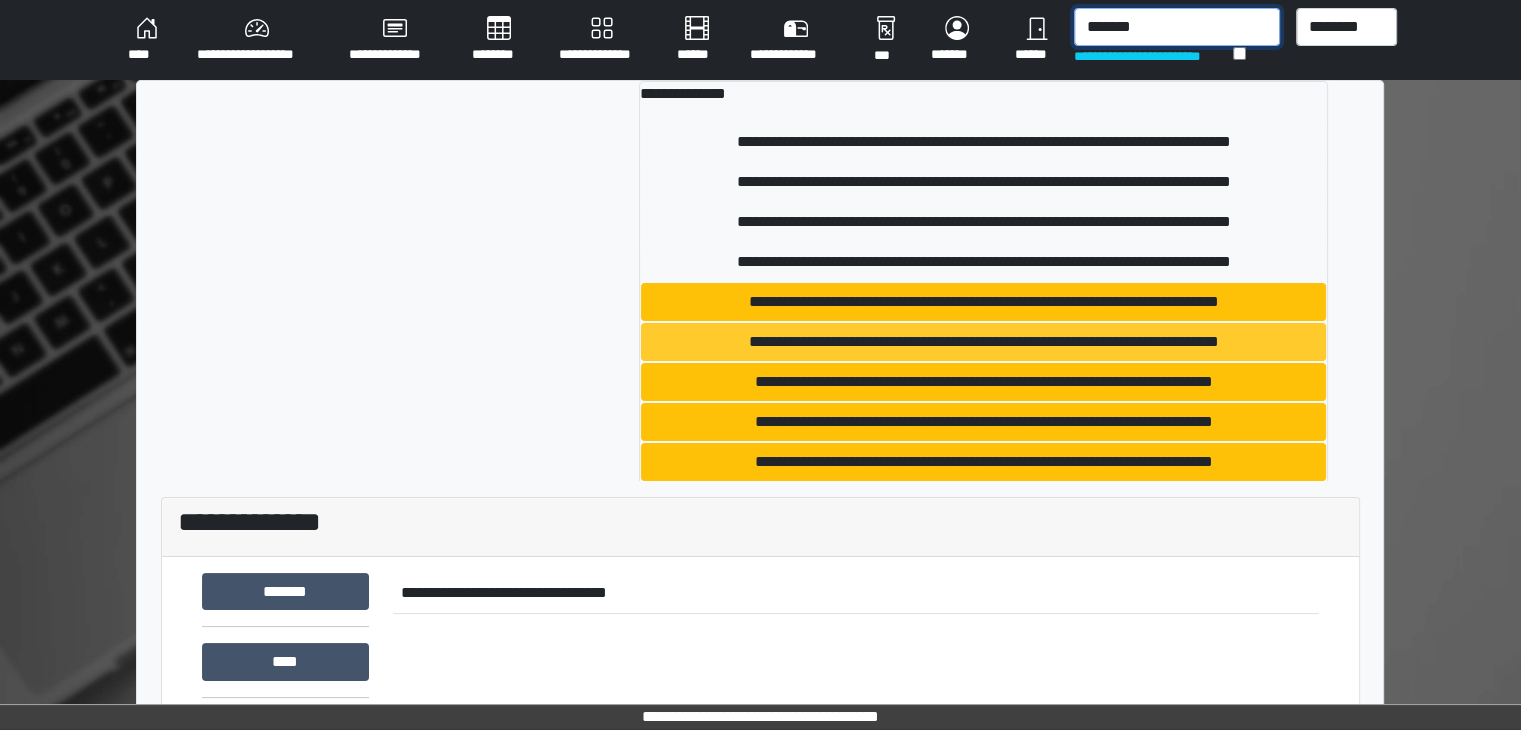 scroll, scrollTop: 92, scrollLeft: 0, axis: vertical 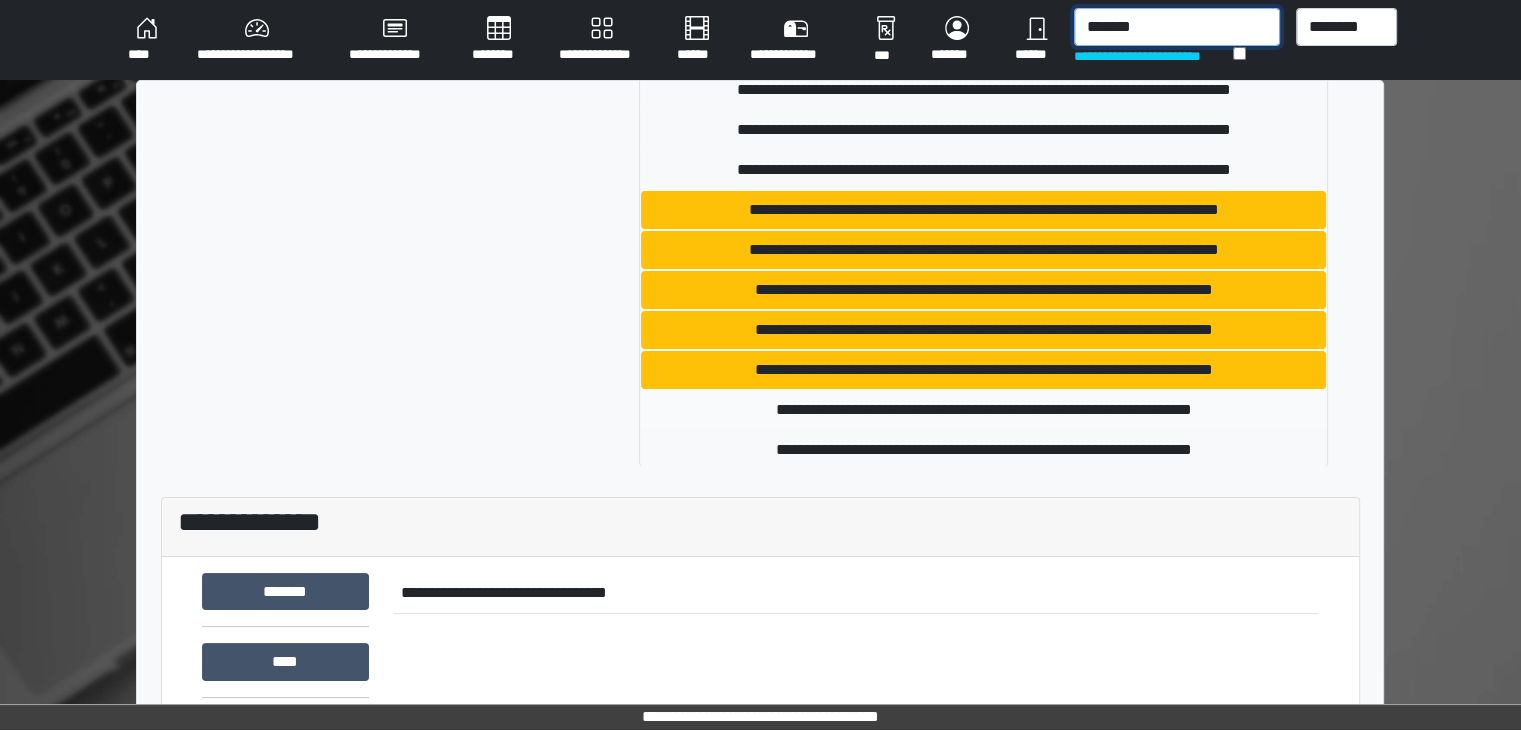 type on "*******" 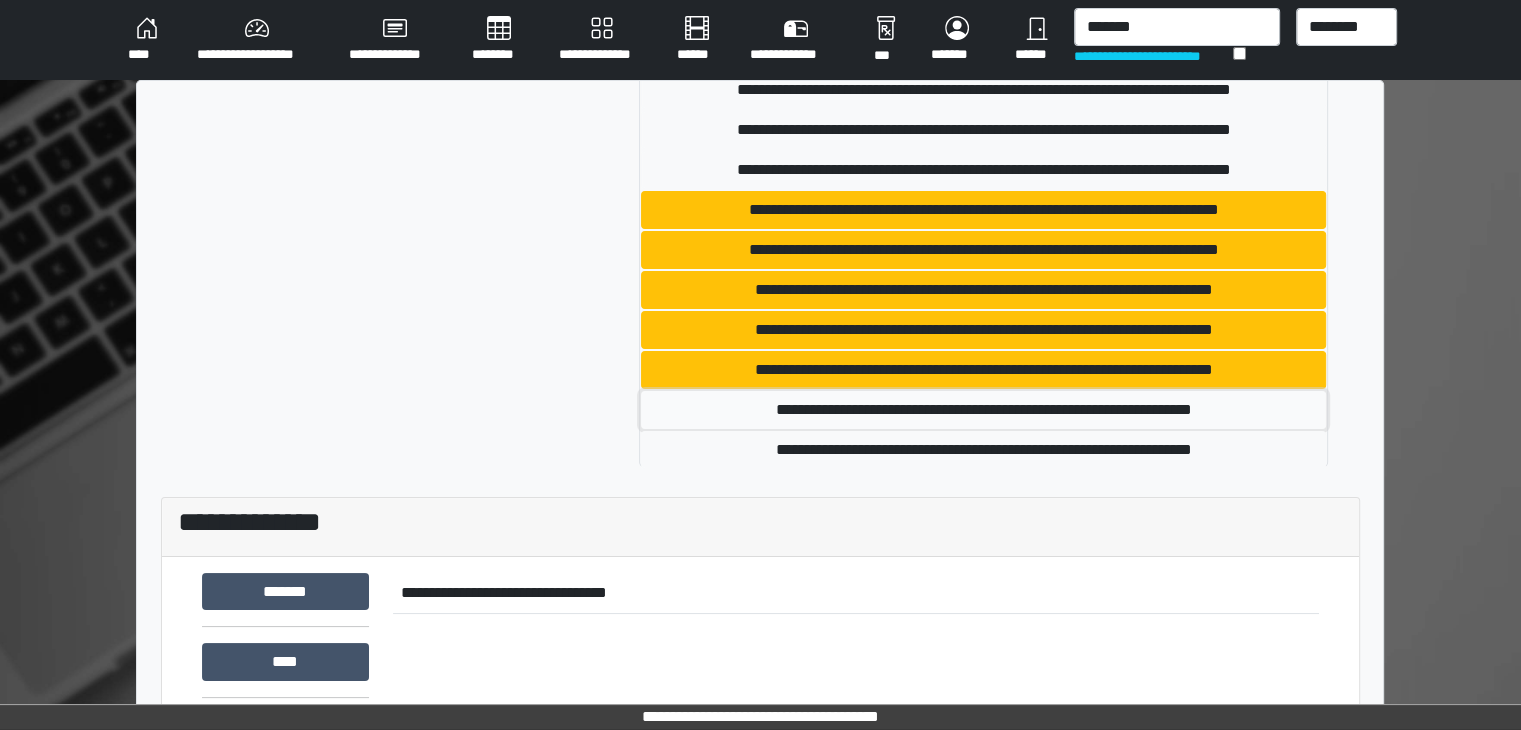 click on "**********" at bounding box center (984, 410) 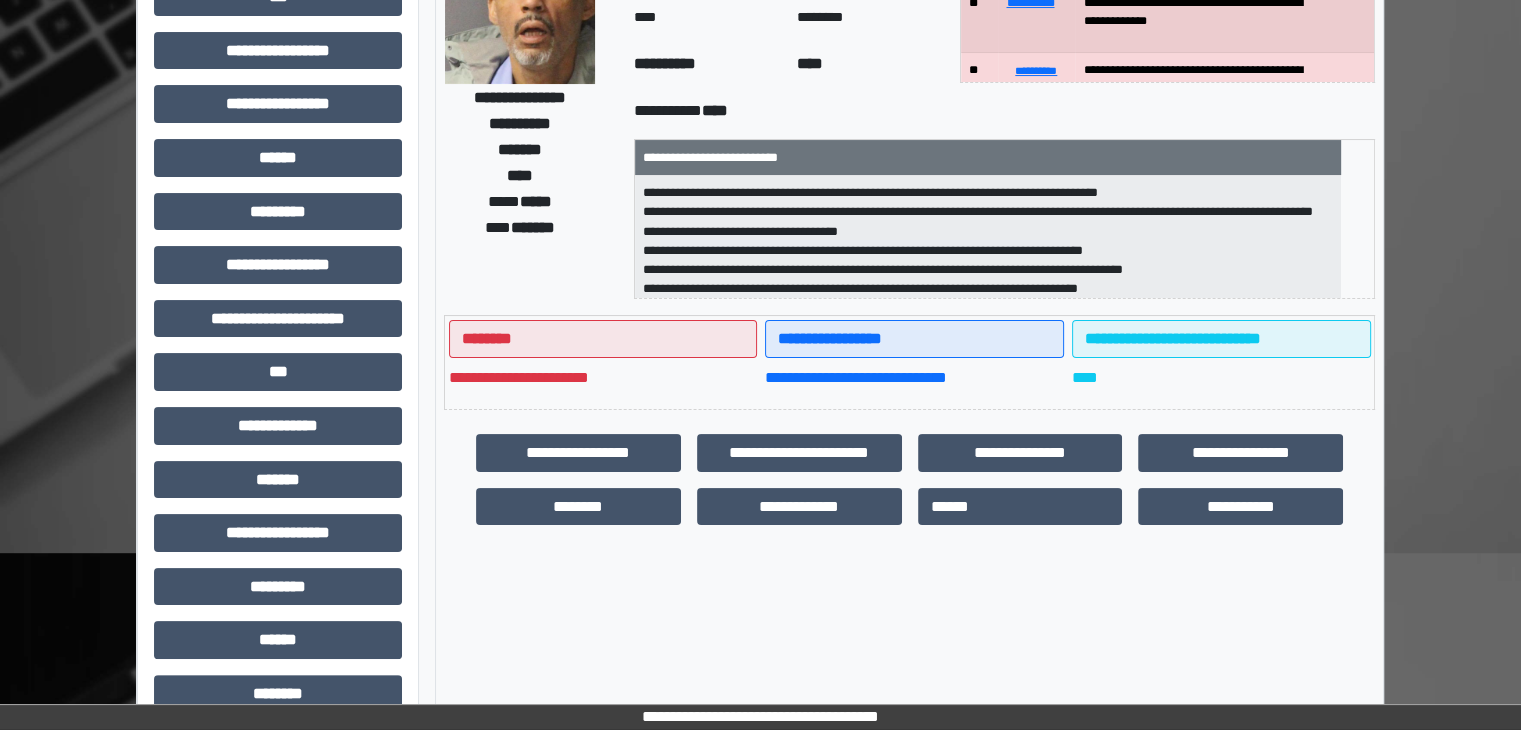 scroll, scrollTop: 300, scrollLeft: 0, axis: vertical 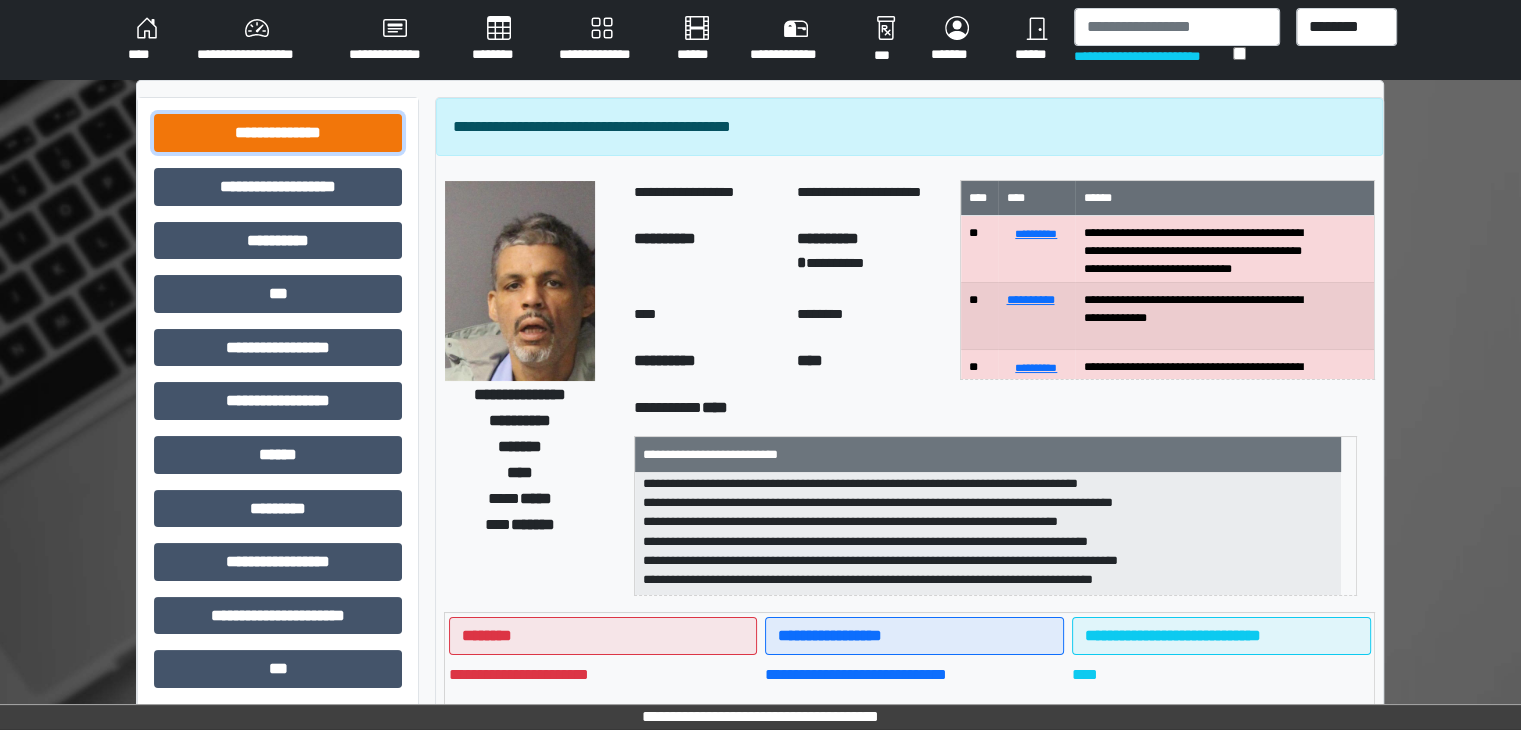 click on "**********" at bounding box center (278, 133) 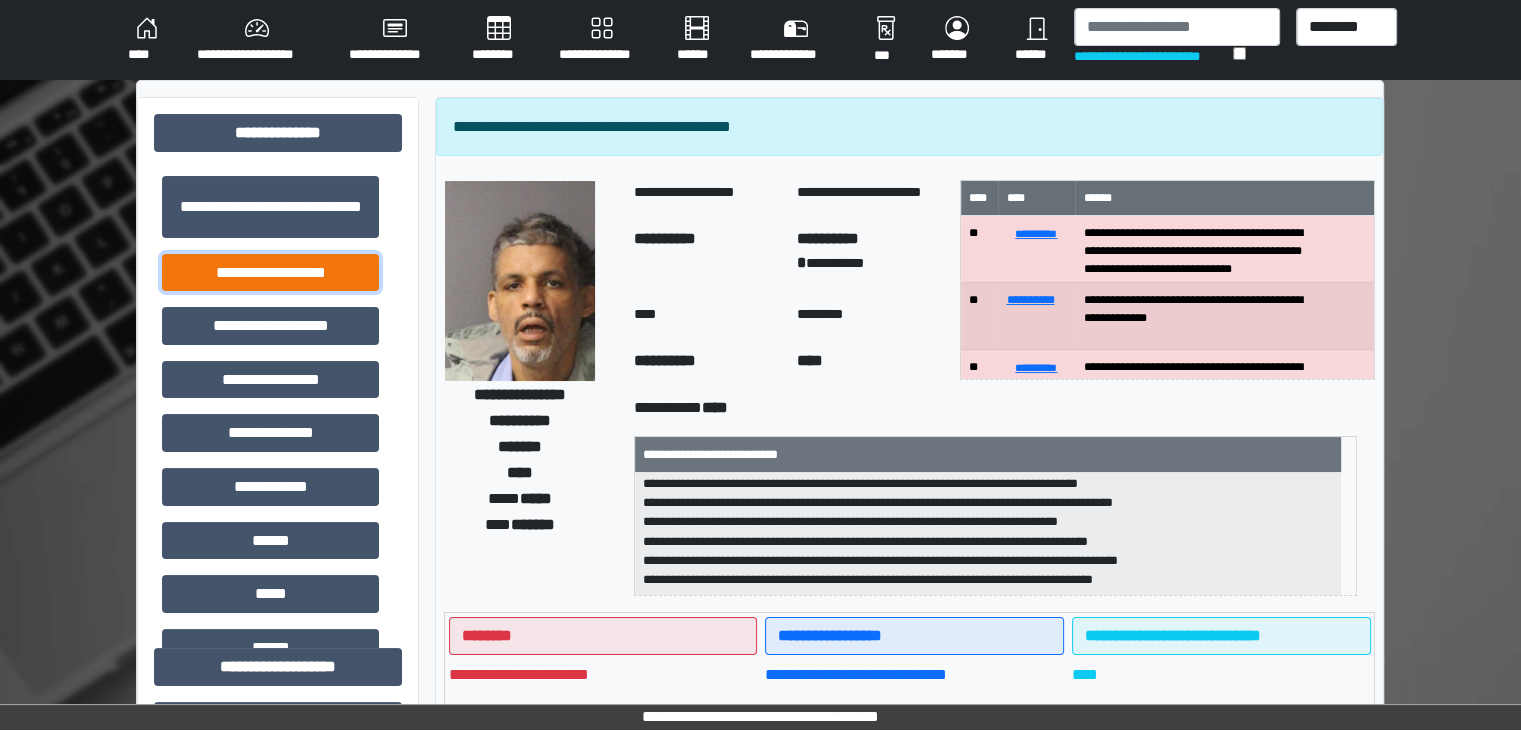 click on "**********" at bounding box center [270, 273] 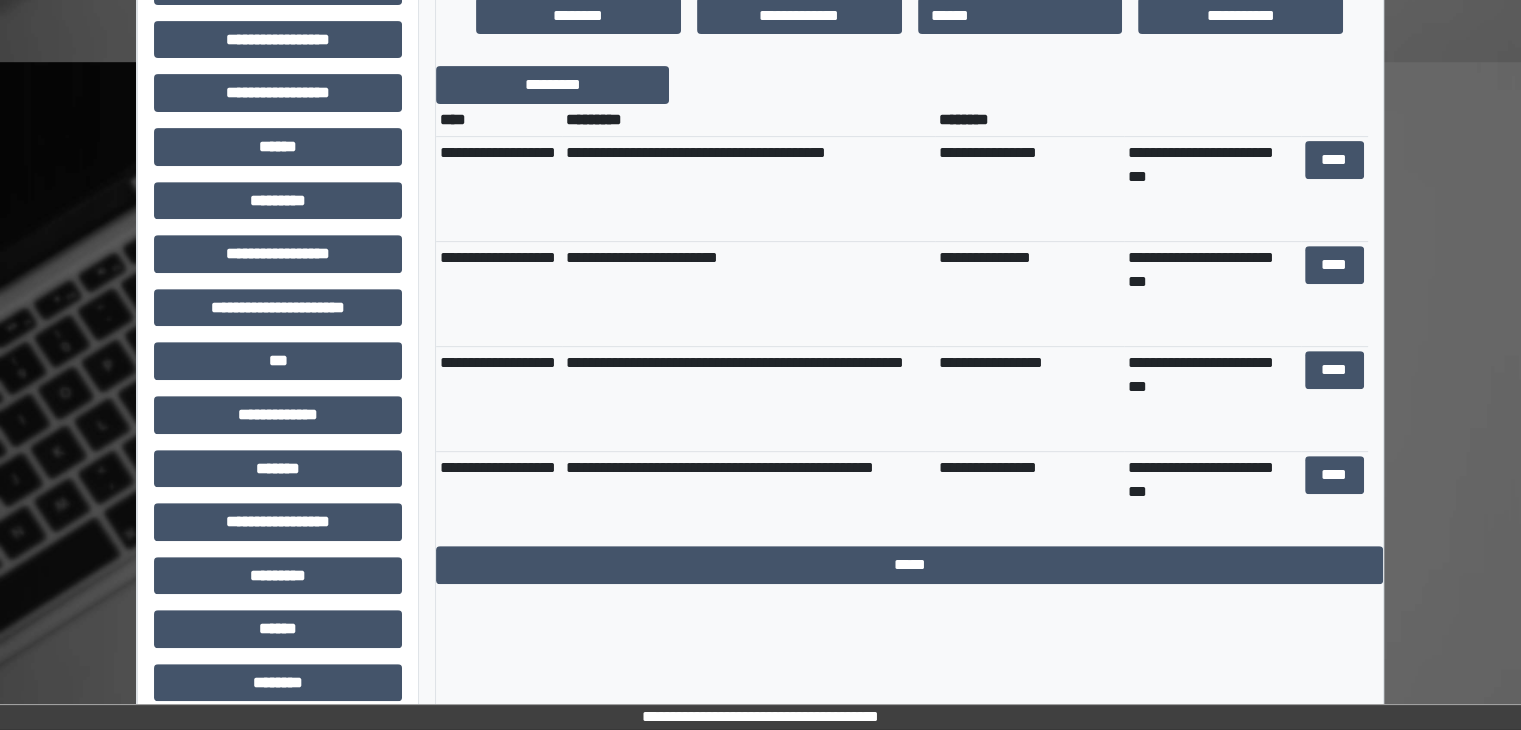 scroll, scrollTop: 800, scrollLeft: 0, axis: vertical 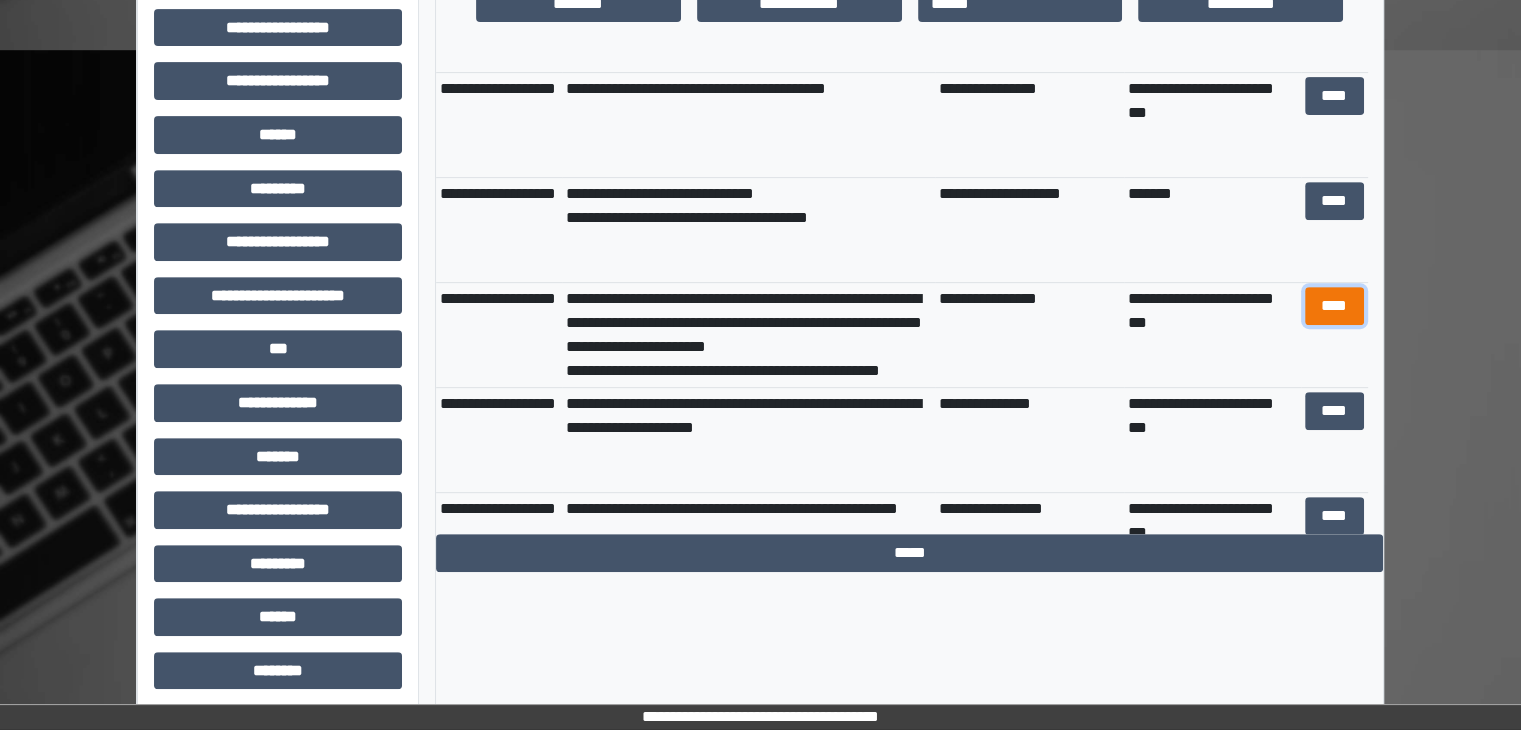 click on "****" at bounding box center [1334, 306] 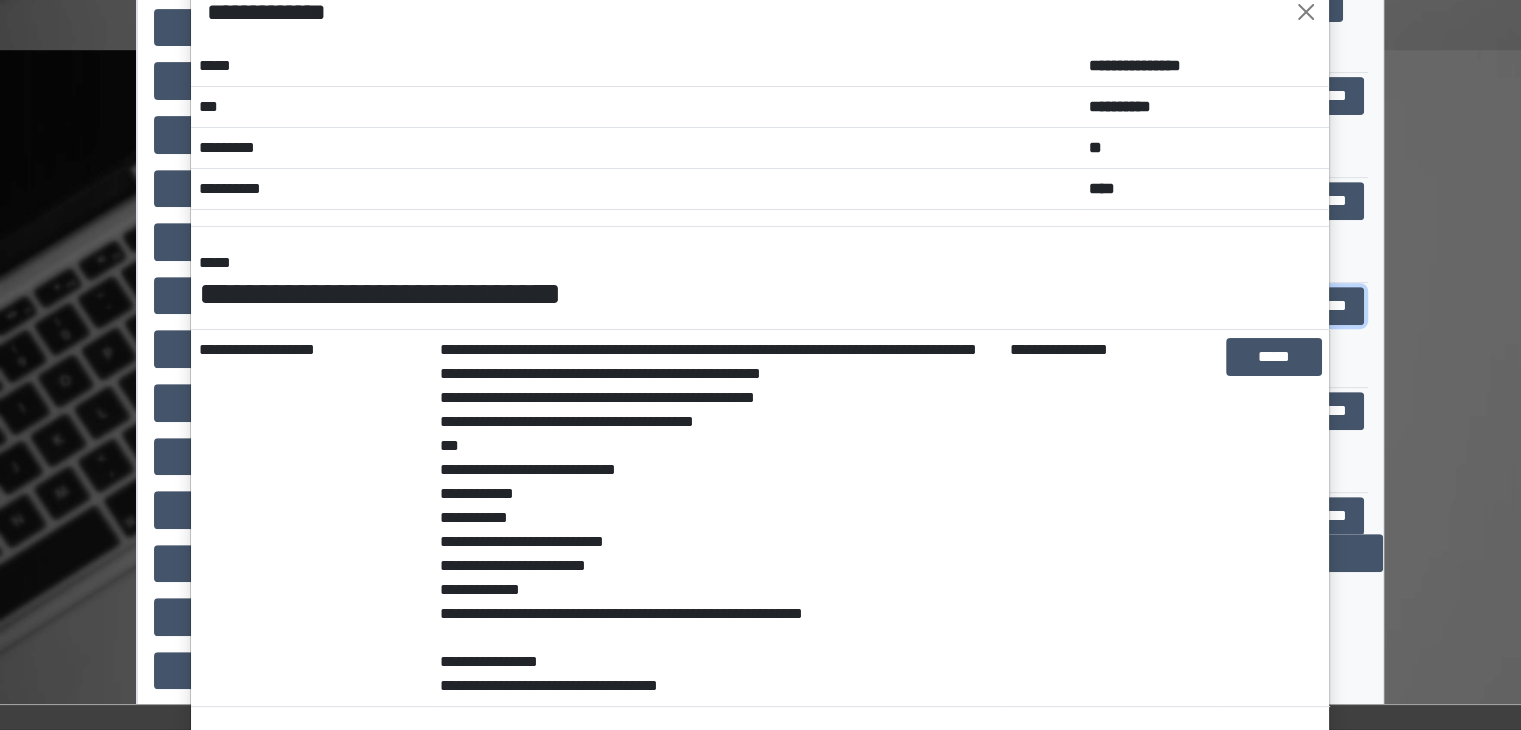 scroll, scrollTop: 200, scrollLeft: 0, axis: vertical 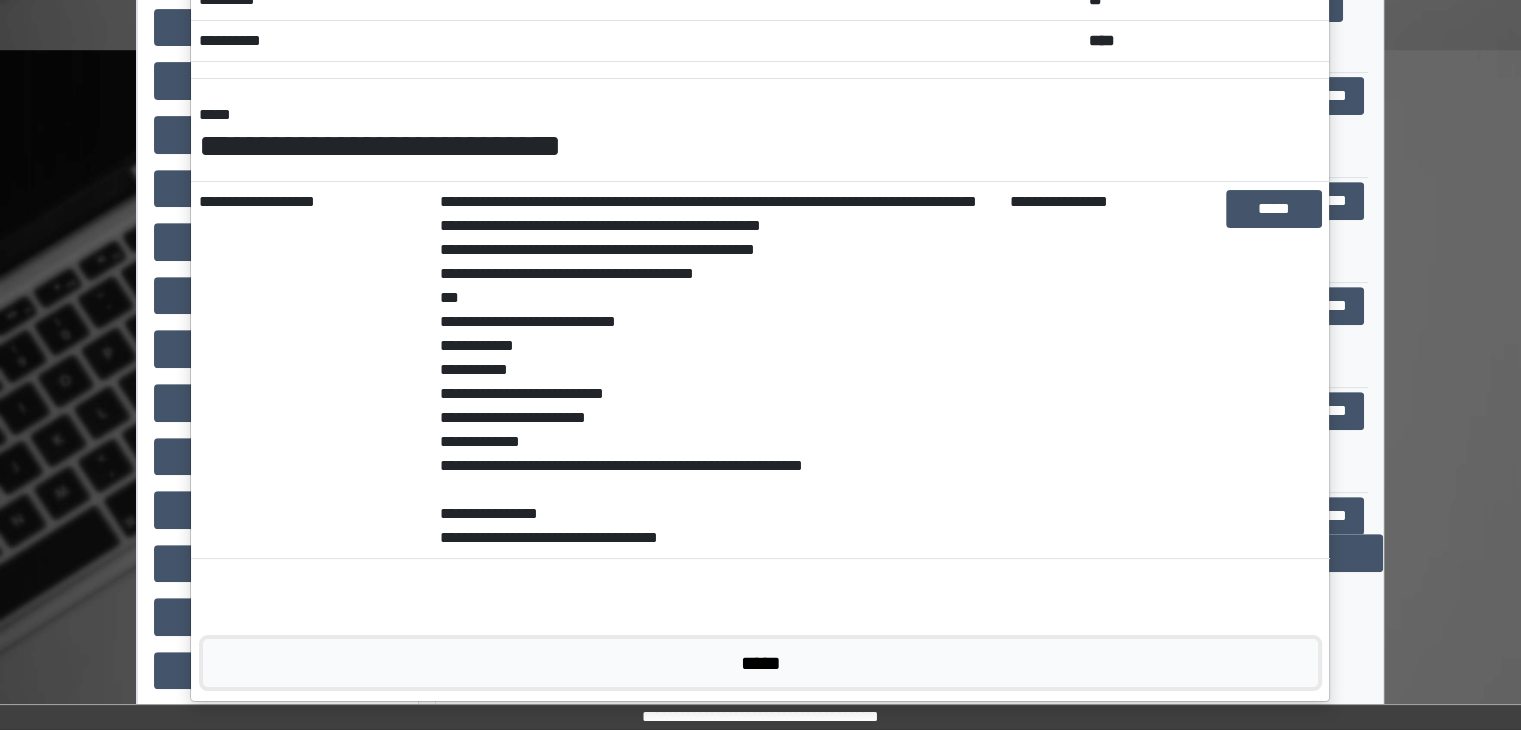 click on "*****" at bounding box center [760, 663] 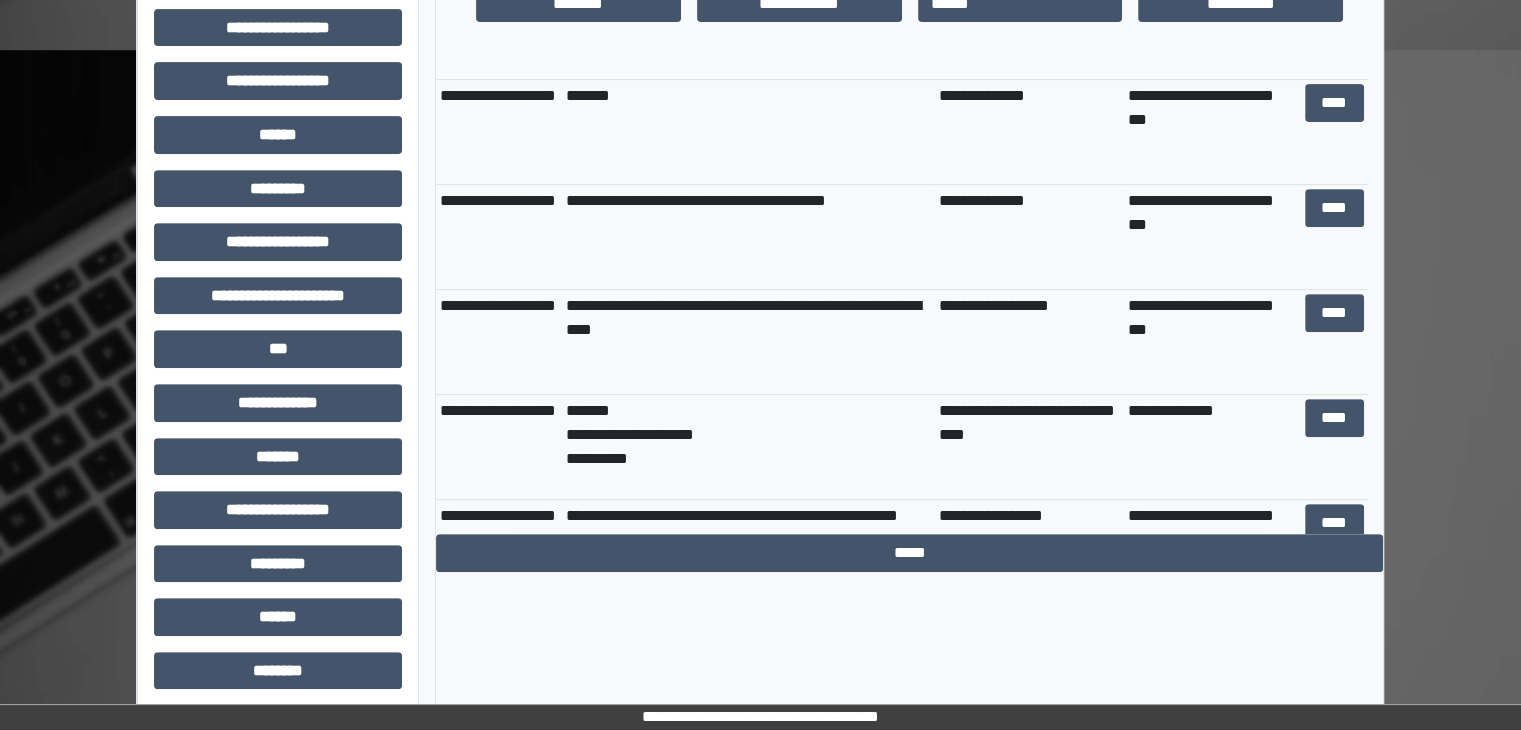 scroll, scrollTop: 7982, scrollLeft: 0, axis: vertical 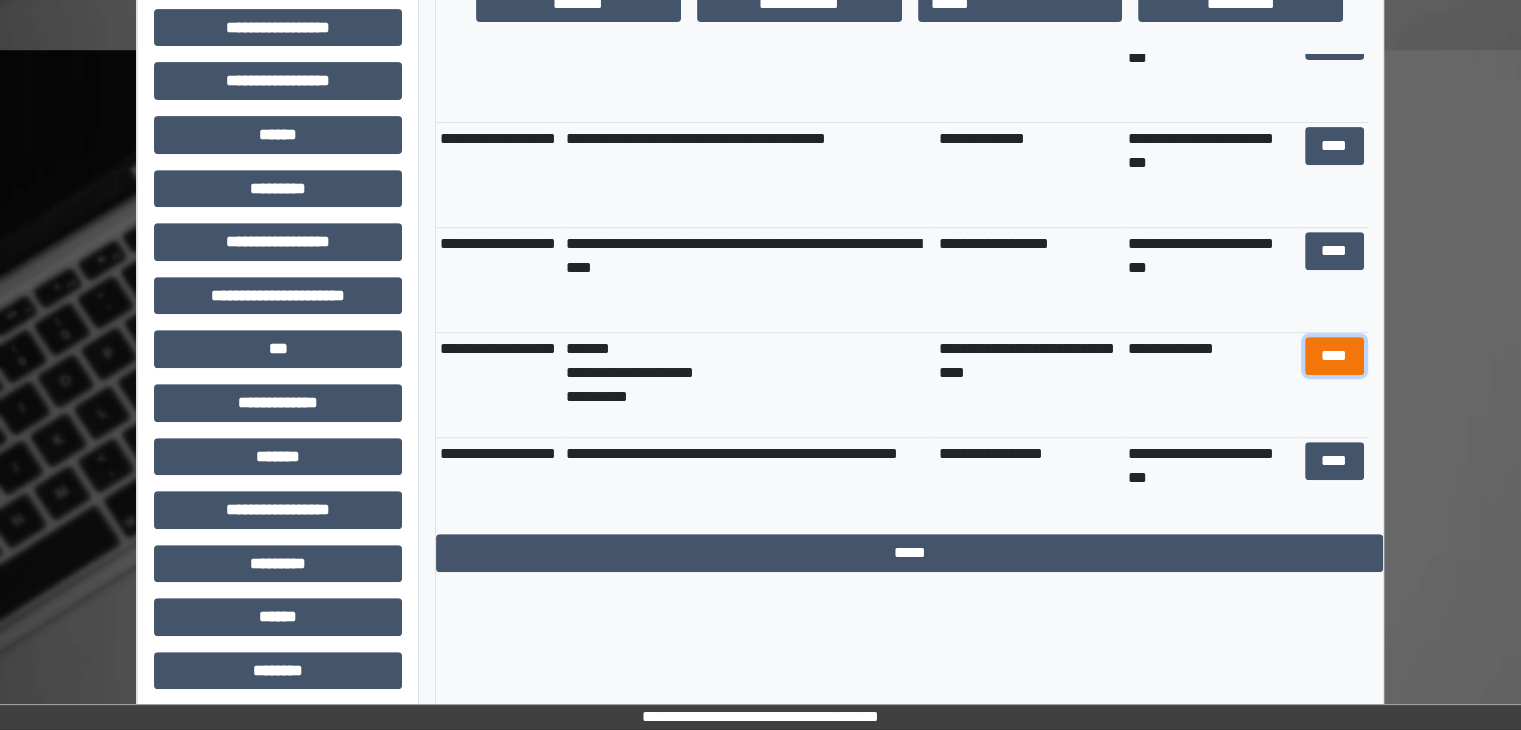 click on "****" at bounding box center [1334, 356] 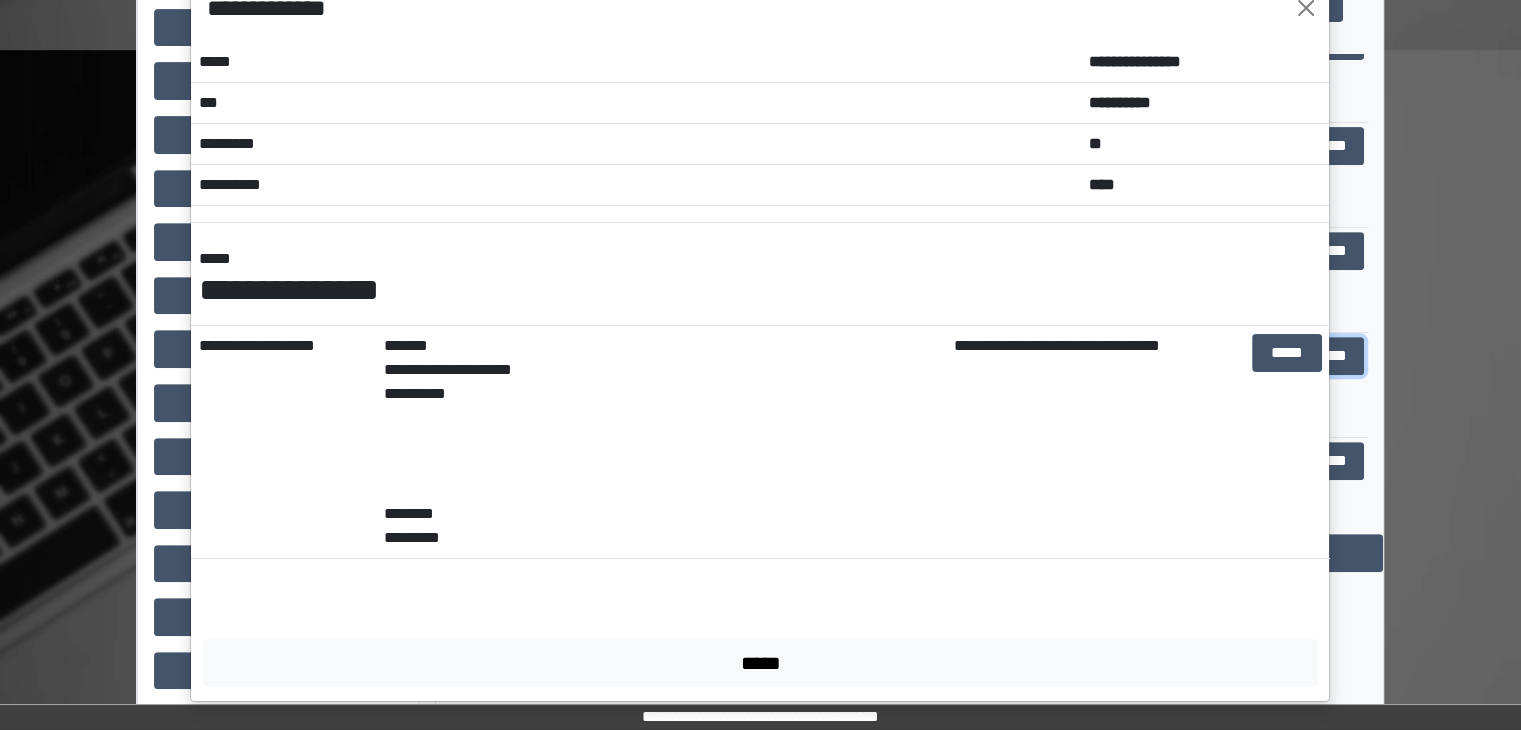 scroll, scrollTop: 56, scrollLeft: 0, axis: vertical 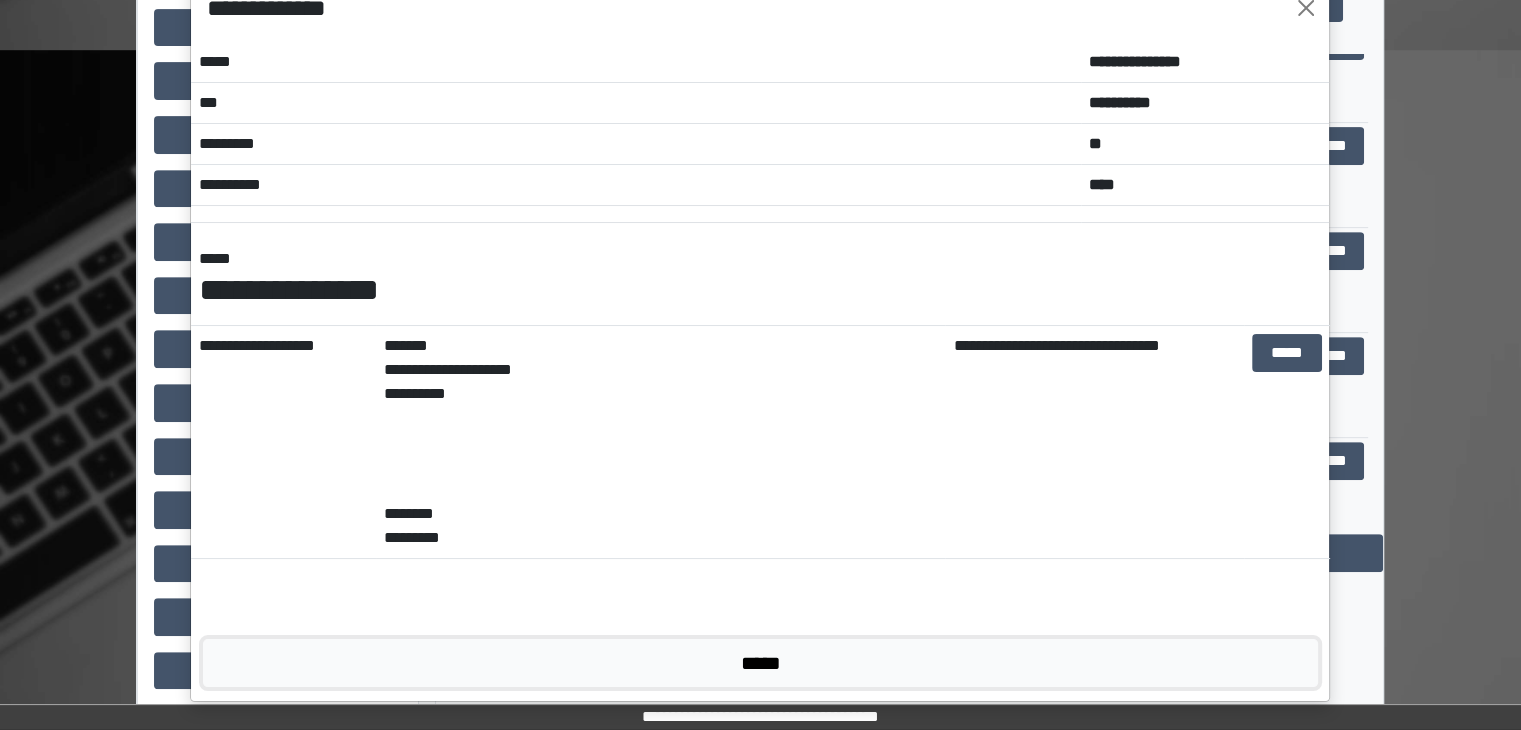 click on "*****" at bounding box center (760, 663) 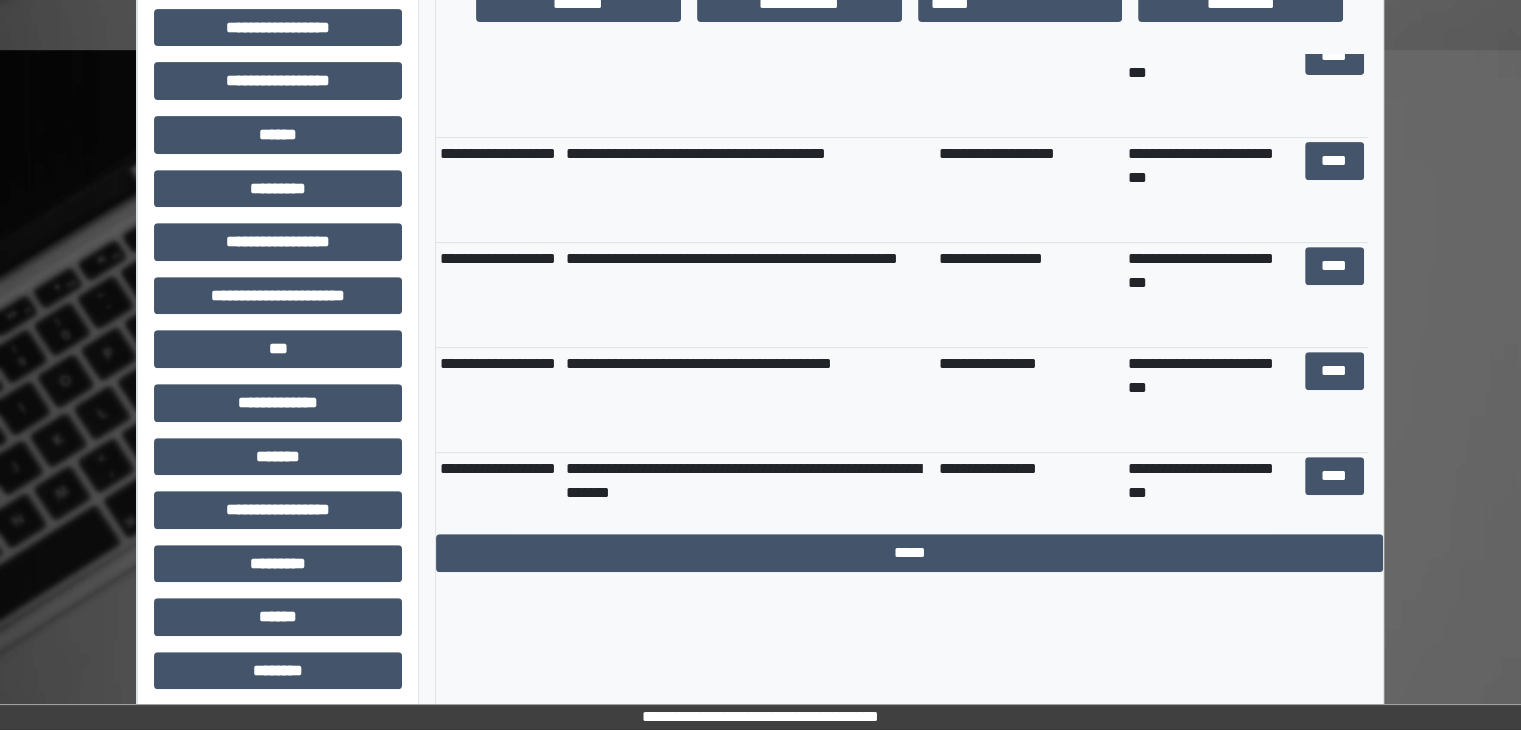 scroll, scrollTop: 5782, scrollLeft: 0, axis: vertical 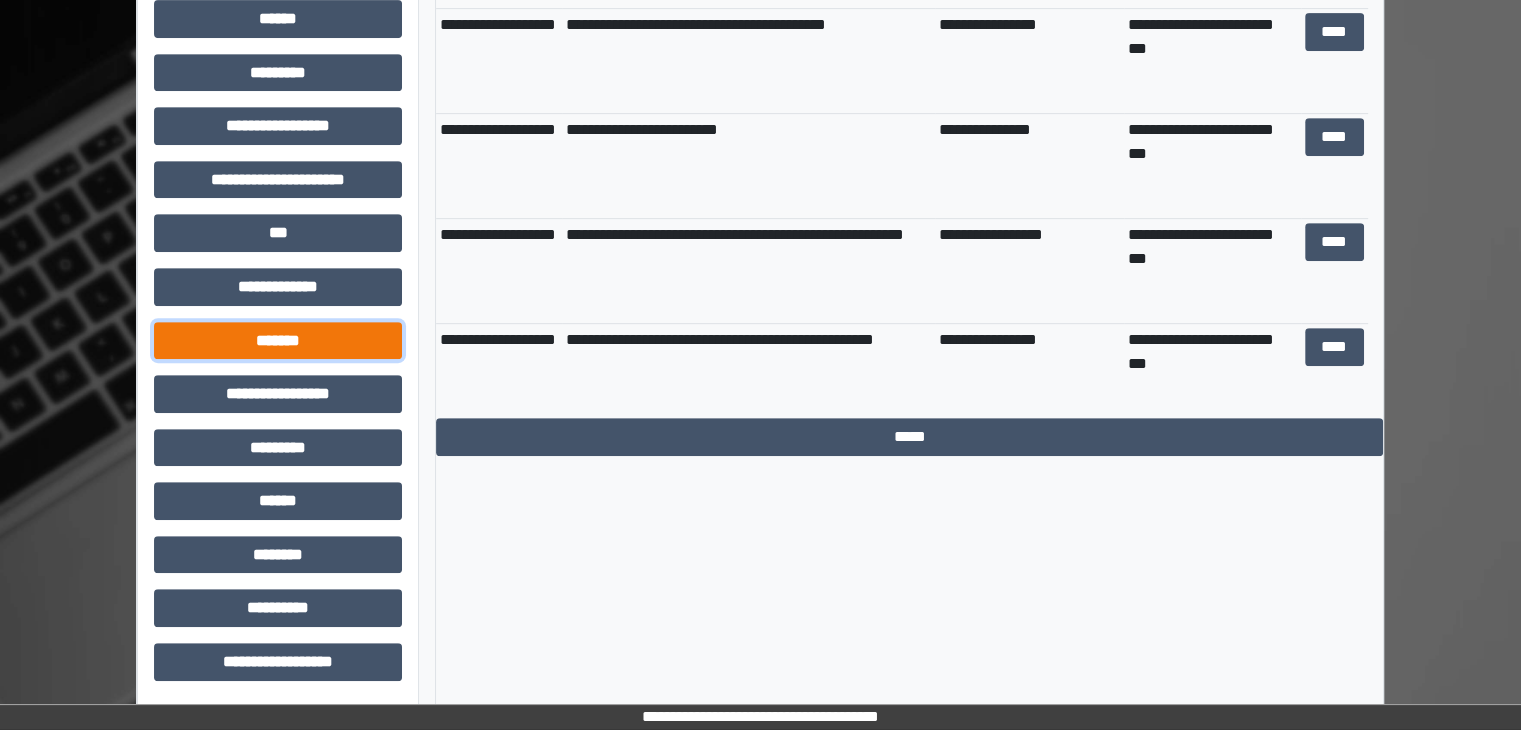 click on "*******" at bounding box center [278, 341] 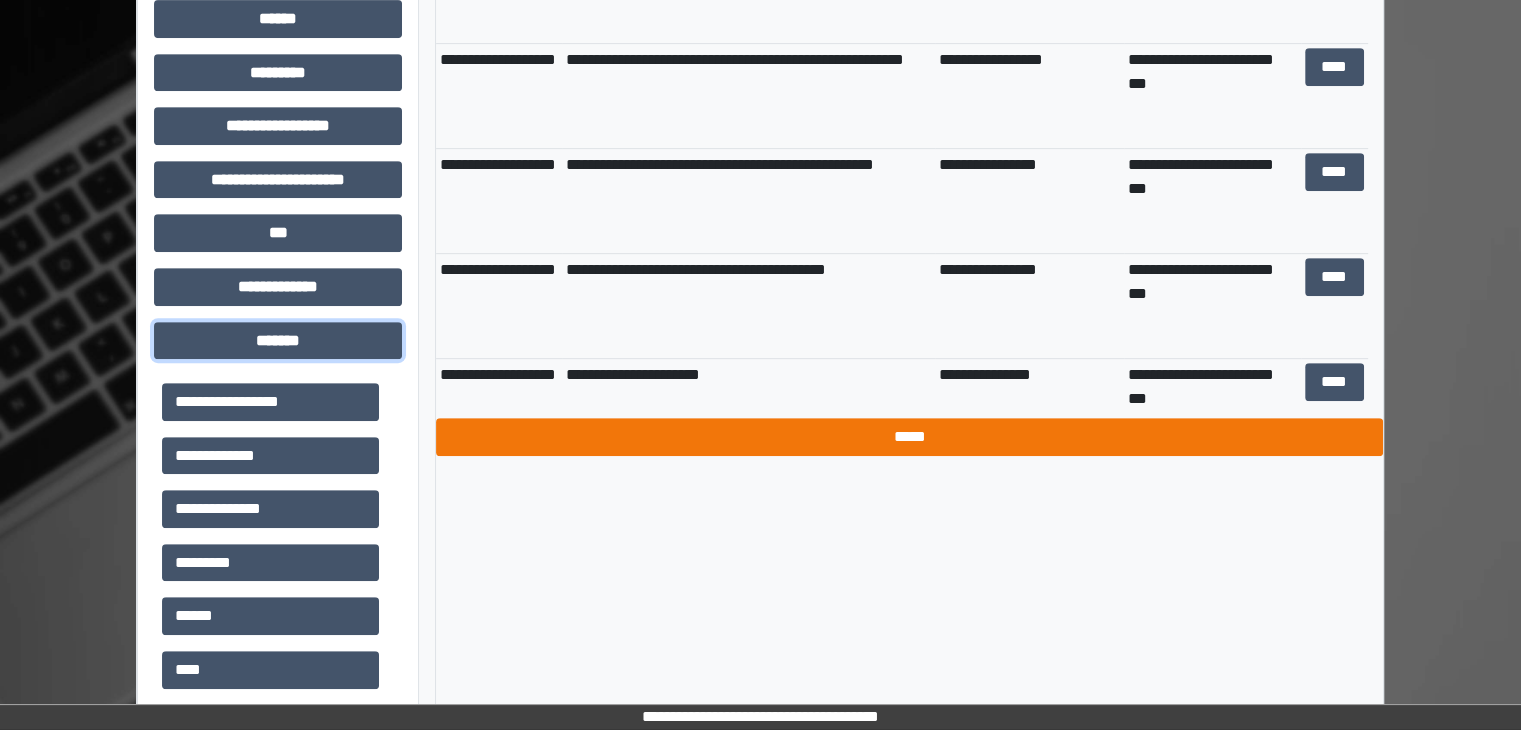 scroll, scrollTop: 200, scrollLeft: 0, axis: vertical 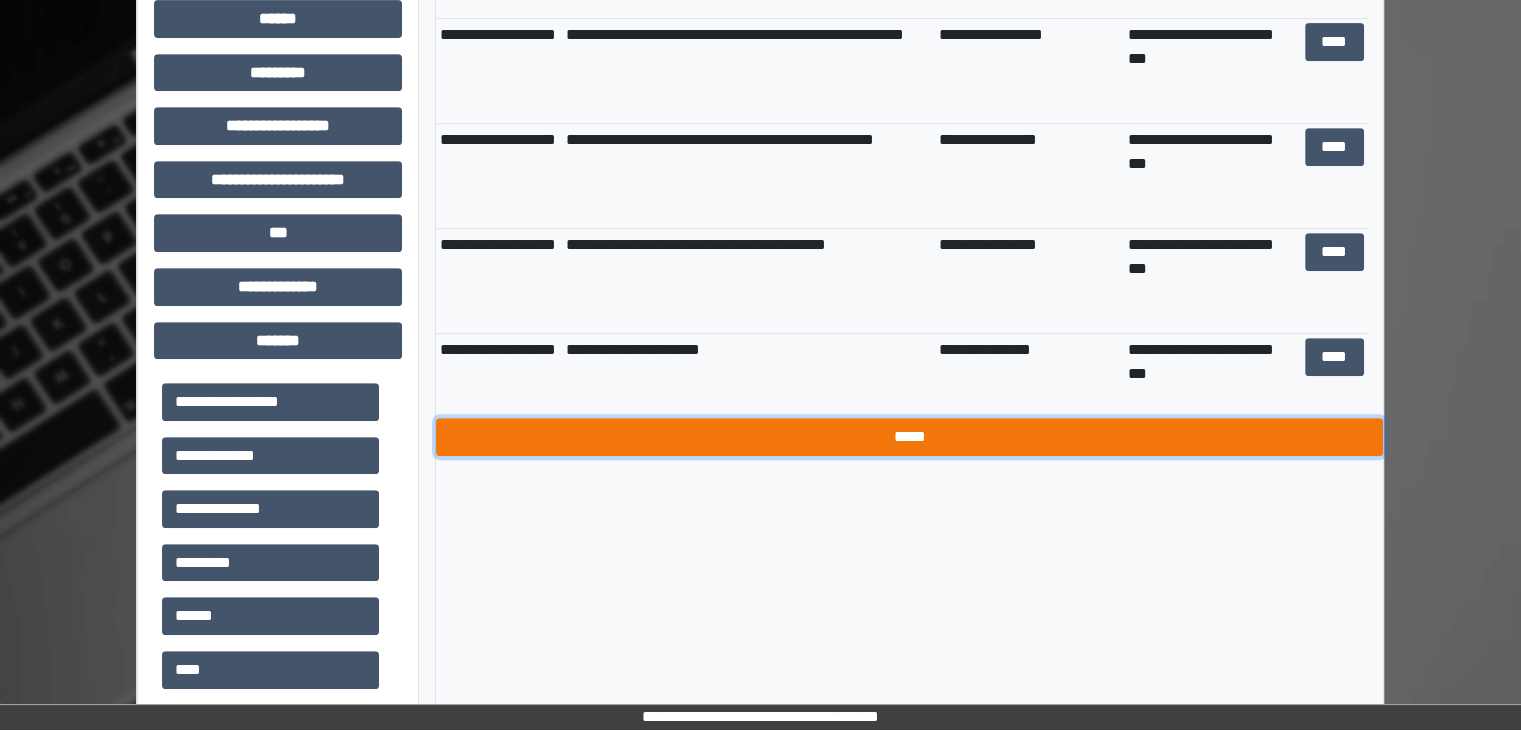click on "*****" at bounding box center [909, 437] 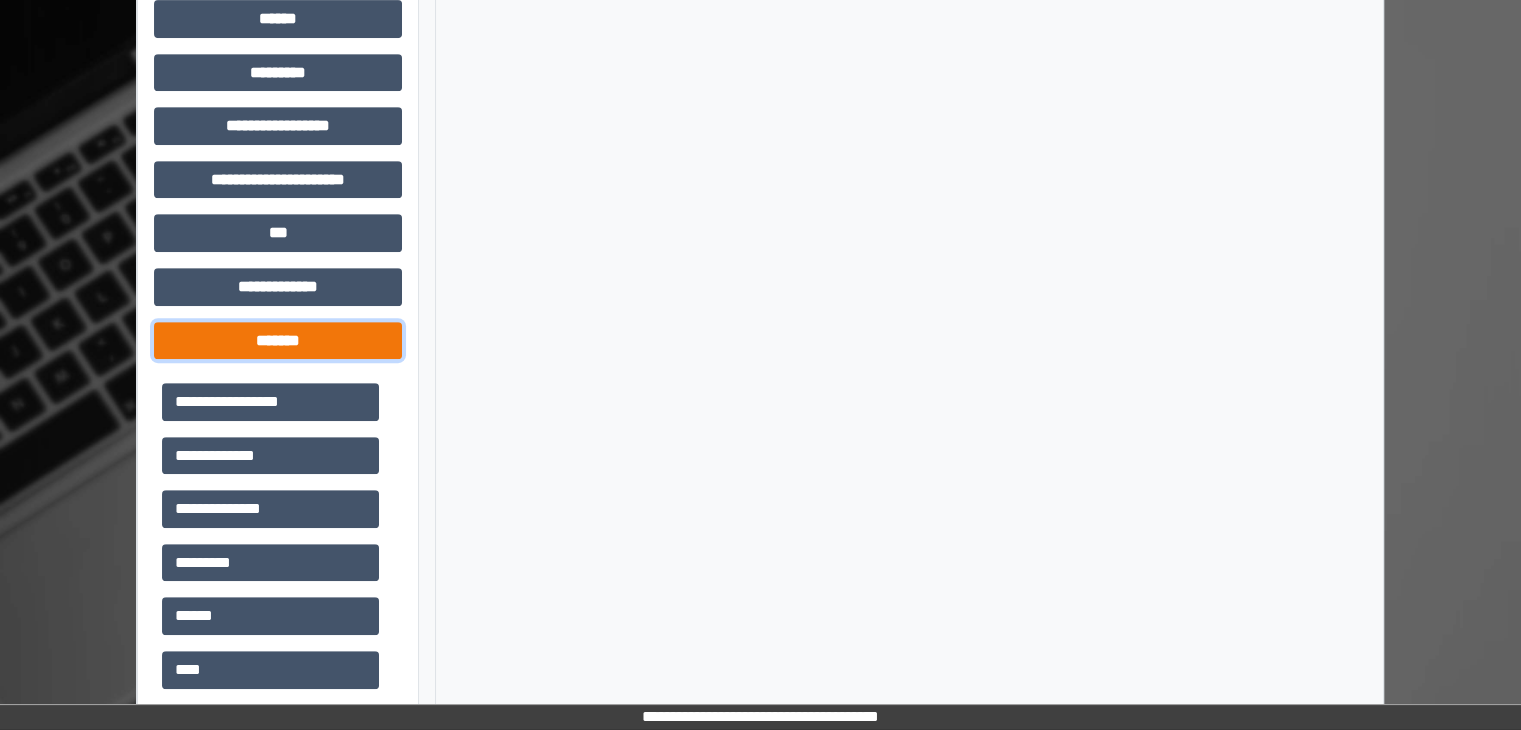 click on "*******" at bounding box center (278, 341) 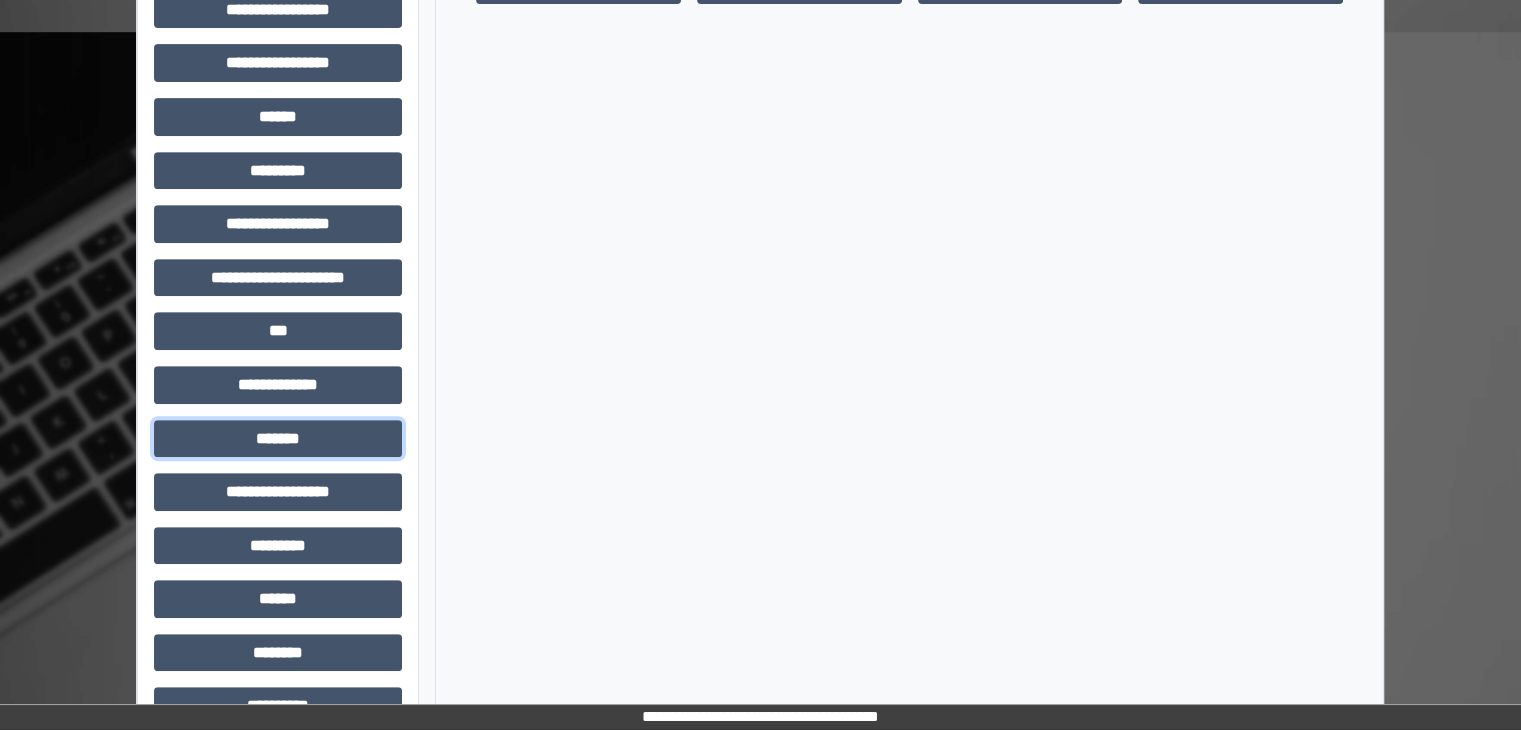 scroll, scrollTop: 816, scrollLeft: 0, axis: vertical 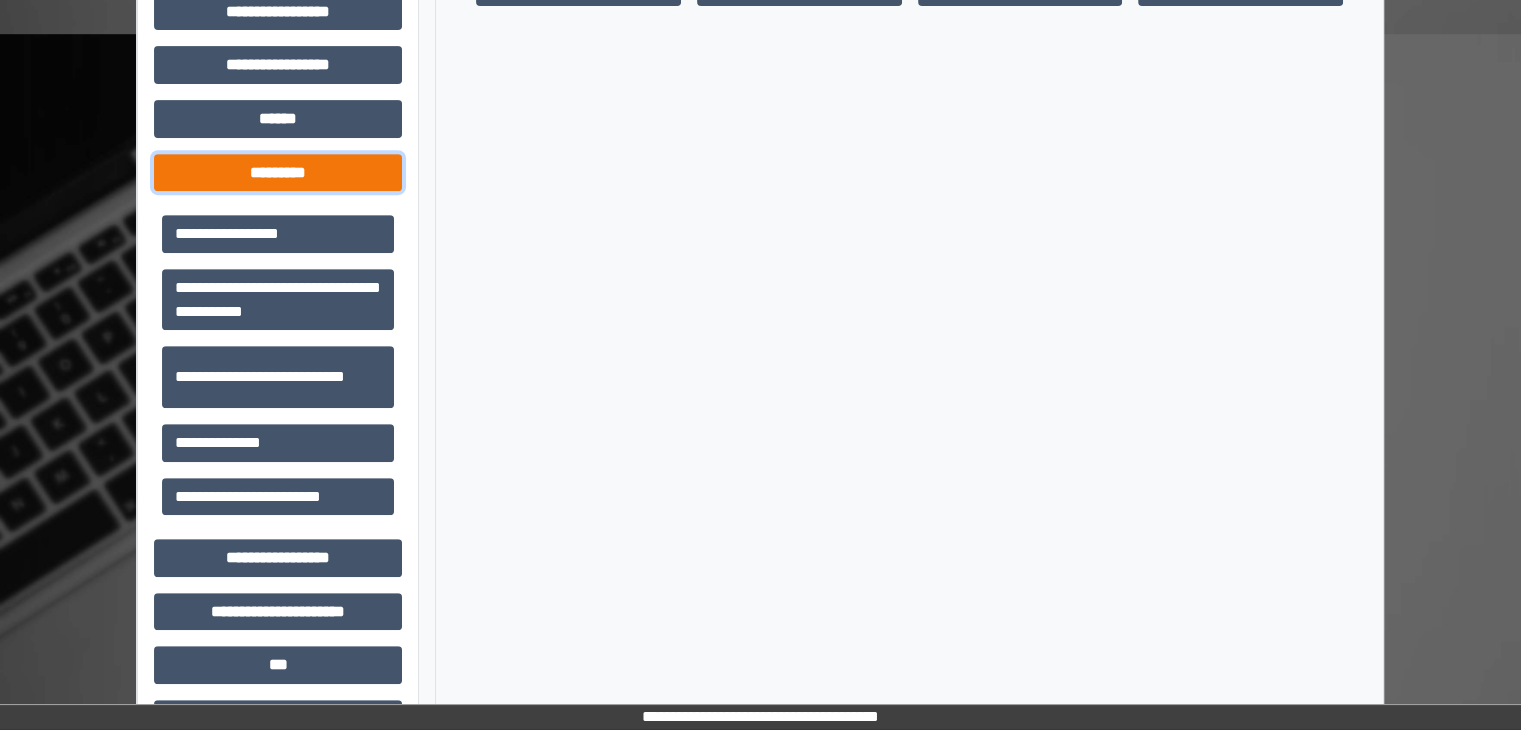 drag, startPoint x: 350, startPoint y: 165, endPoint x: 345, endPoint y: 177, distance: 13 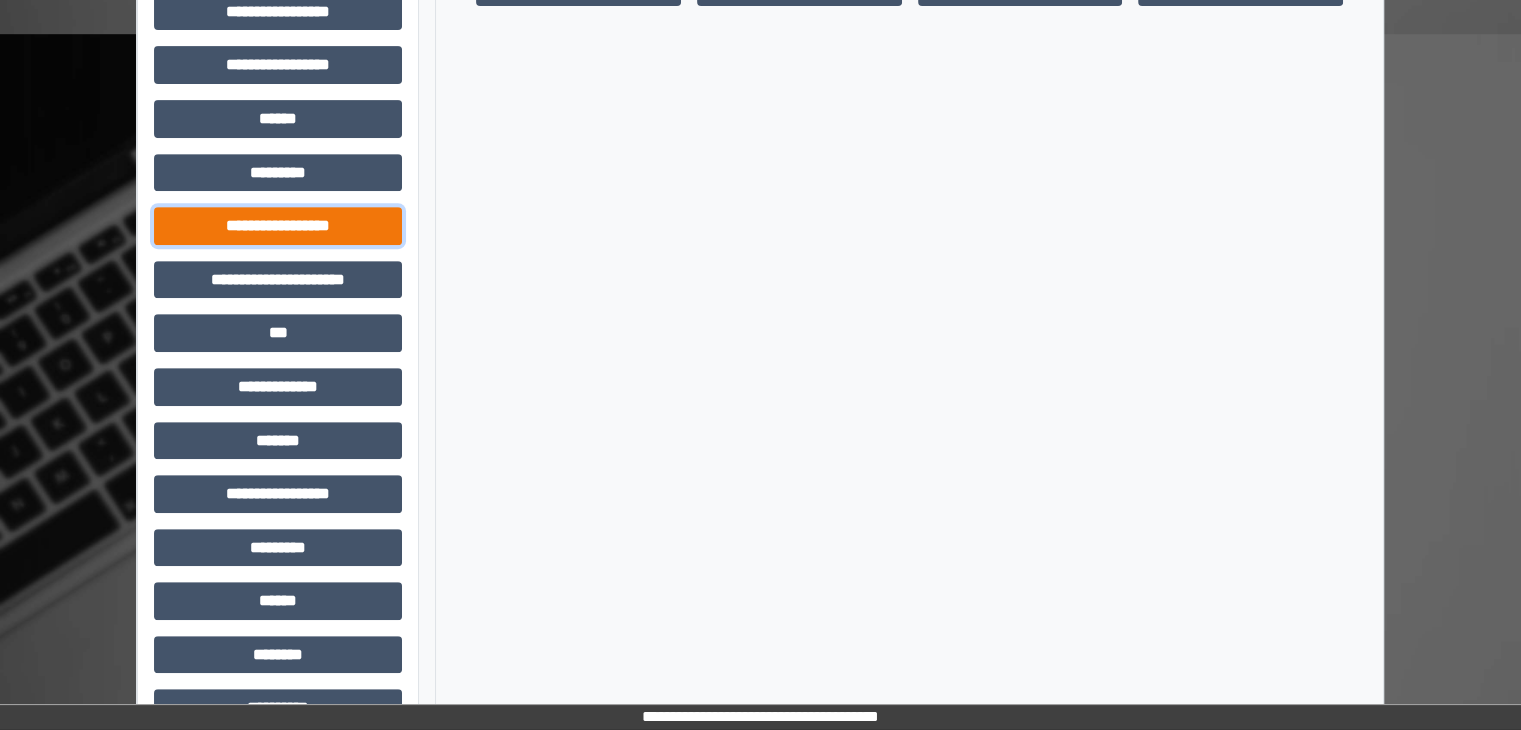 click on "**********" at bounding box center [278, 226] 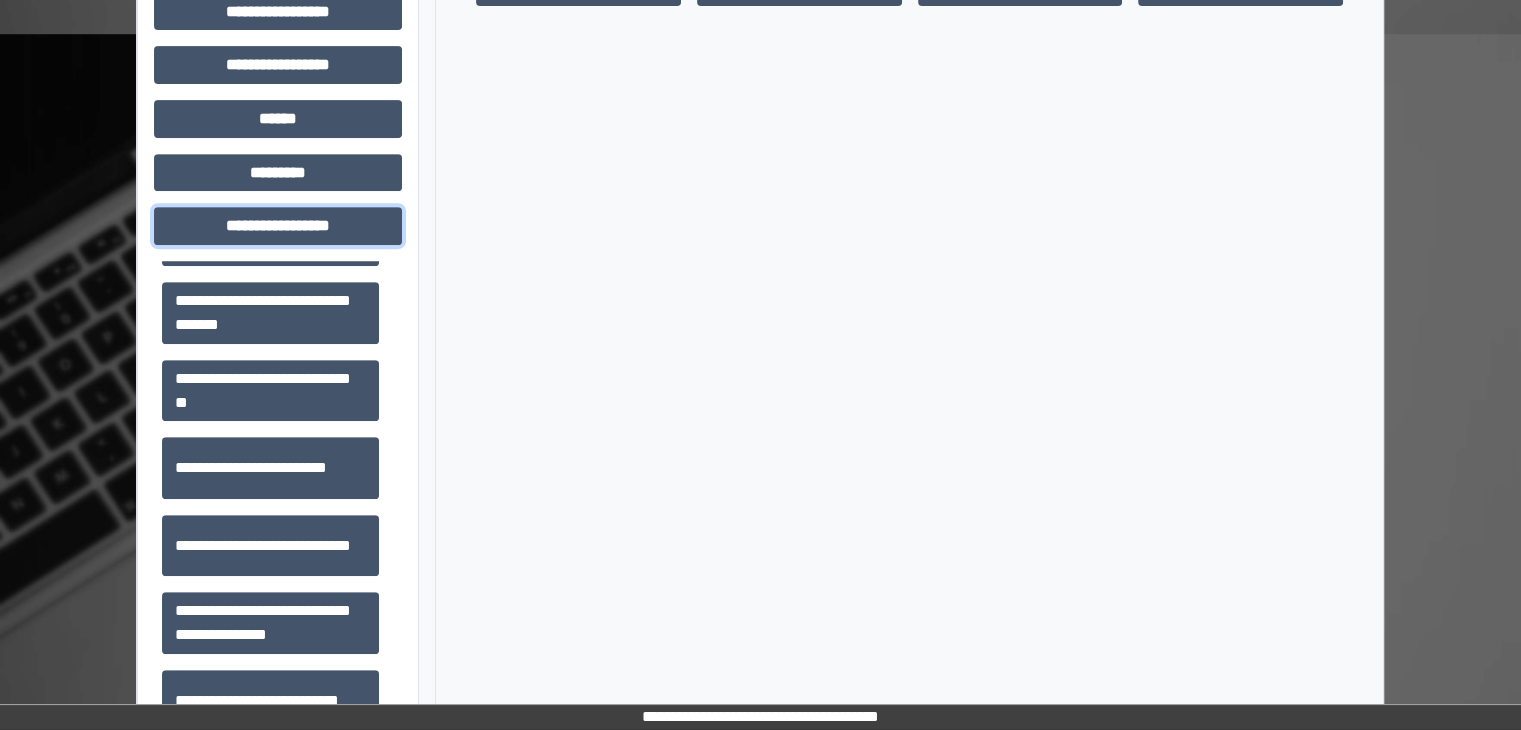 scroll, scrollTop: 108, scrollLeft: 0, axis: vertical 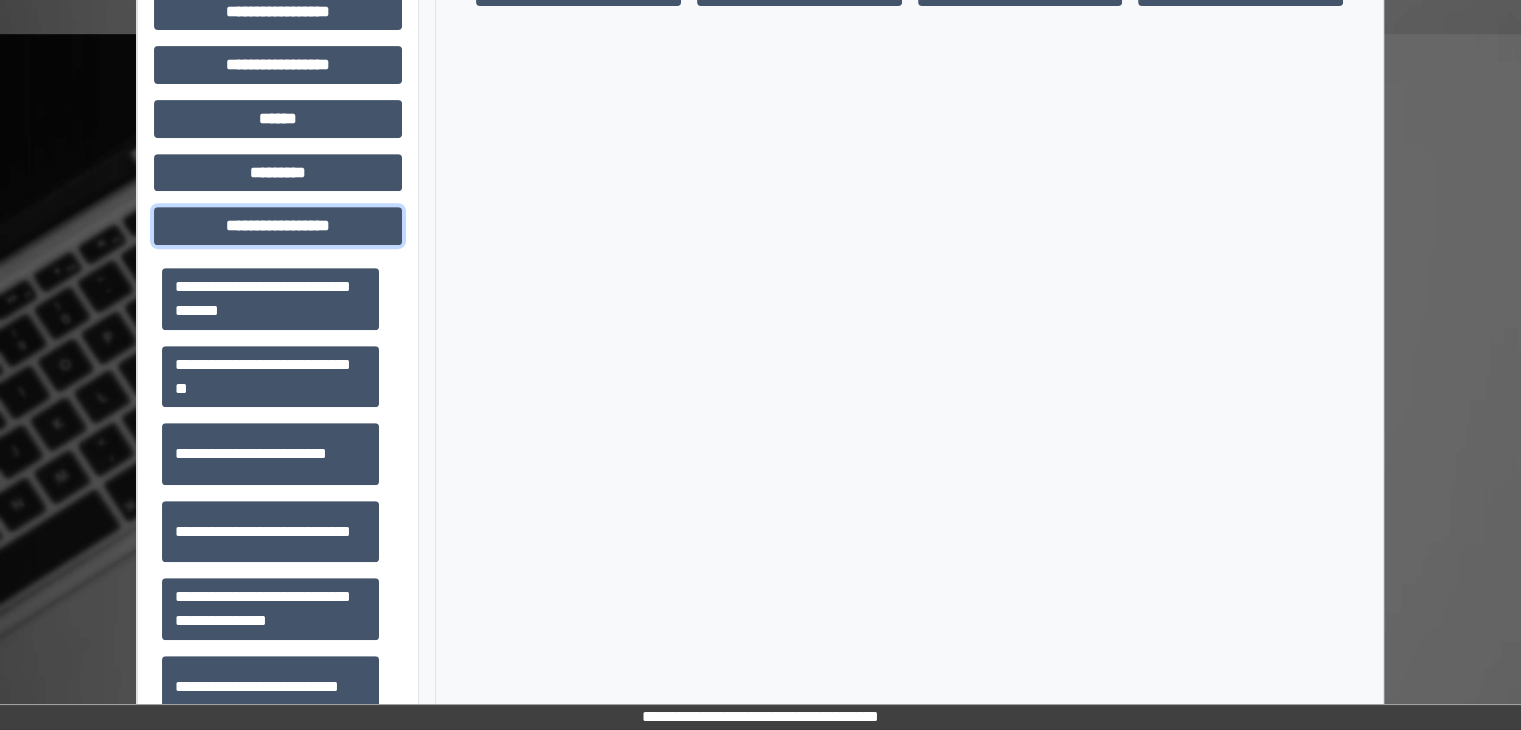 drag, startPoint x: 326, startPoint y: 215, endPoint x: 452, endPoint y: 210, distance: 126.09917 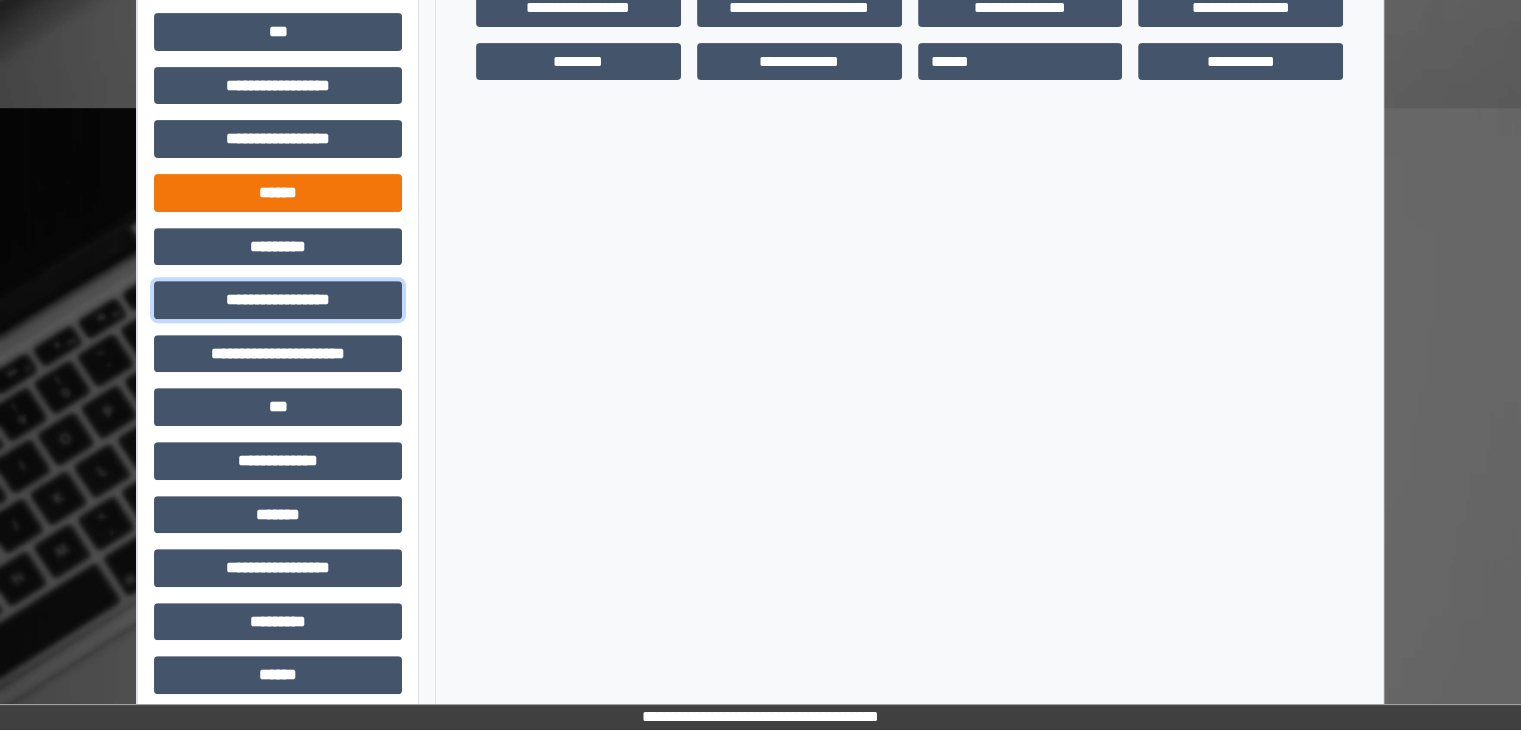 scroll, scrollTop: 716, scrollLeft: 0, axis: vertical 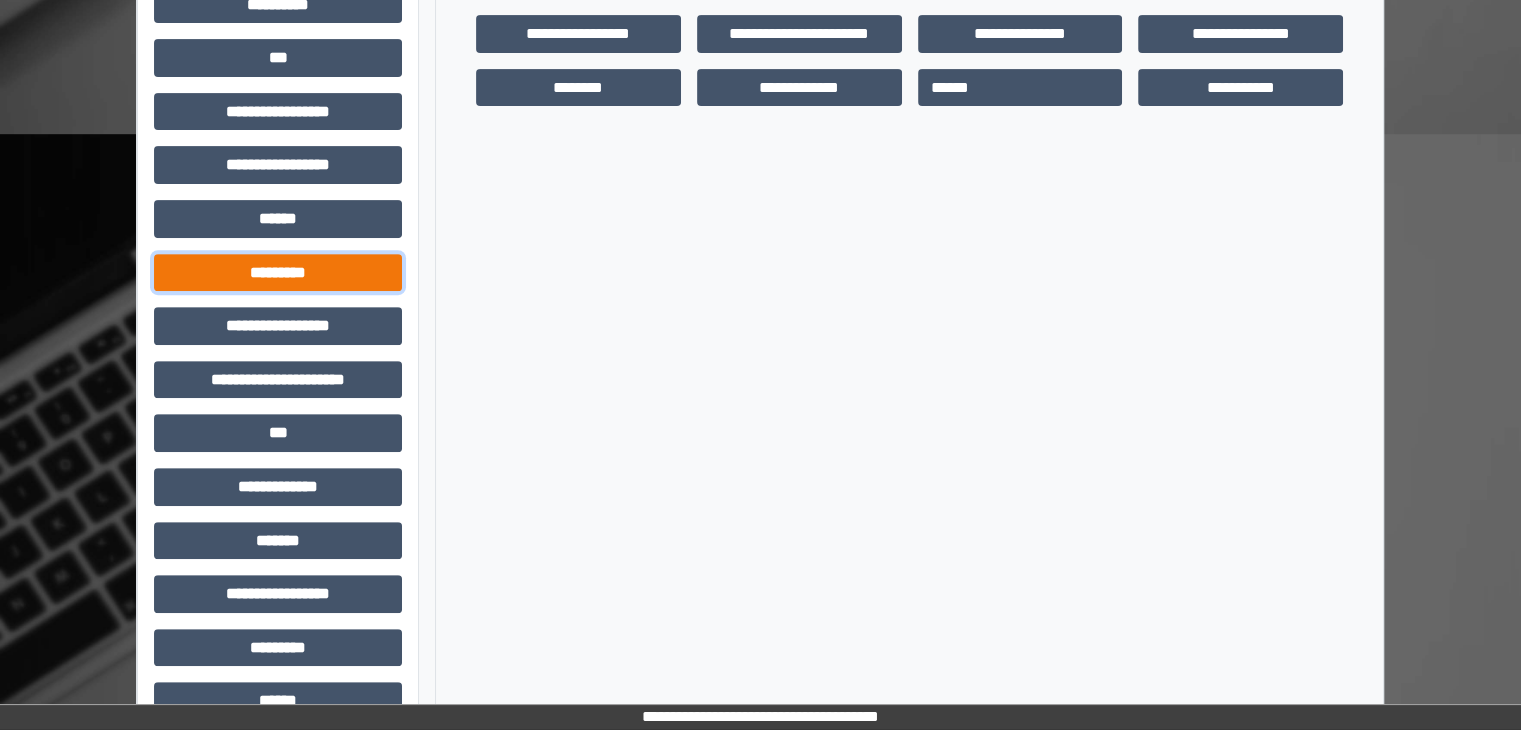 click on "*********" at bounding box center [278, 273] 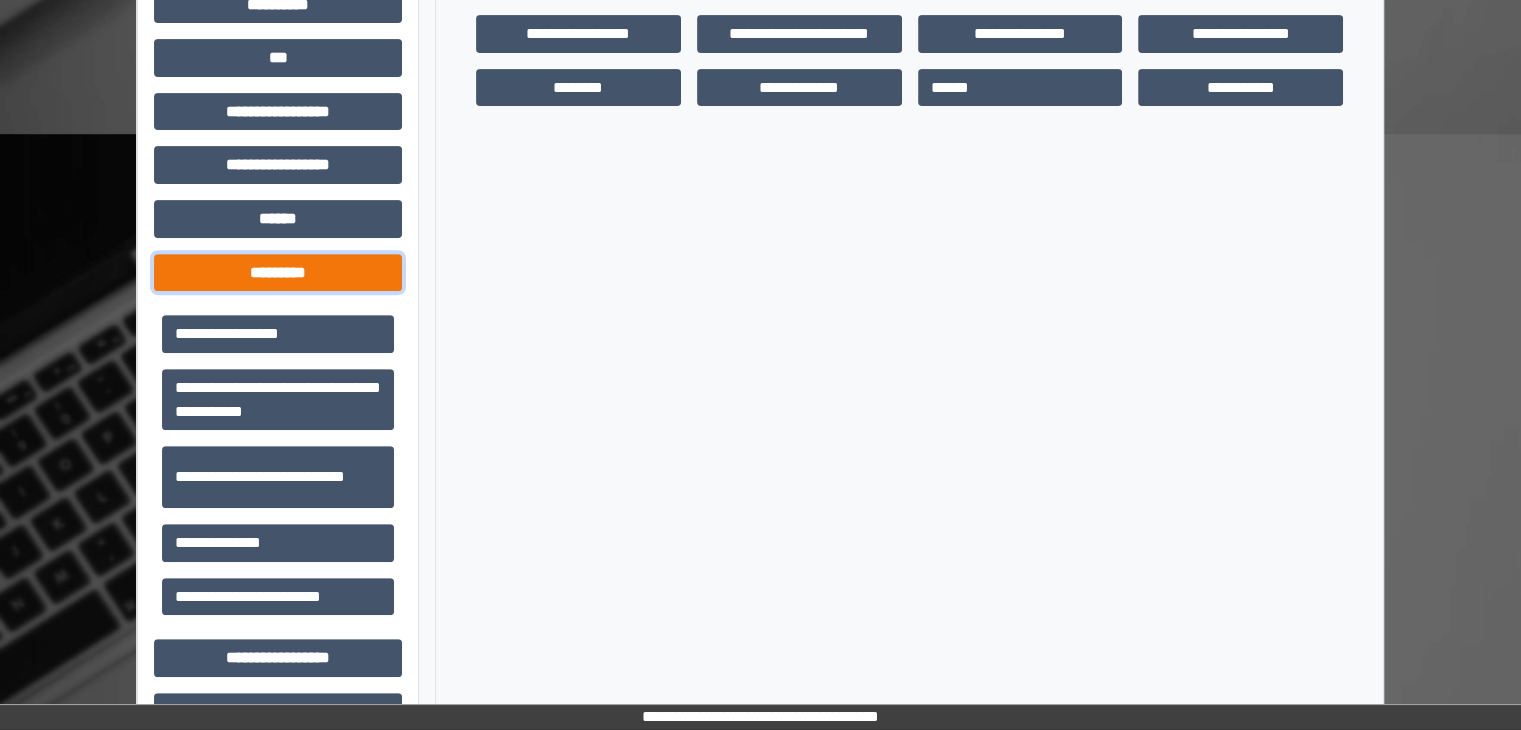click on "*********" at bounding box center (278, 273) 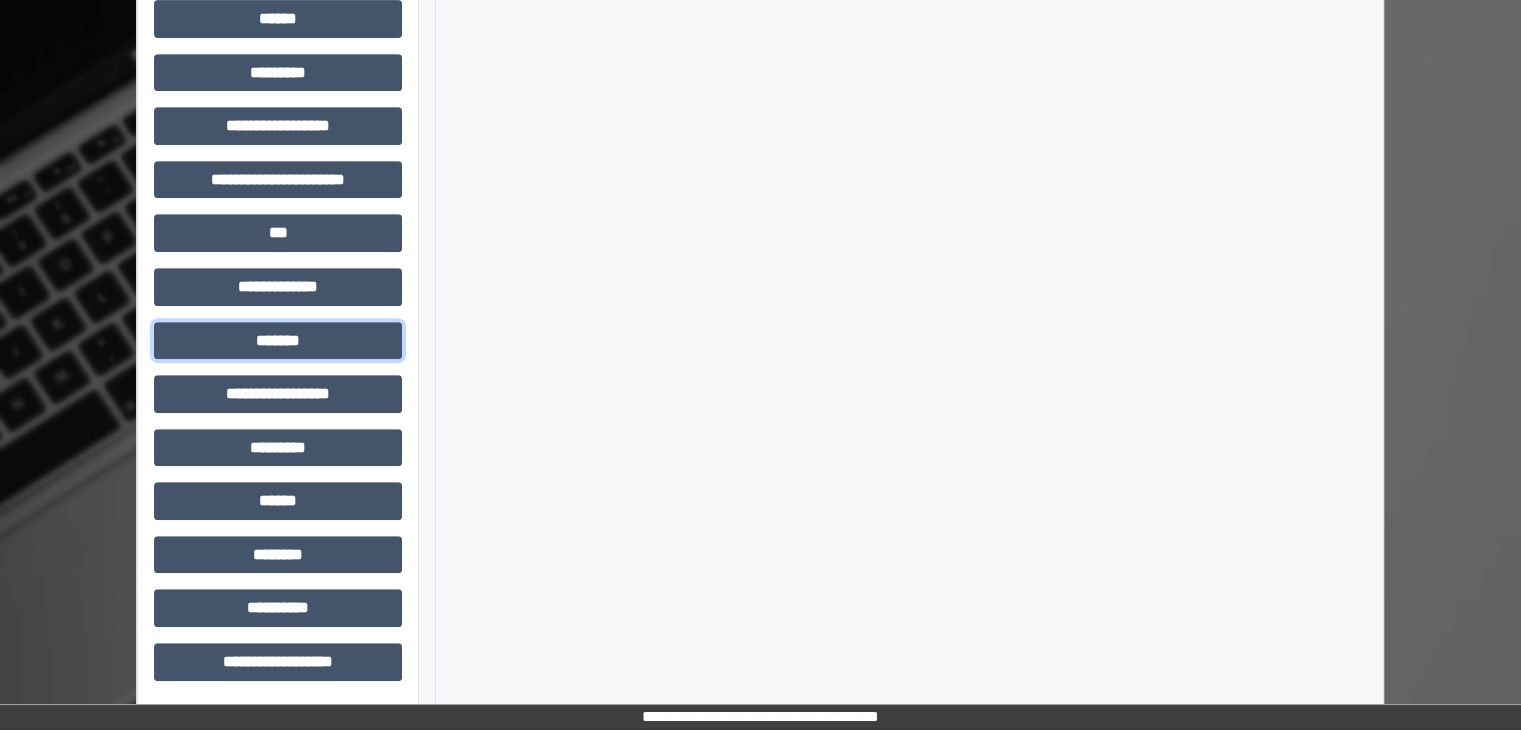 drag, startPoint x: 324, startPoint y: 339, endPoint x: 672, endPoint y: 329, distance: 348.14365 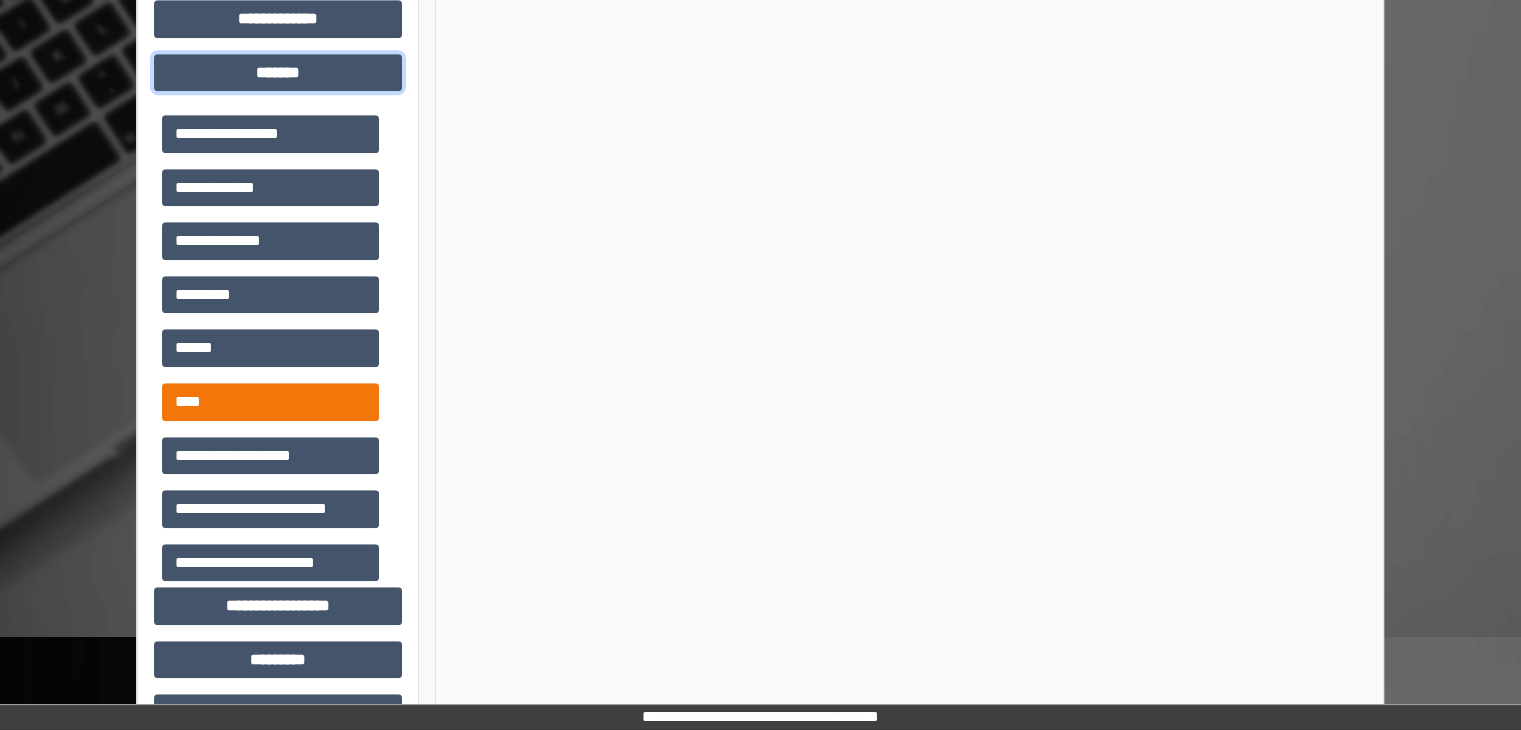 scroll, scrollTop: 1216, scrollLeft: 0, axis: vertical 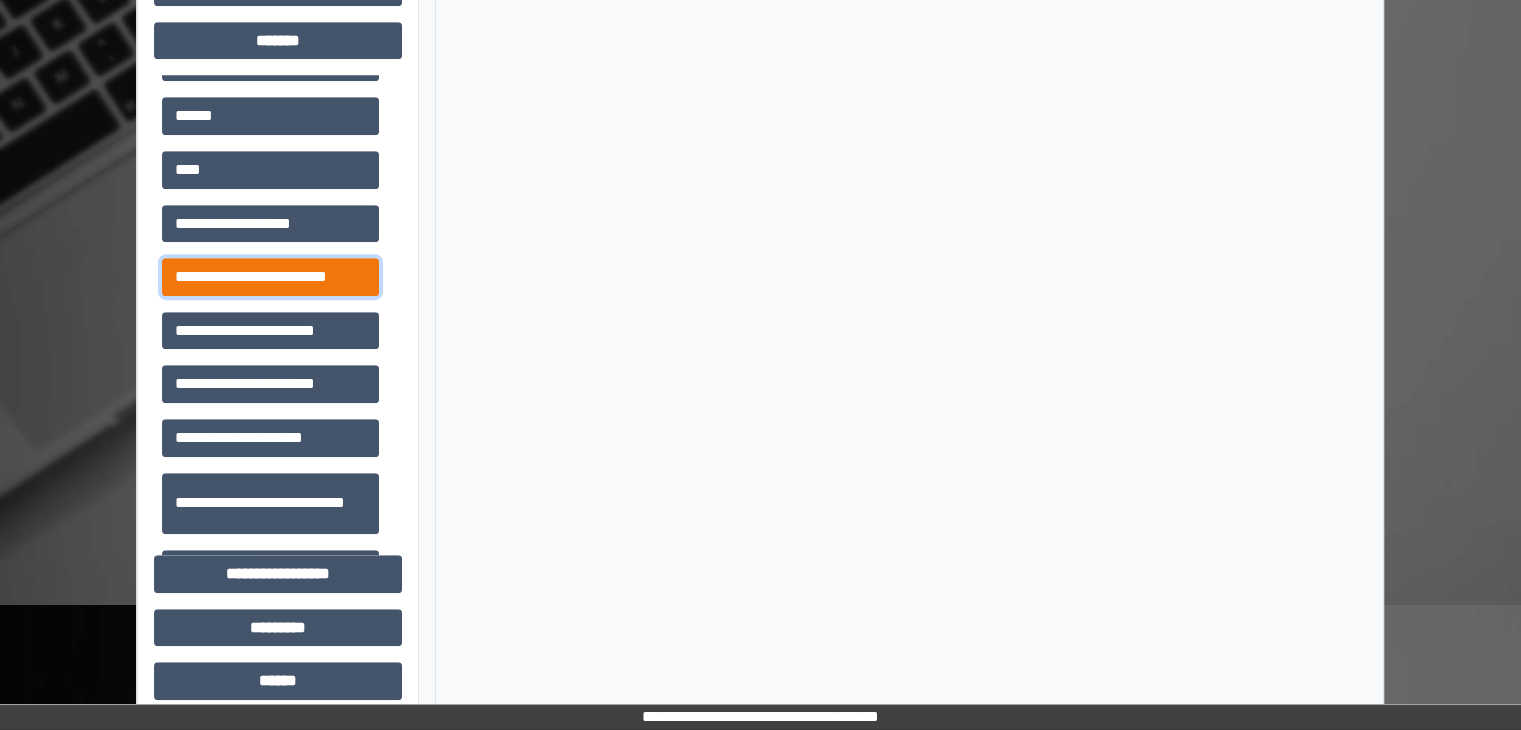 drag, startPoint x: 313, startPoint y: 264, endPoint x: 324, endPoint y: 268, distance: 11.7046995 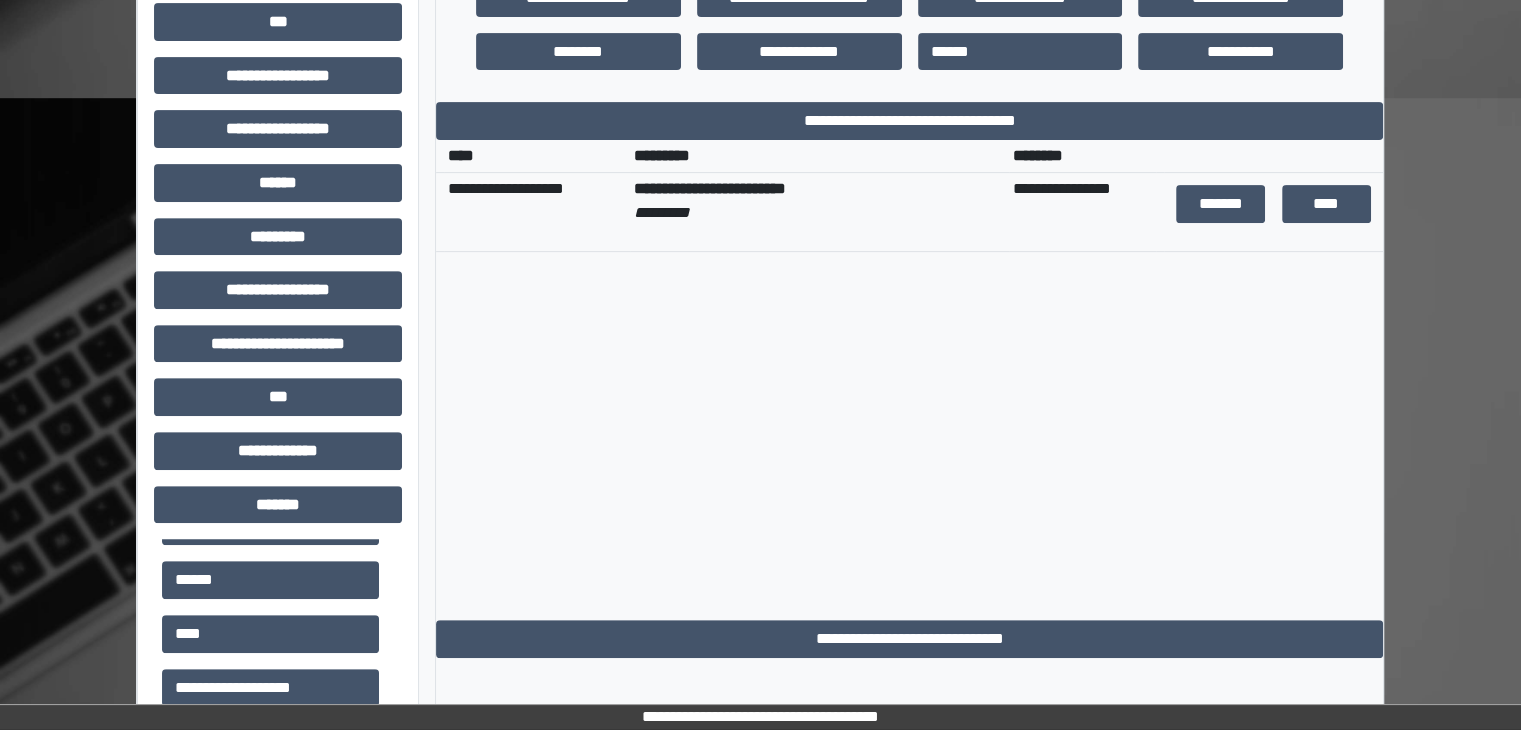 scroll, scrollTop: 716, scrollLeft: 0, axis: vertical 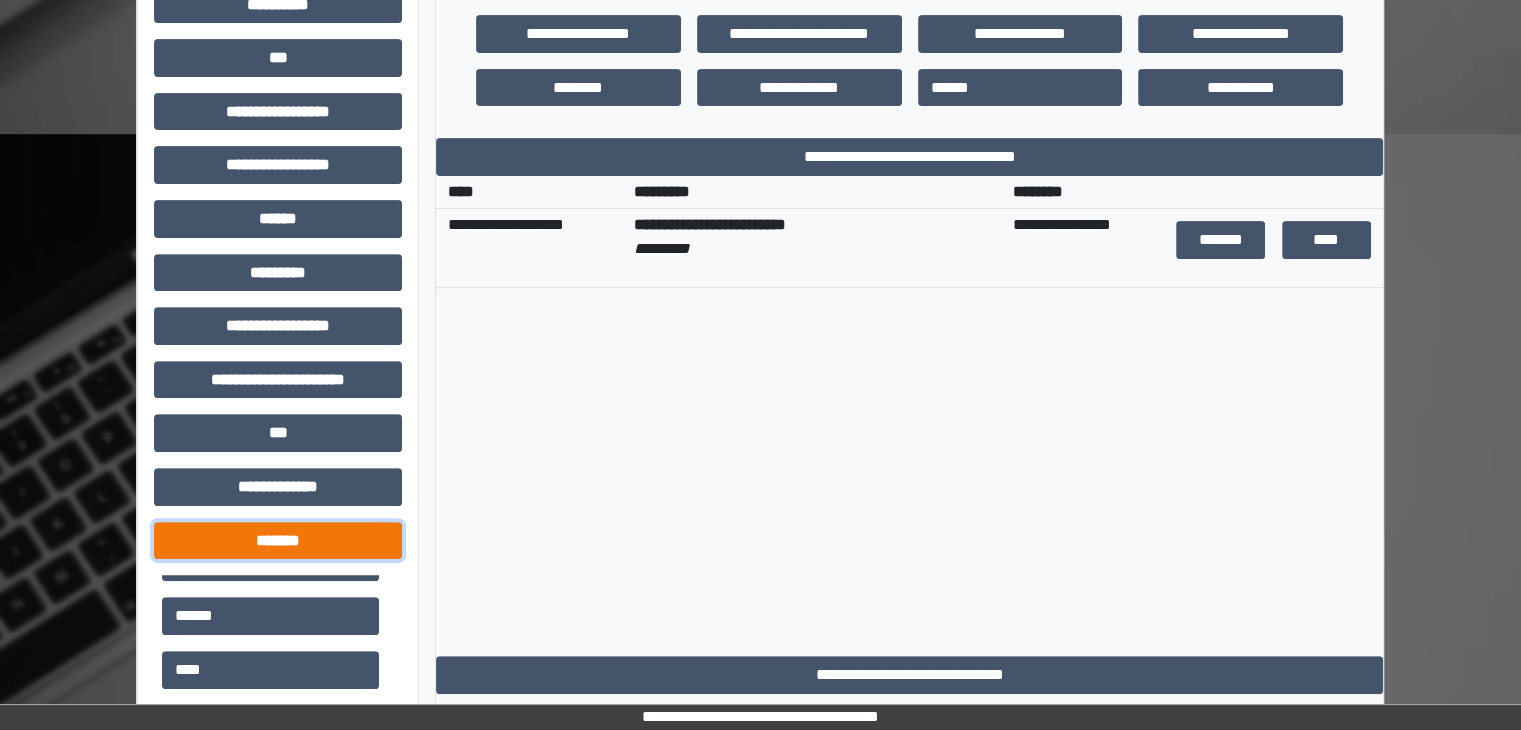 click on "*******" at bounding box center [278, 541] 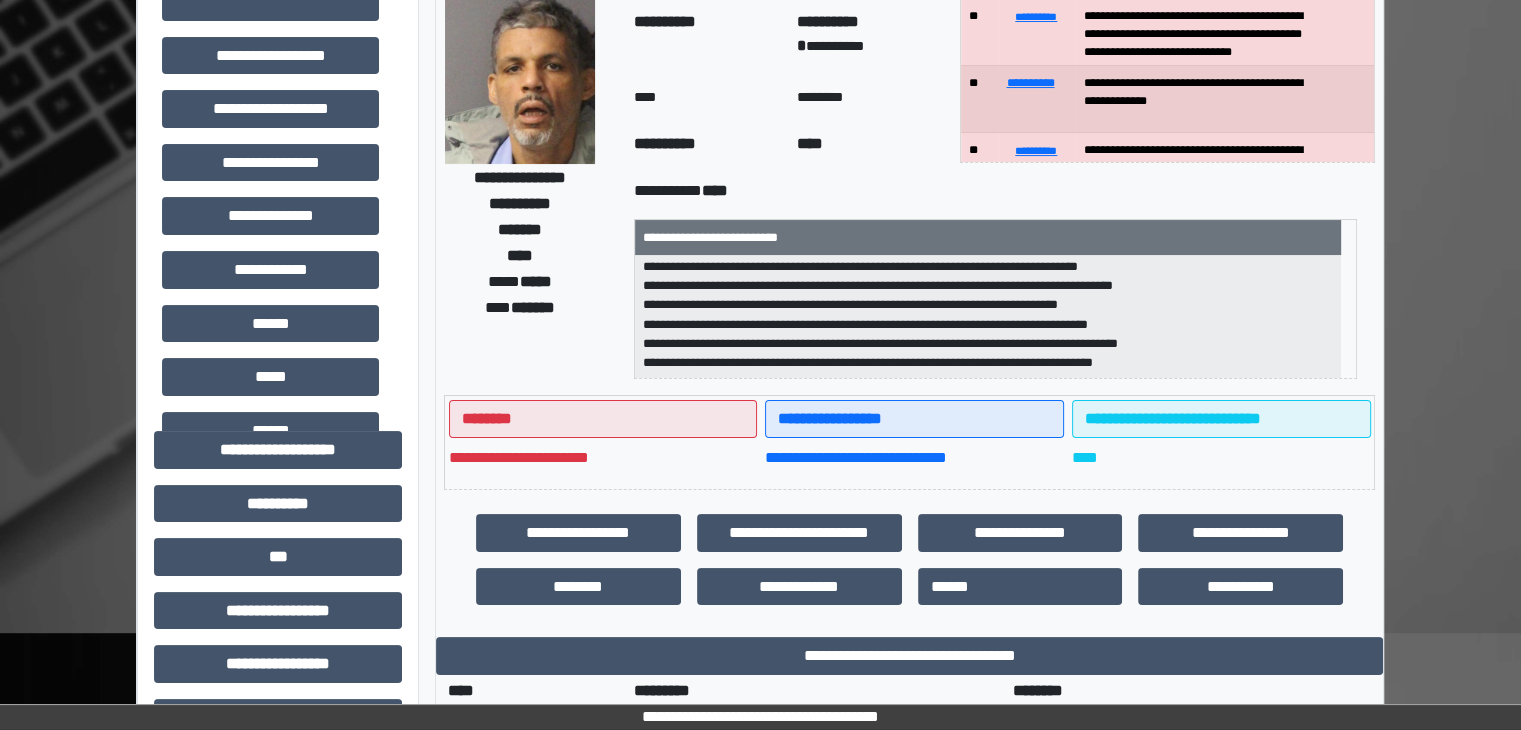 scroll, scrollTop: 216, scrollLeft: 0, axis: vertical 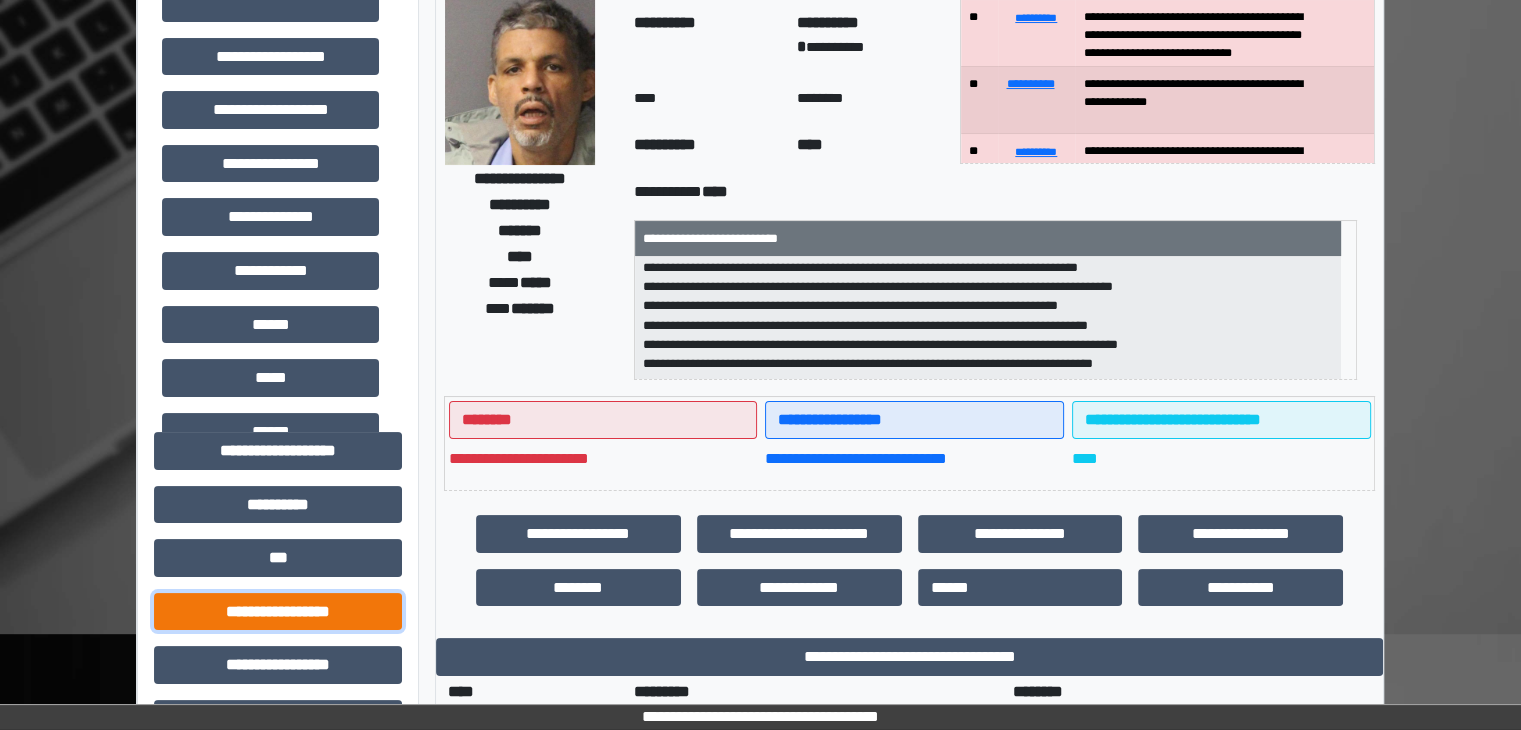 click on "**********" at bounding box center [278, 612] 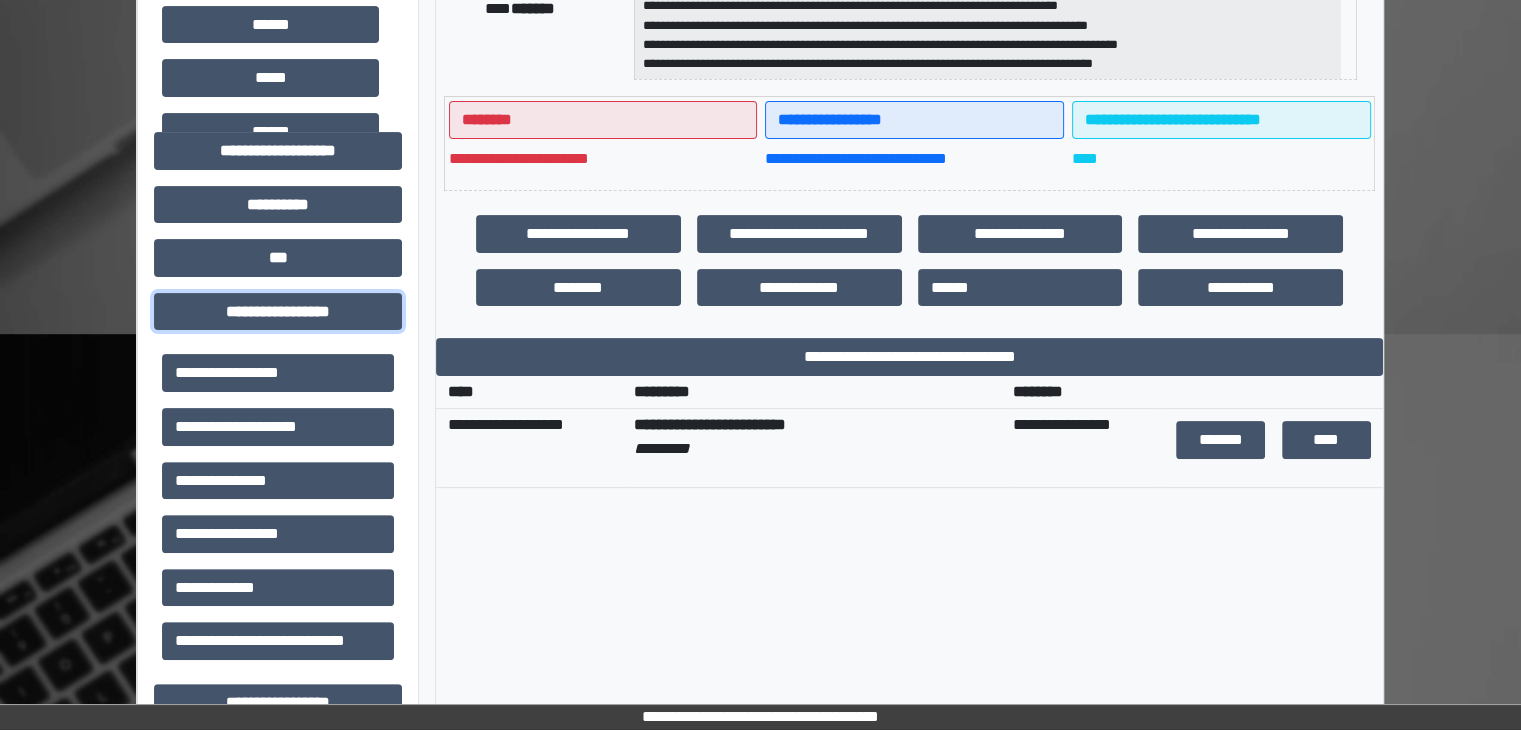 scroll, scrollTop: 516, scrollLeft: 0, axis: vertical 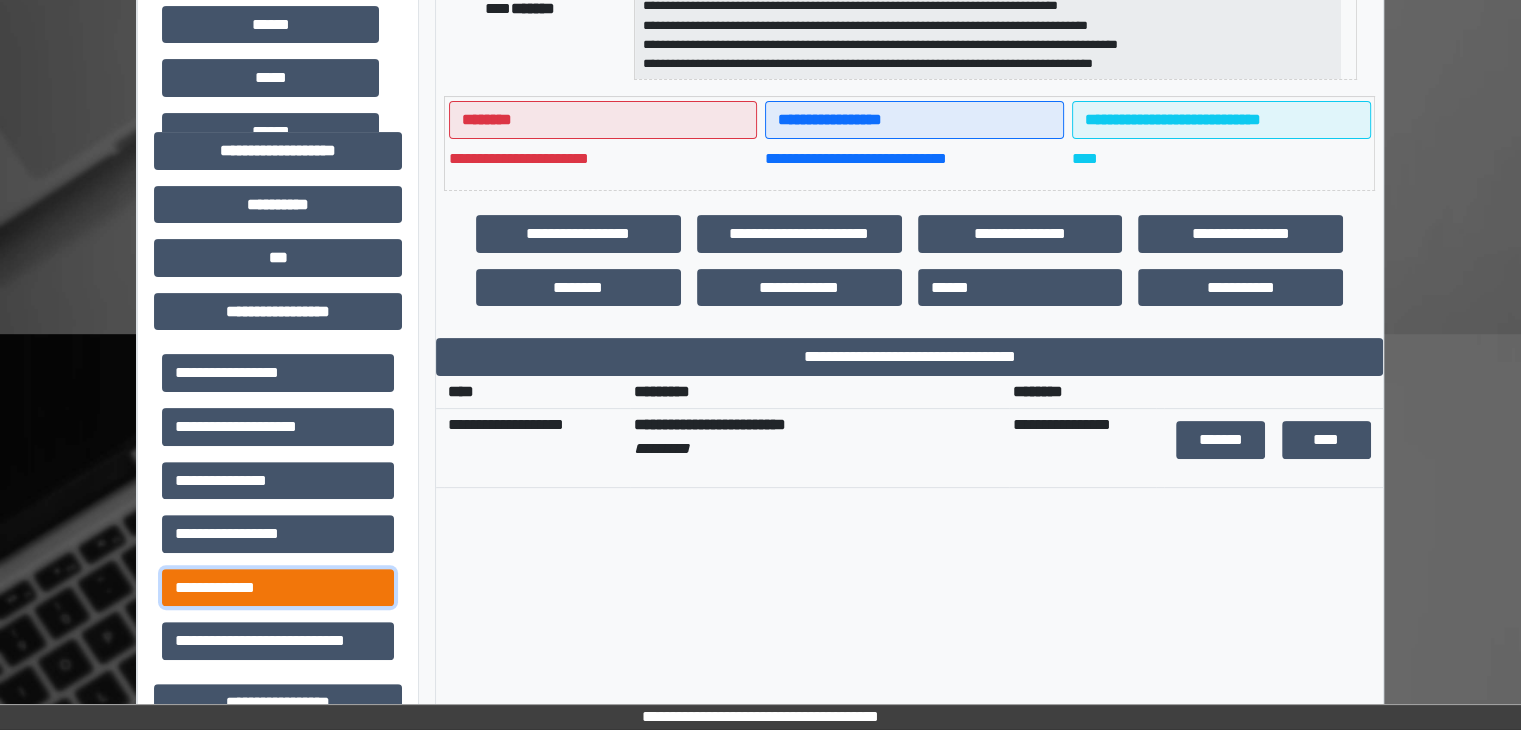 click on "**********" at bounding box center (278, 588) 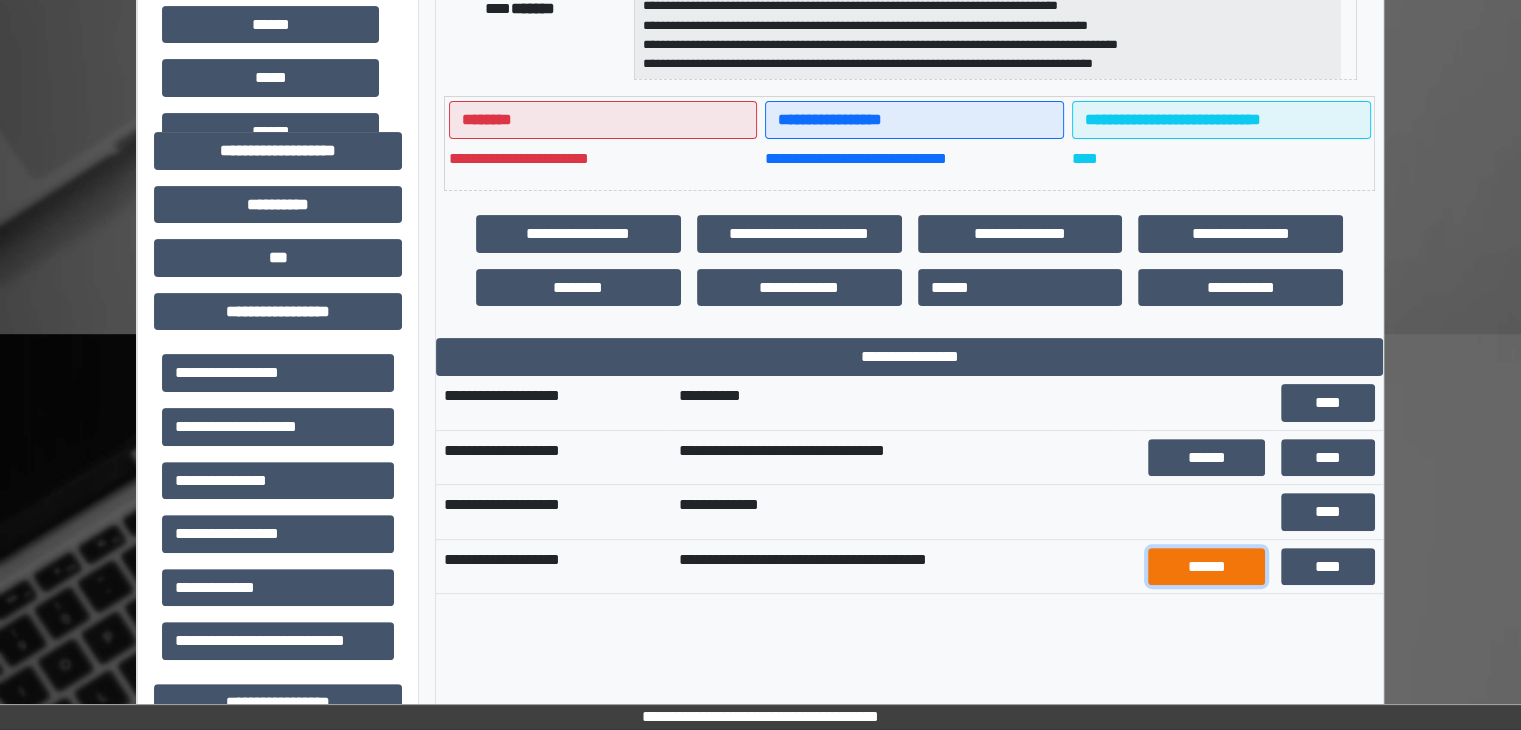 click on "******" at bounding box center [1206, 567] 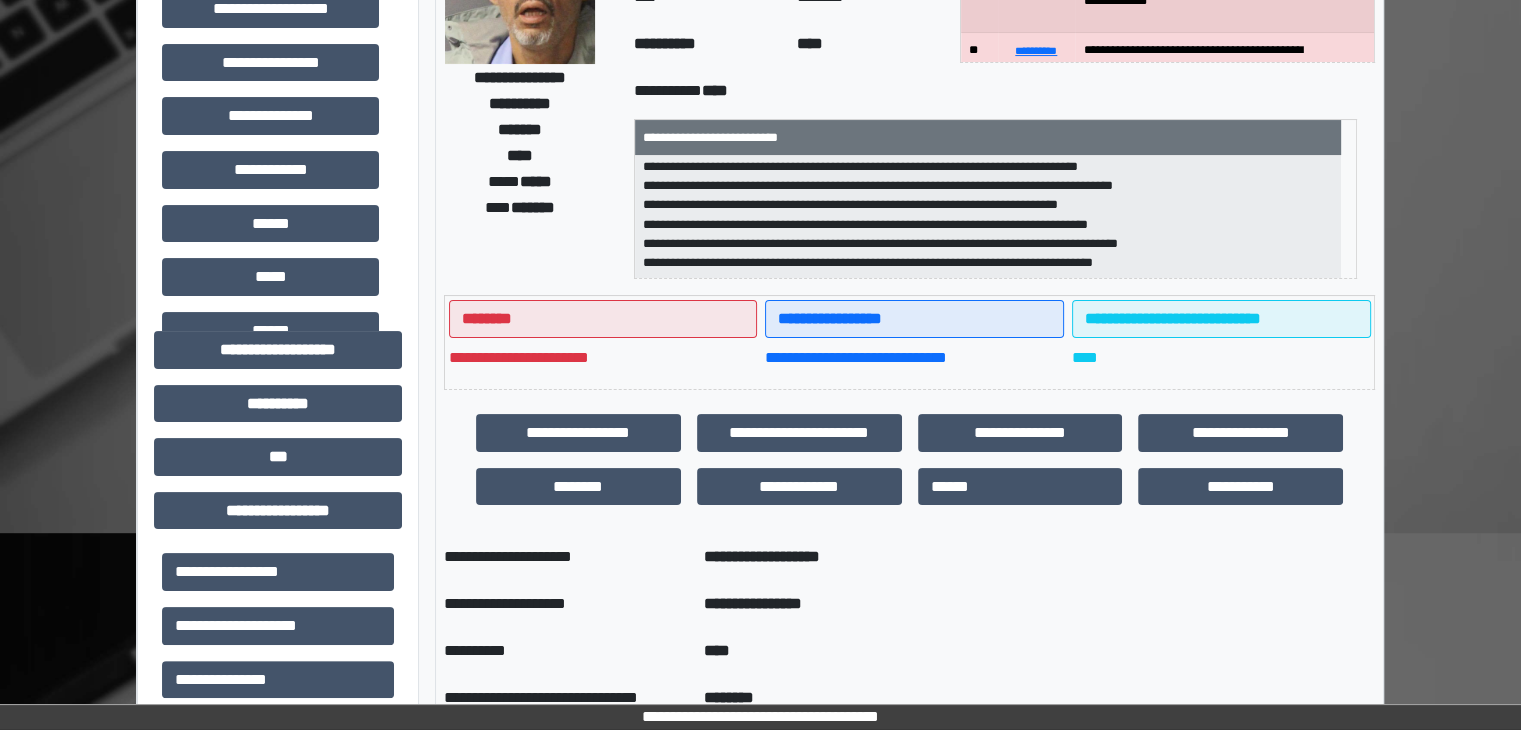 scroll, scrollTop: 316, scrollLeft: 0, axis: vertical 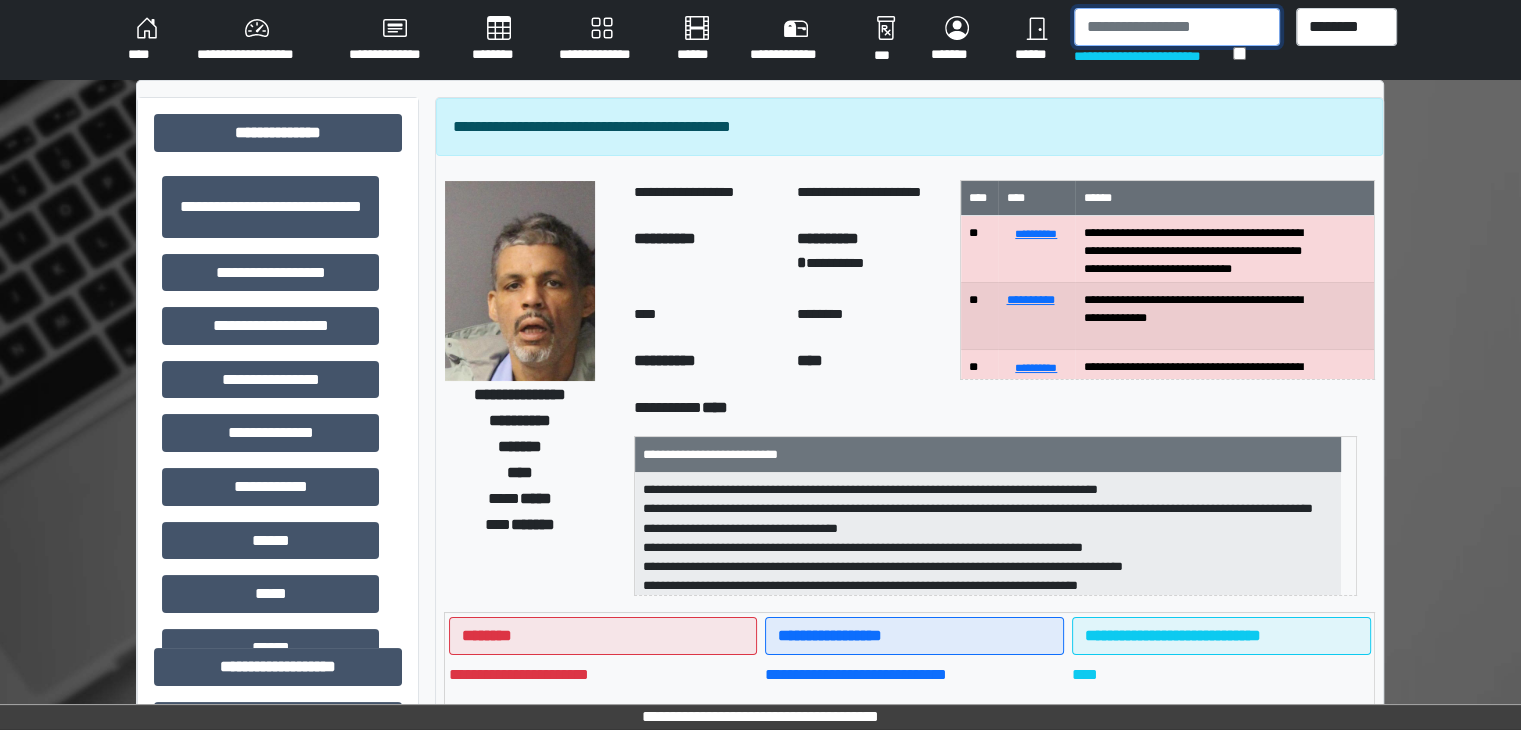click at bounding box center (1177, 27) 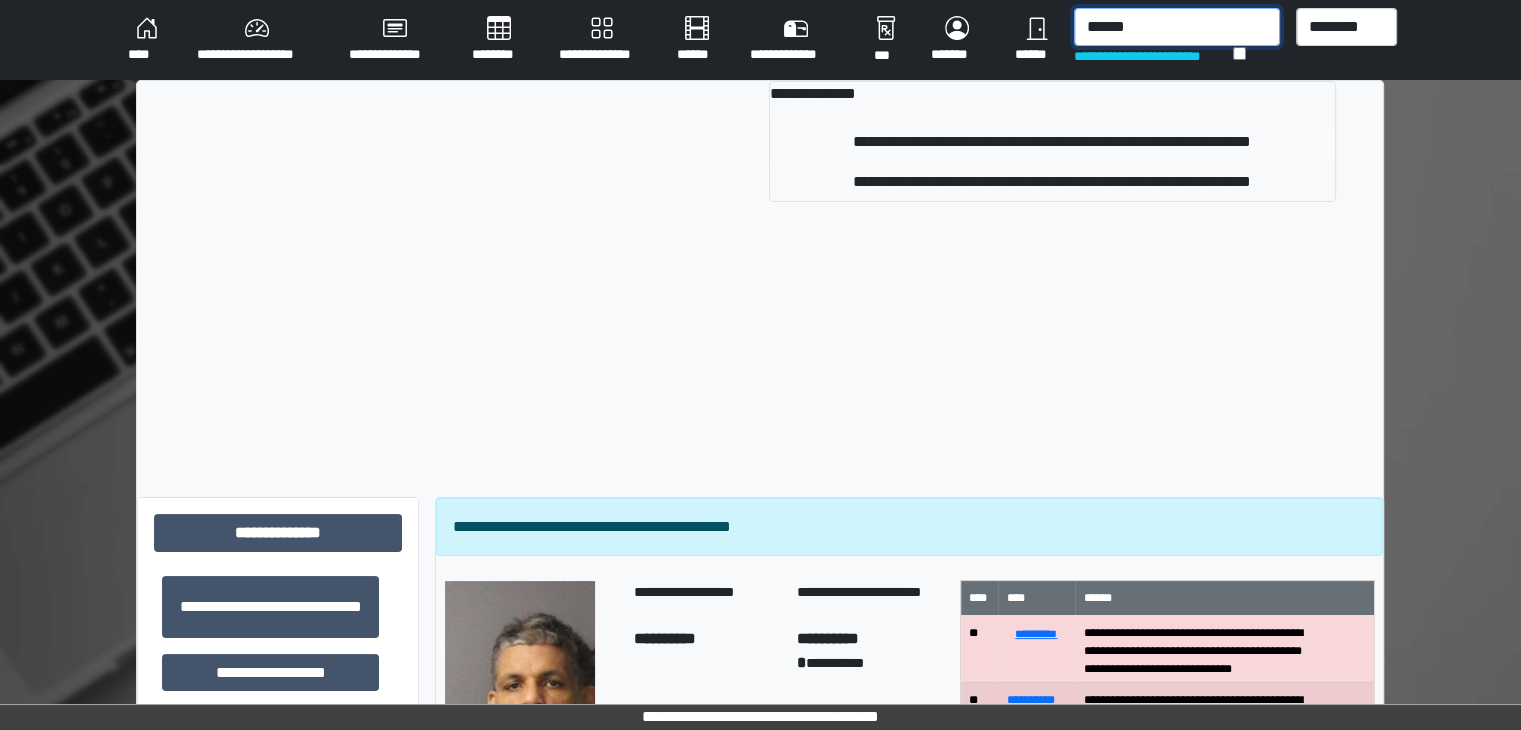 type on "******" 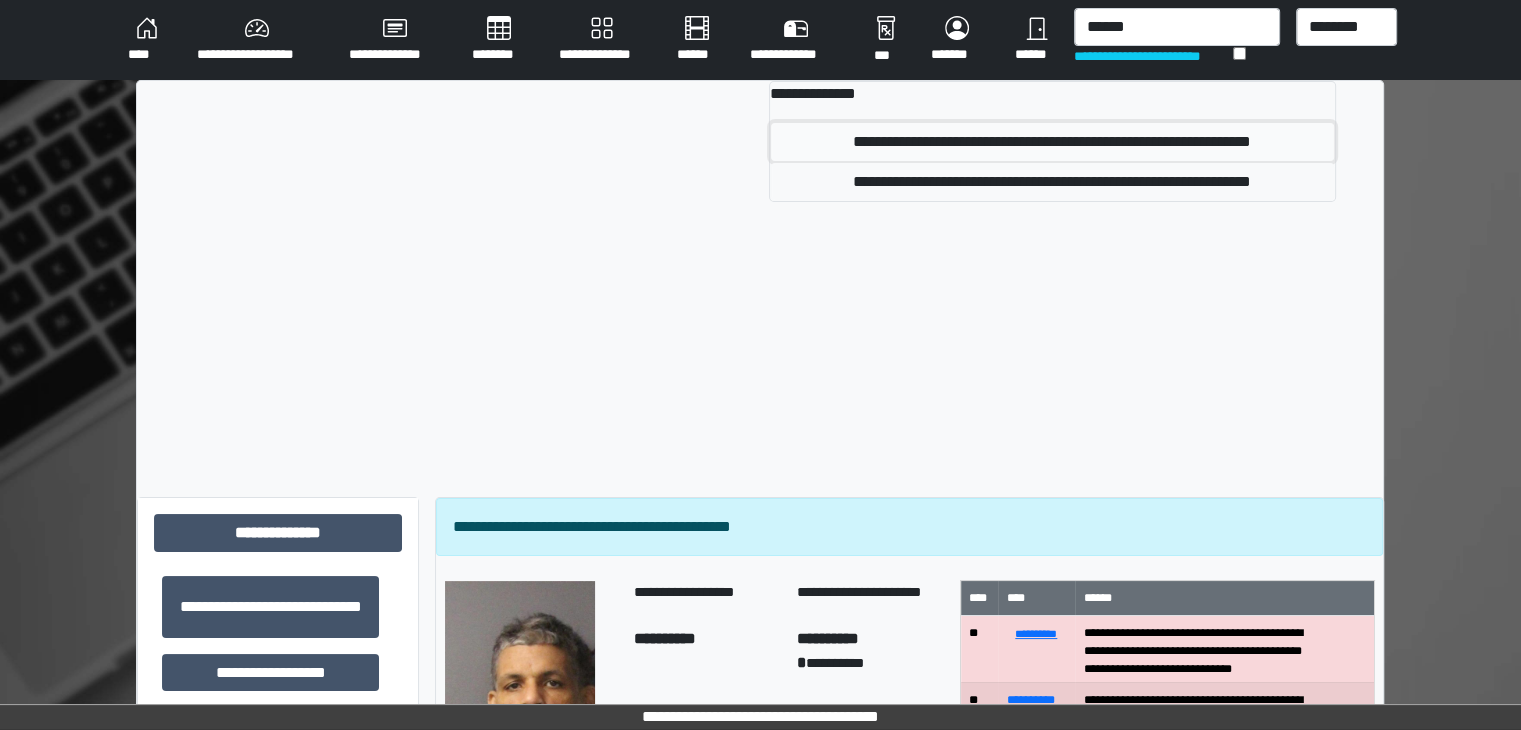 click on "**********" at bounding box center (1052, 142) 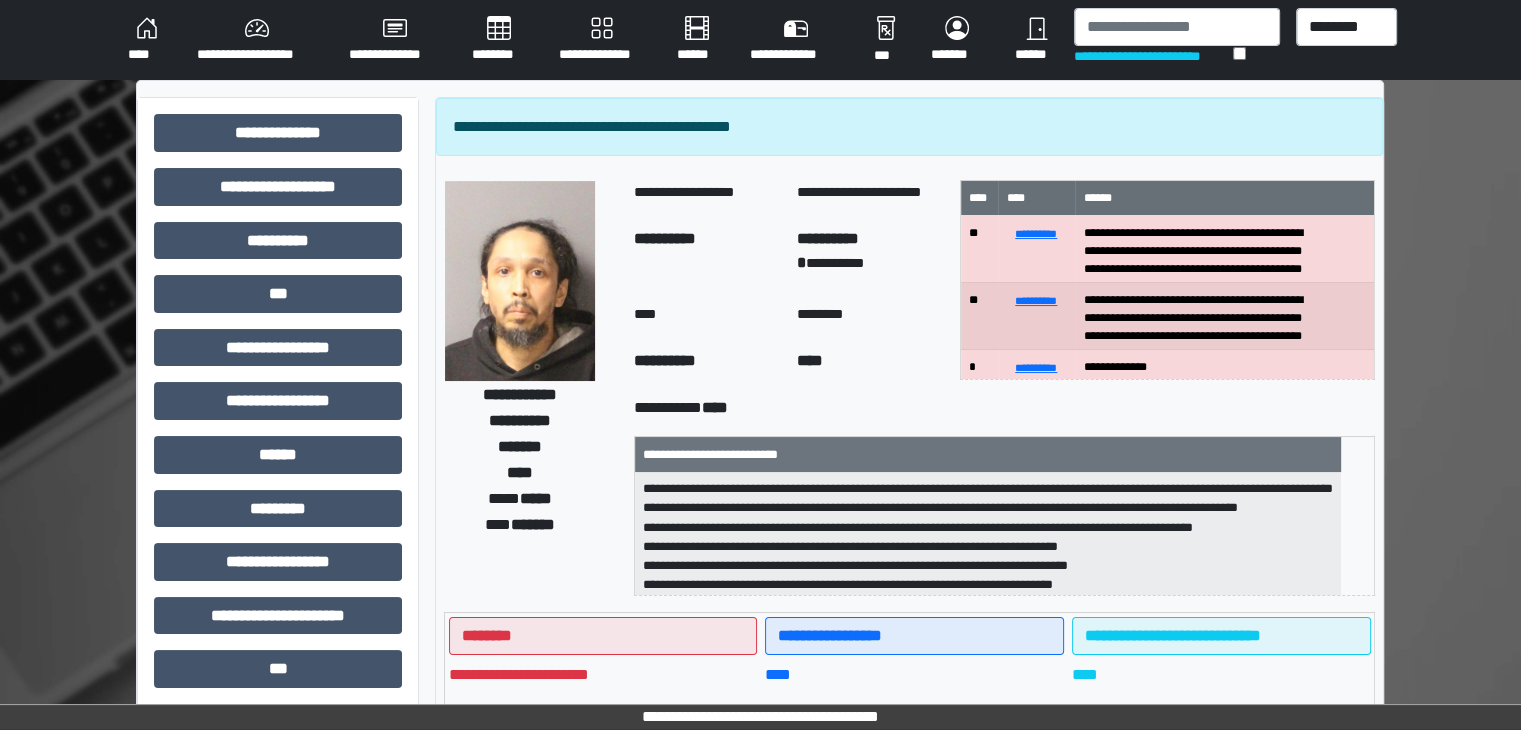 scroll, scrollTop: 0, scrollLeft: 0, axis: both 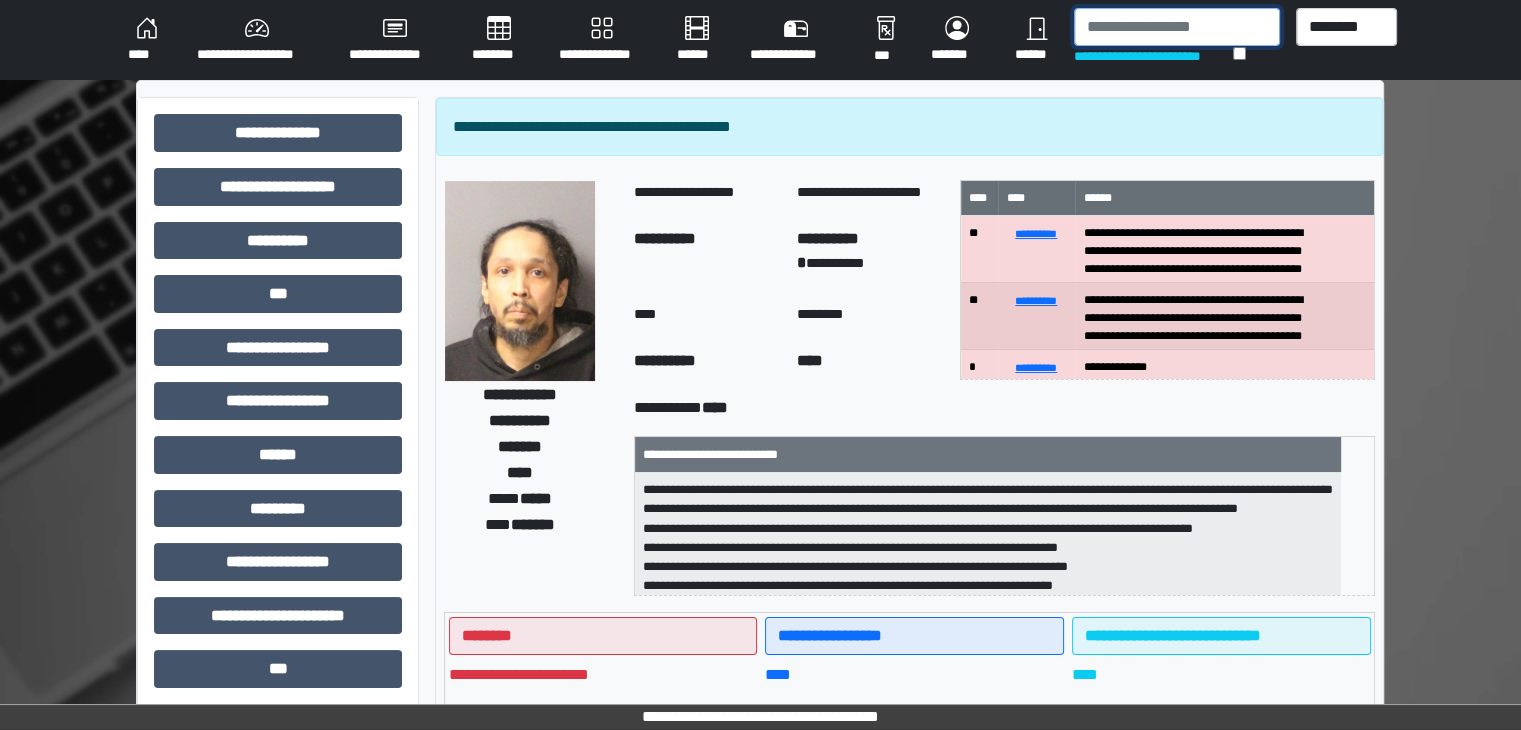 click at bounding box center [1177, 27] 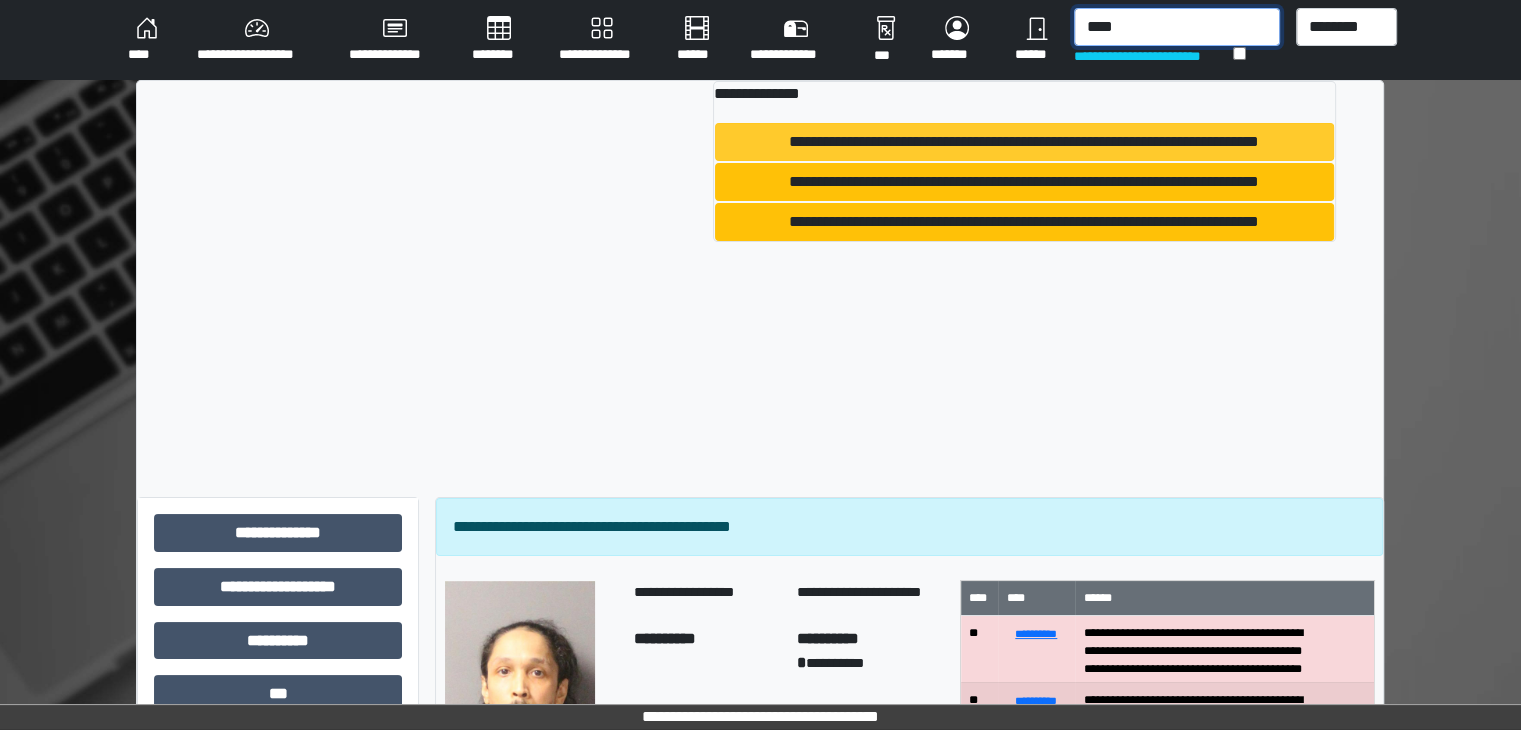 type on "****" 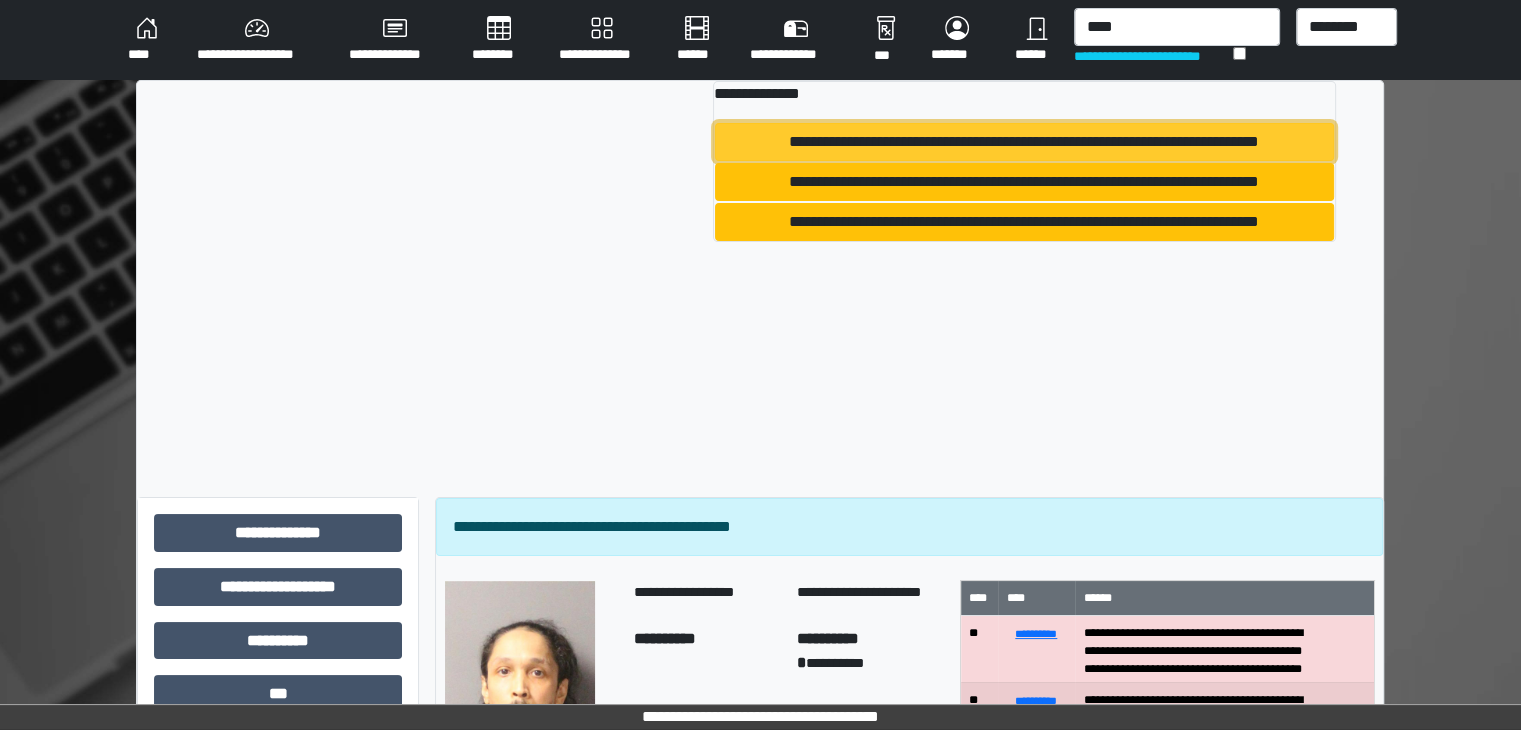 click on "**********" at bounding box center [1024, 142] 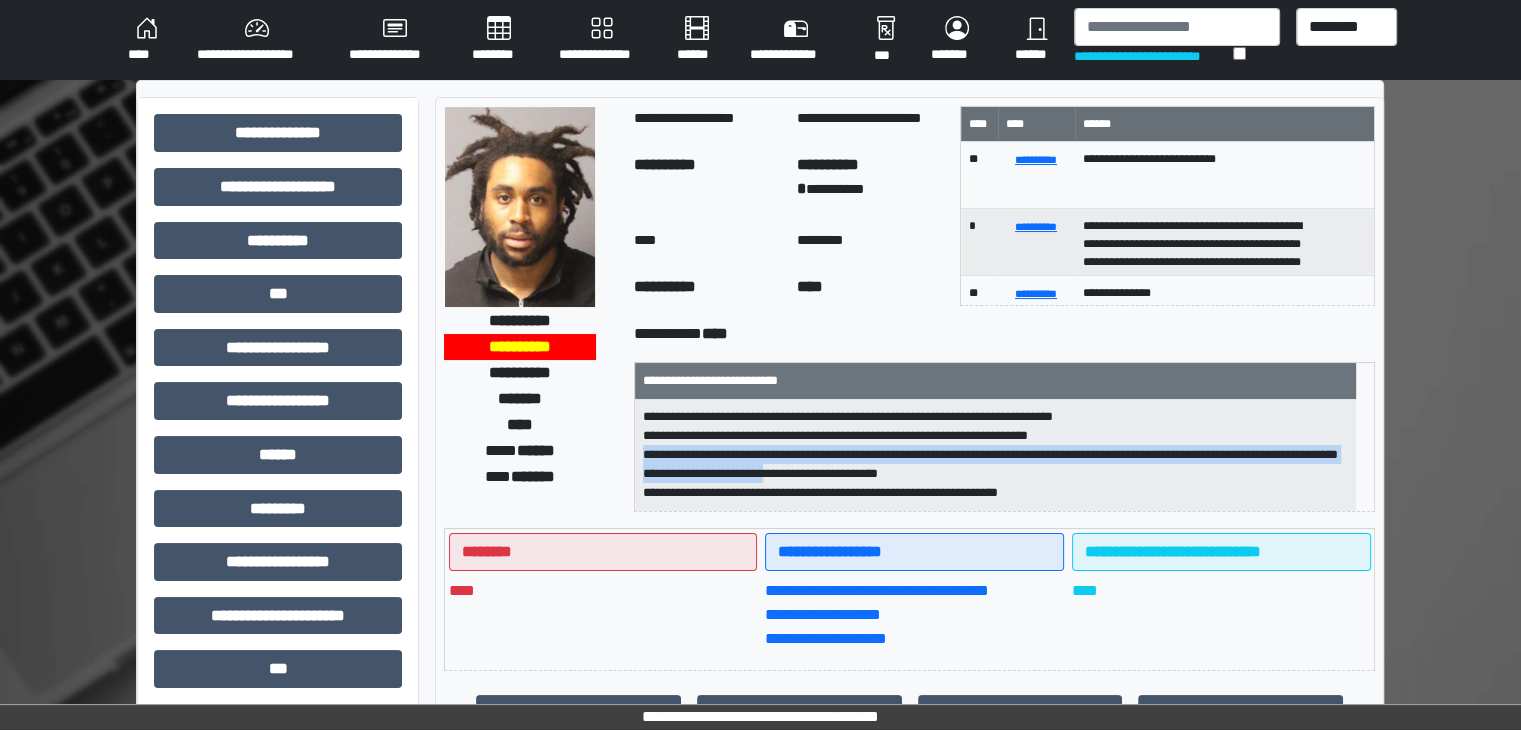 drag, startPoint x: 662, startPoint y: 453, endPoint x: 940, endPoint y: 465, distance: 278.25888 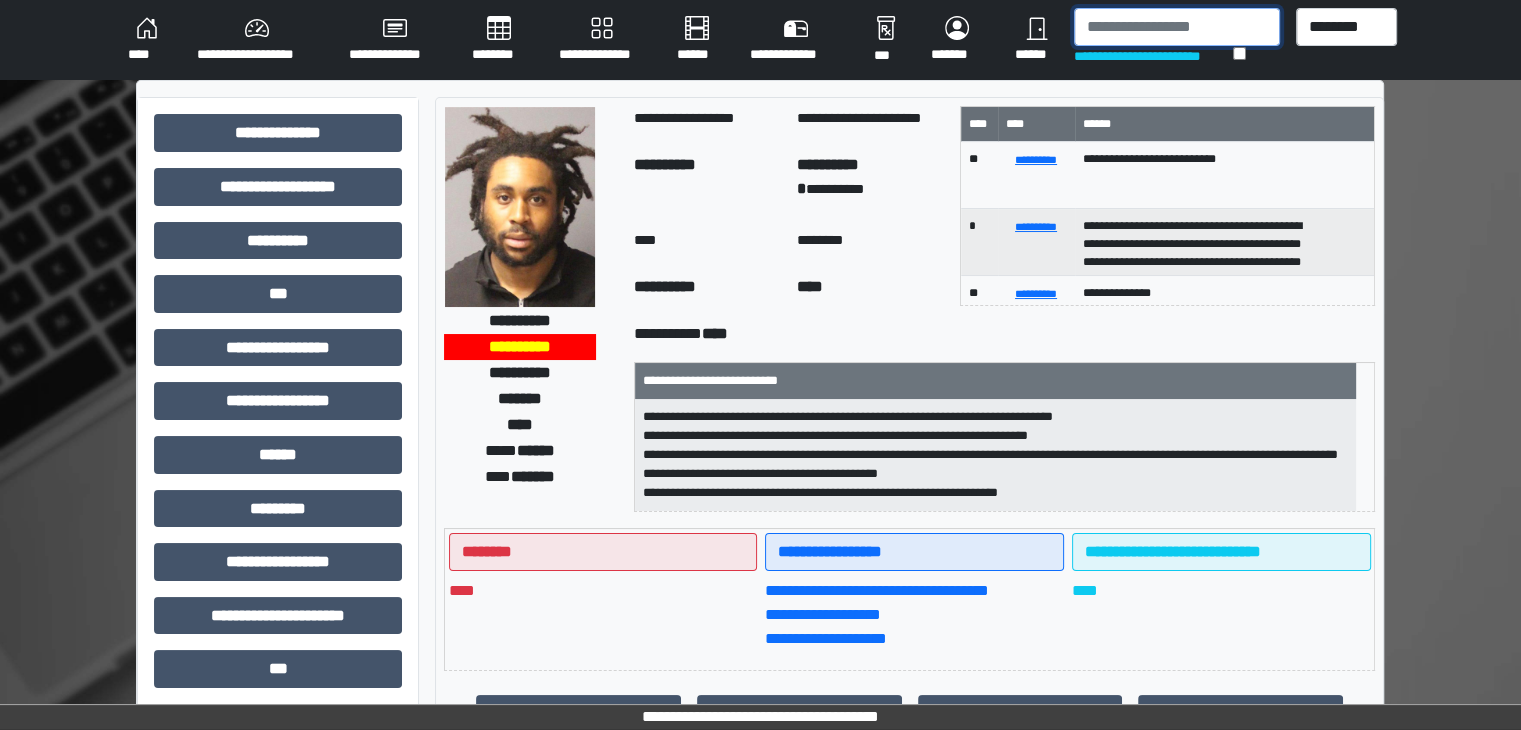 drag, startPoint x: 1192, startPoint y: 27, endPoint x: 1187, endPoint y: 16, distance: 12.083046 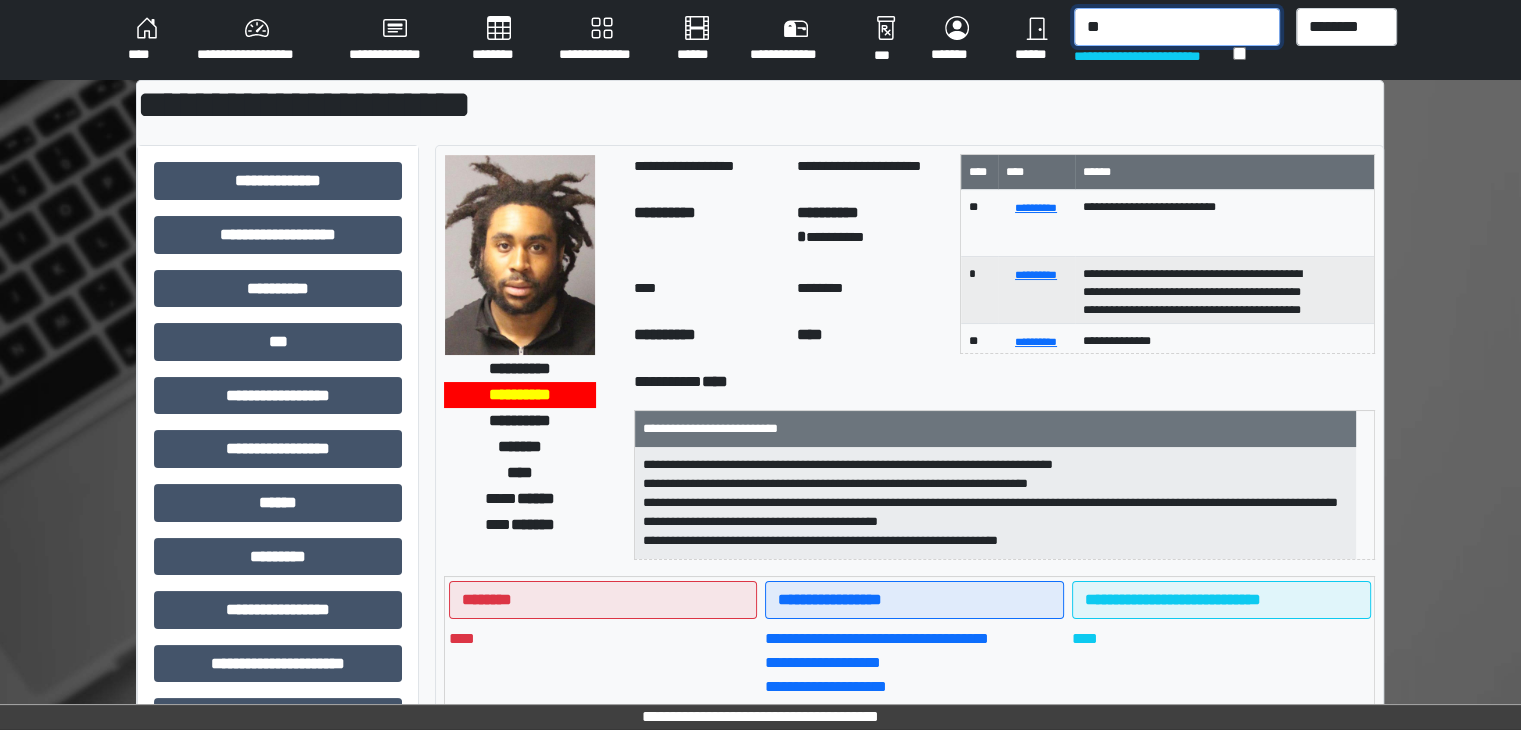 type on "*" 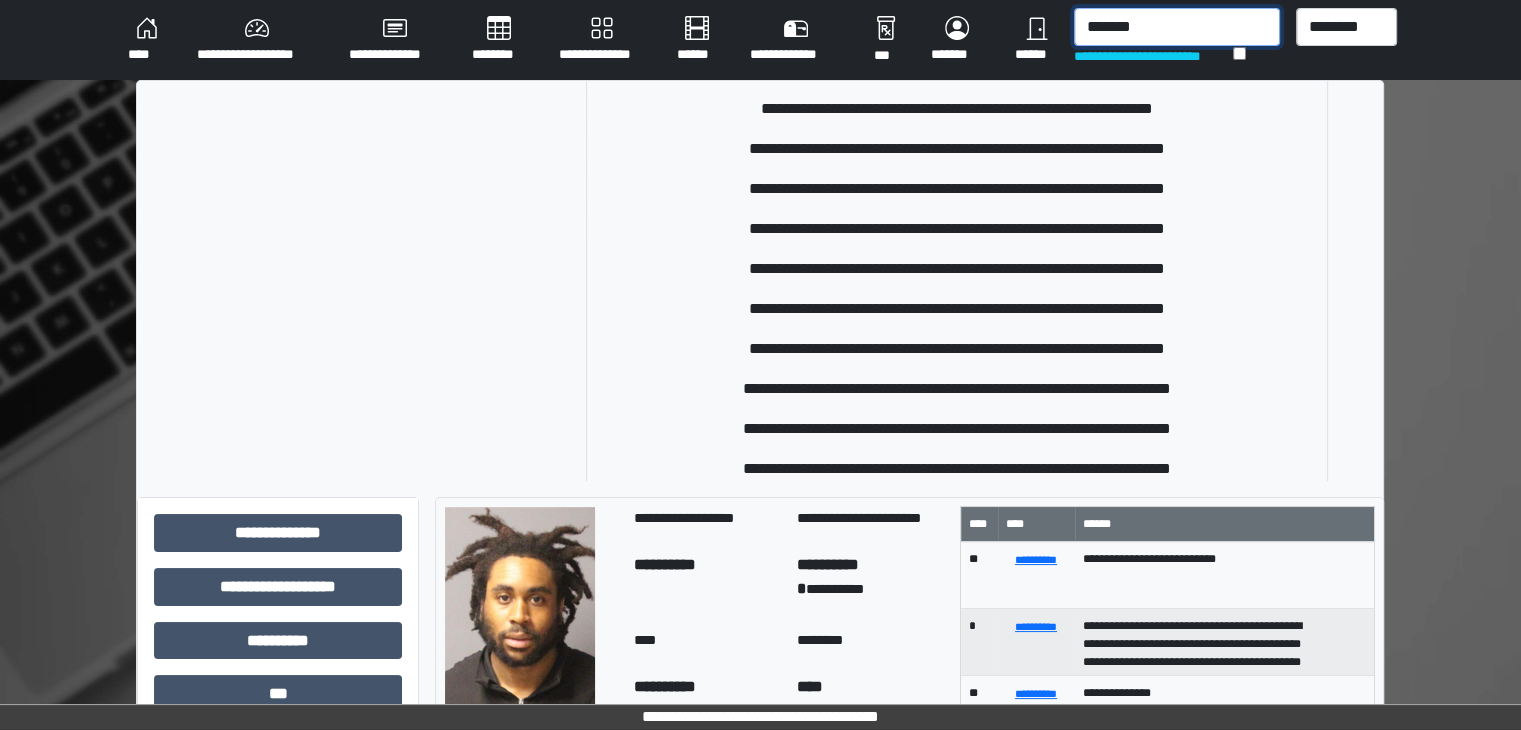 scroll, scrollTop: 2600, scrollLeft: 0, axis: vertical 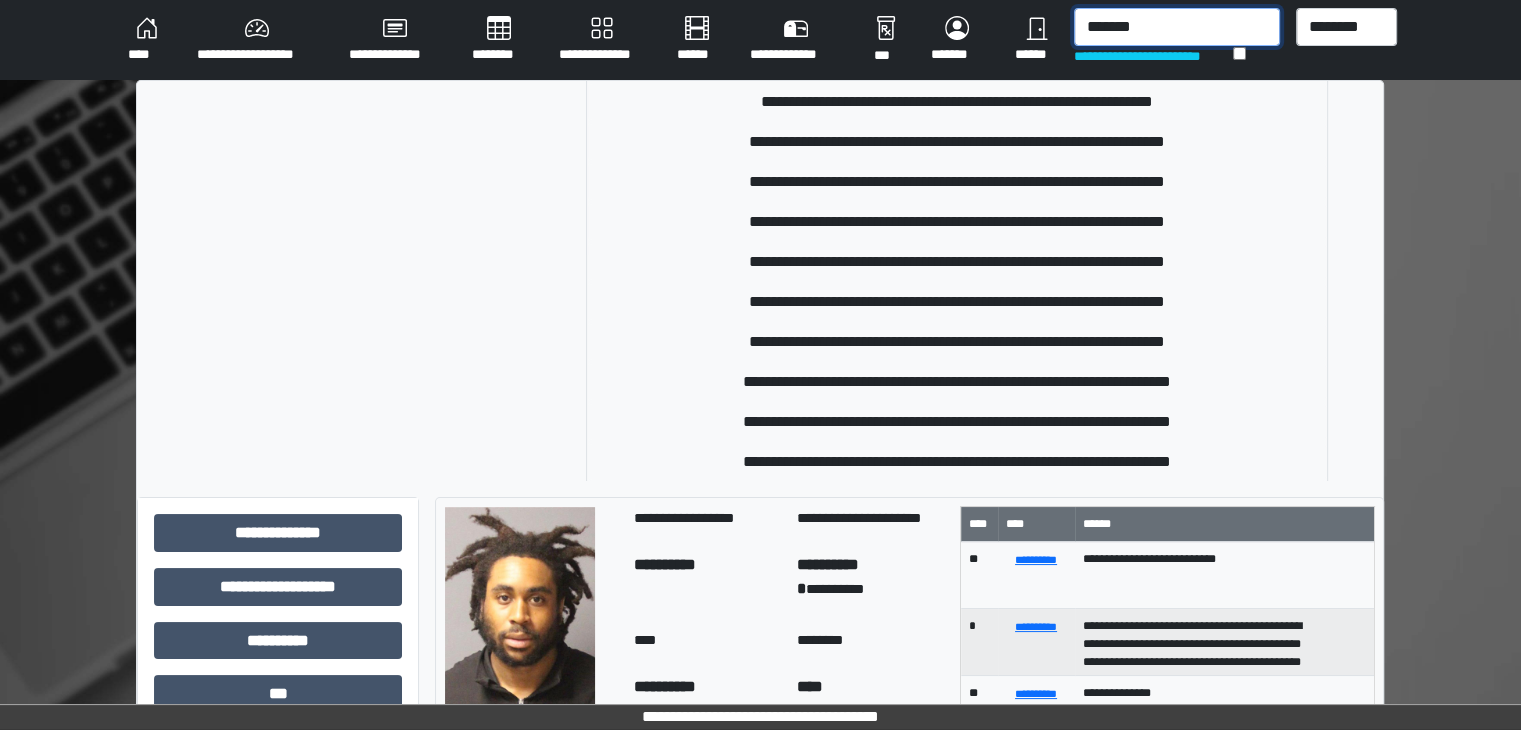 drag, startPoint x: 1155, startPoint y: 28, endPoint x: 964, endPoint y: 35, distance: 191.12823 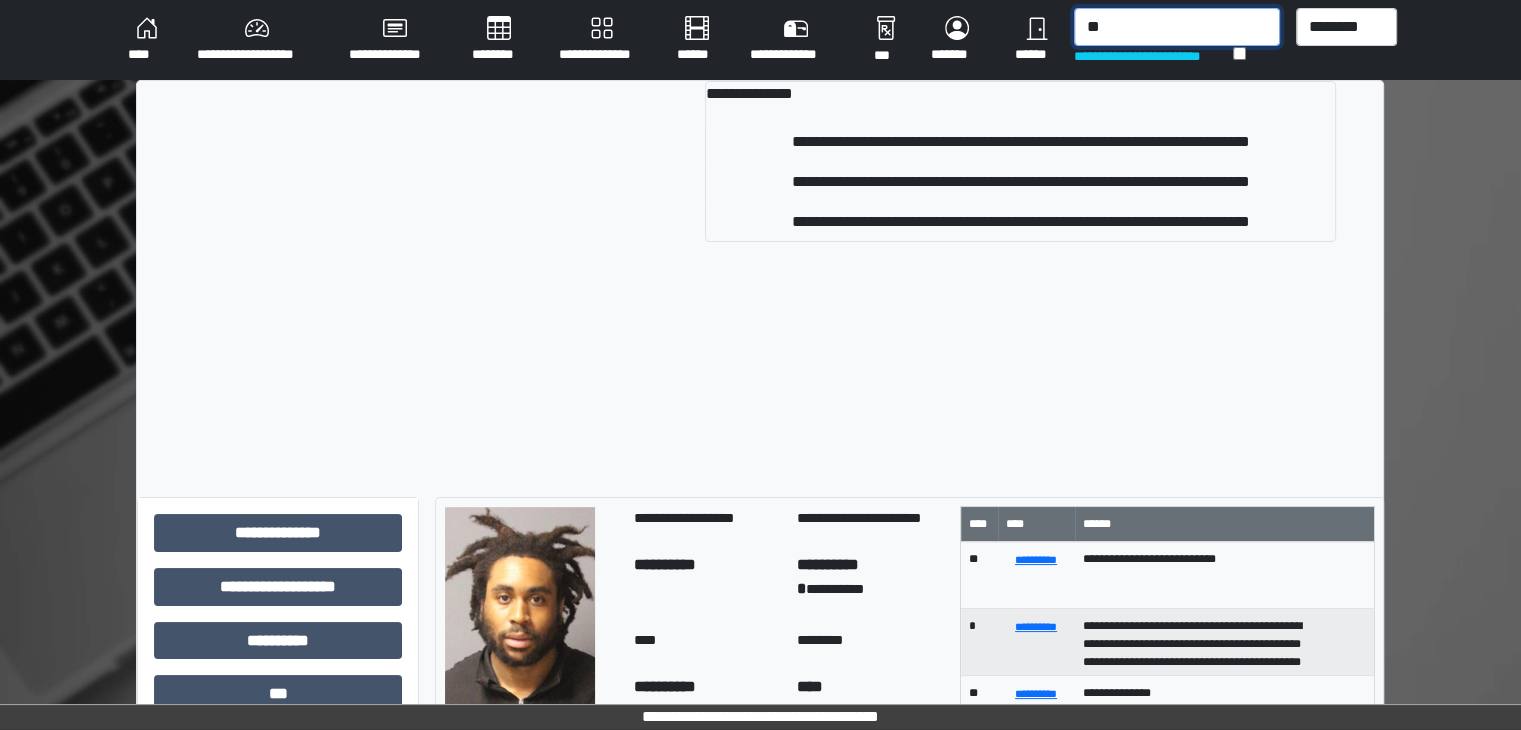 type on "*" 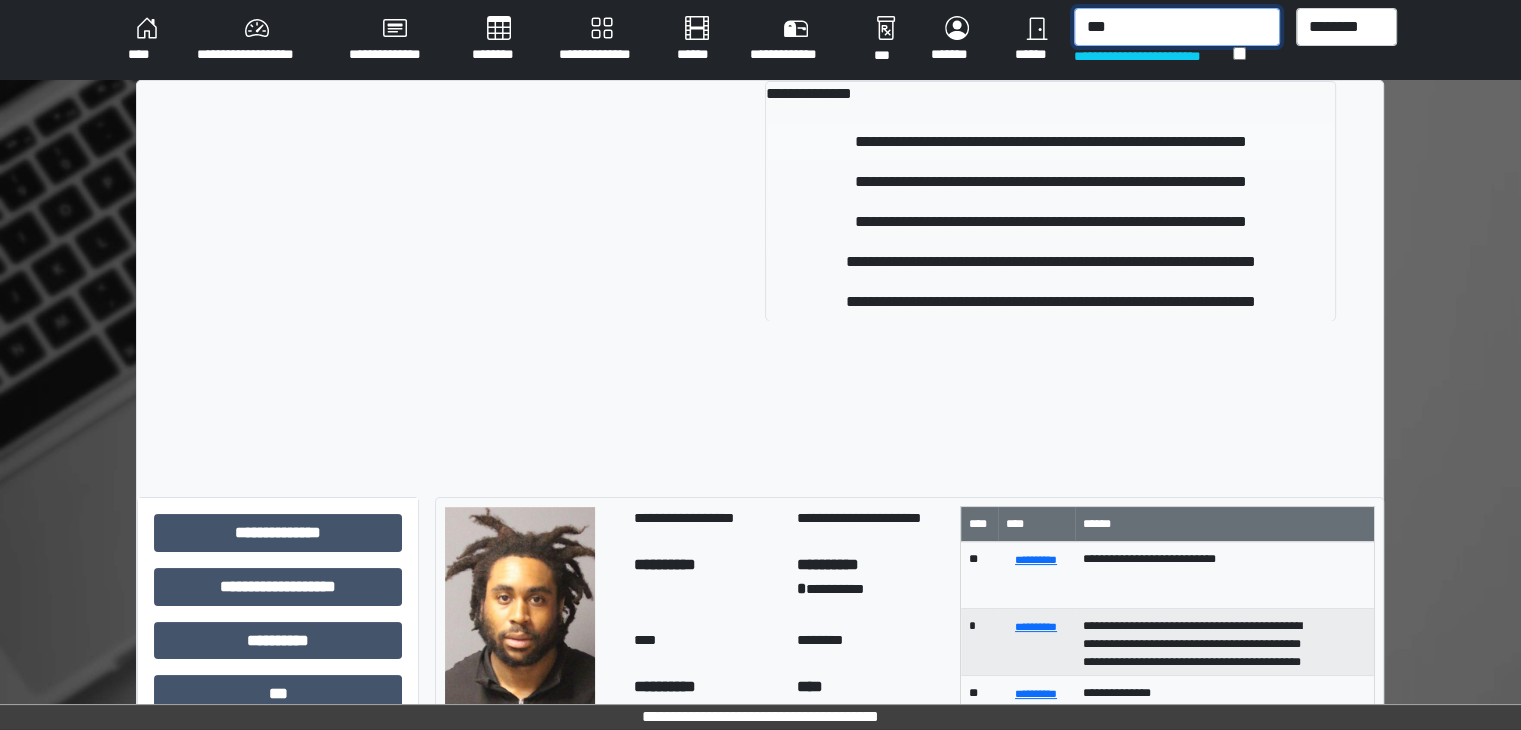 type on "***" 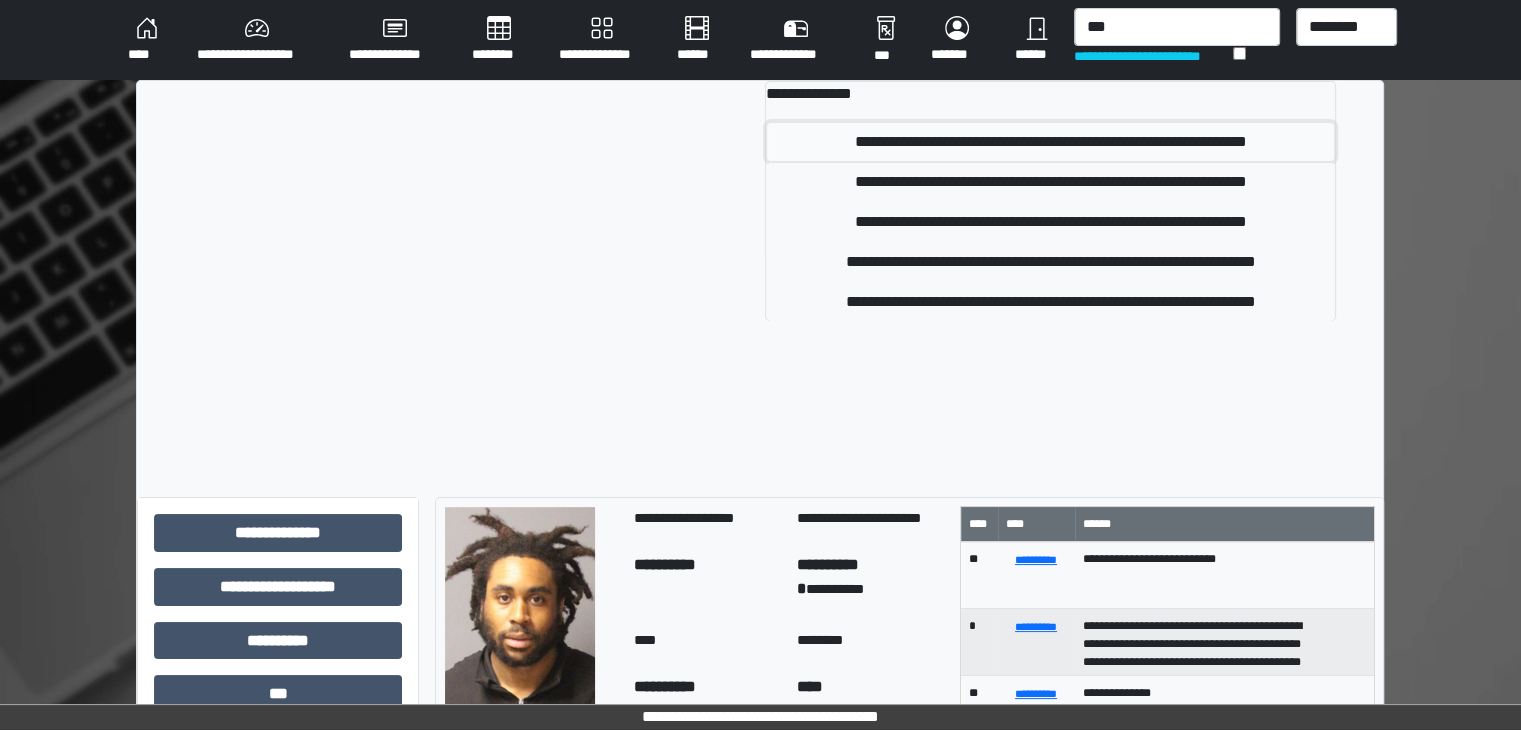 click on "**********" at bounding box center (1050, 142) 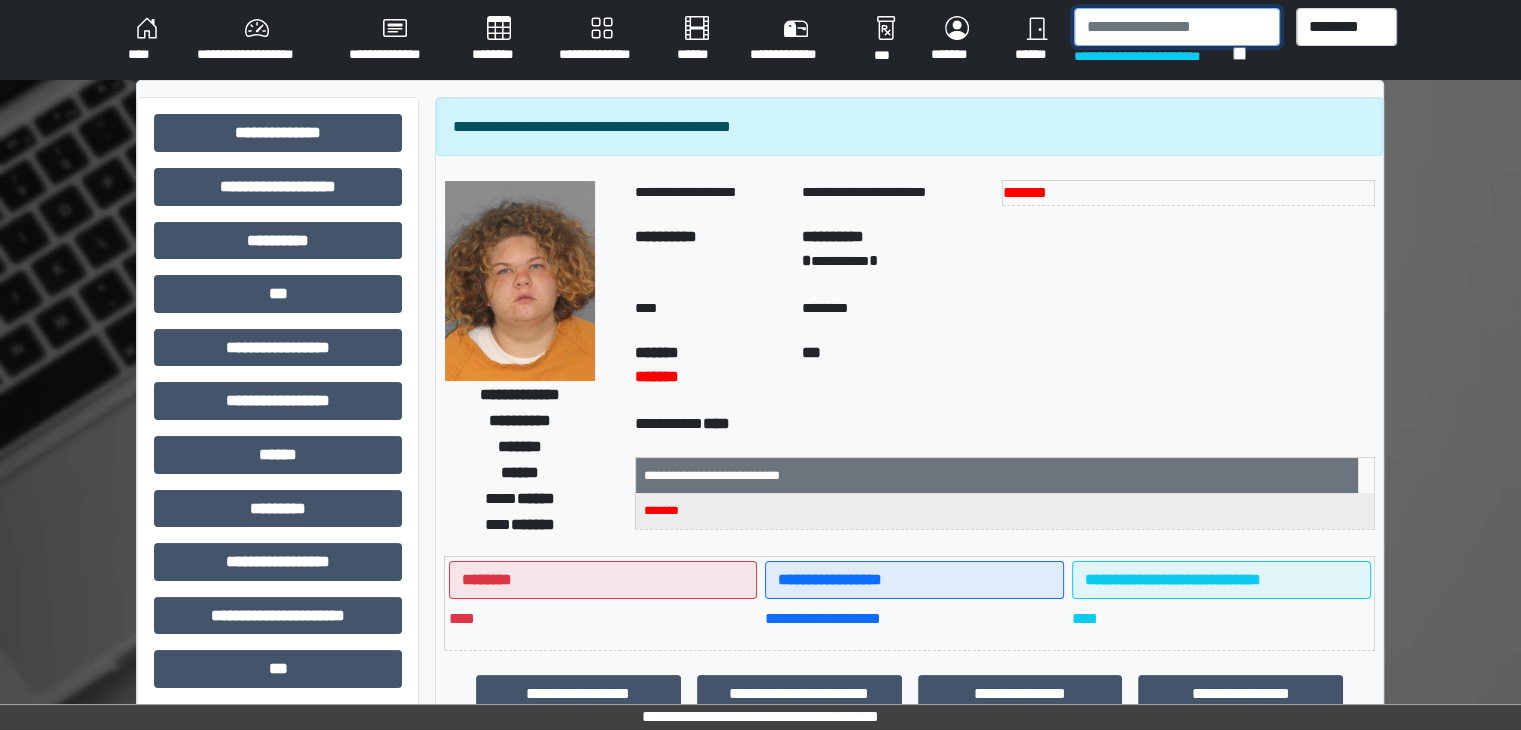 click at bounding box center (1177, 27) 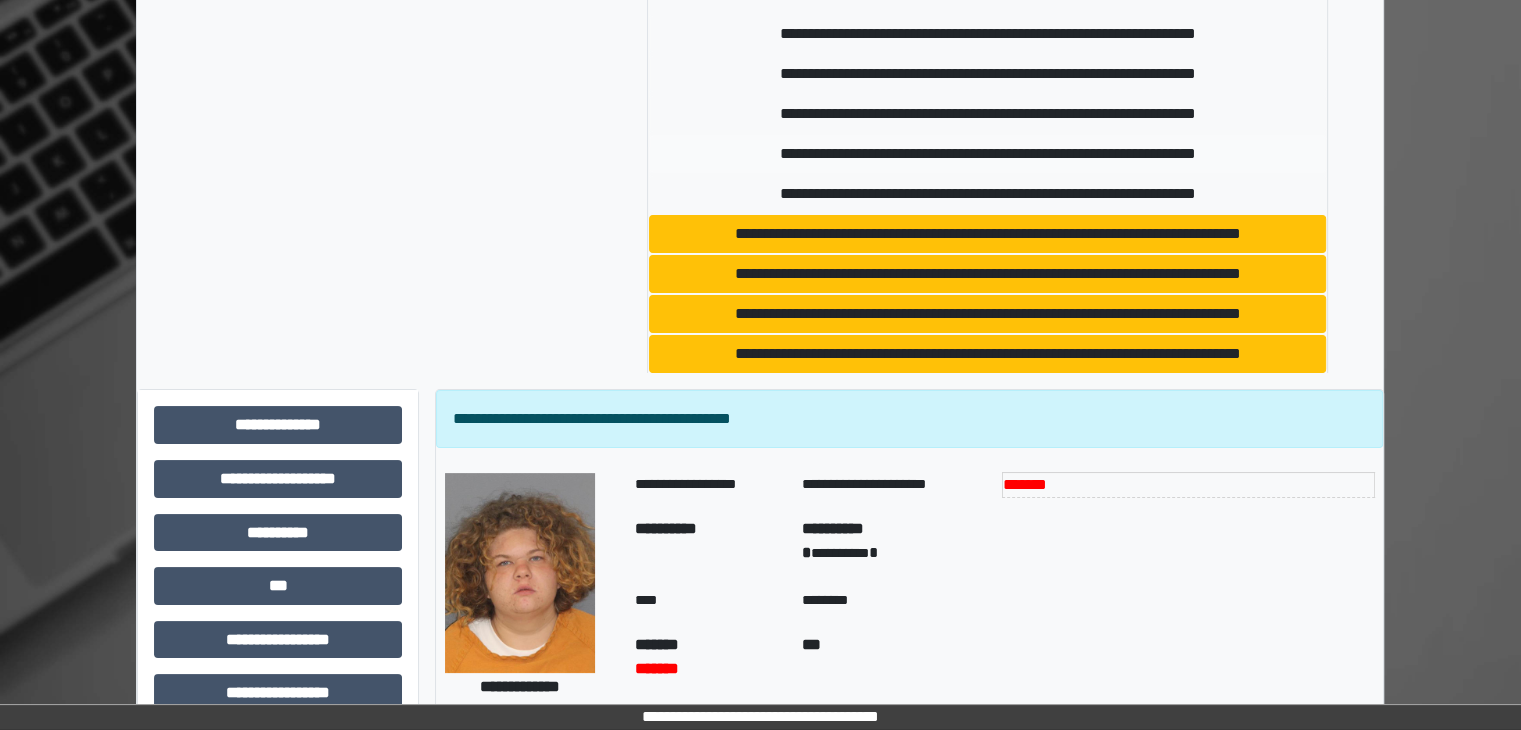 scroll, scrollTop: 100, scrollLeft: 0, axis: vertical 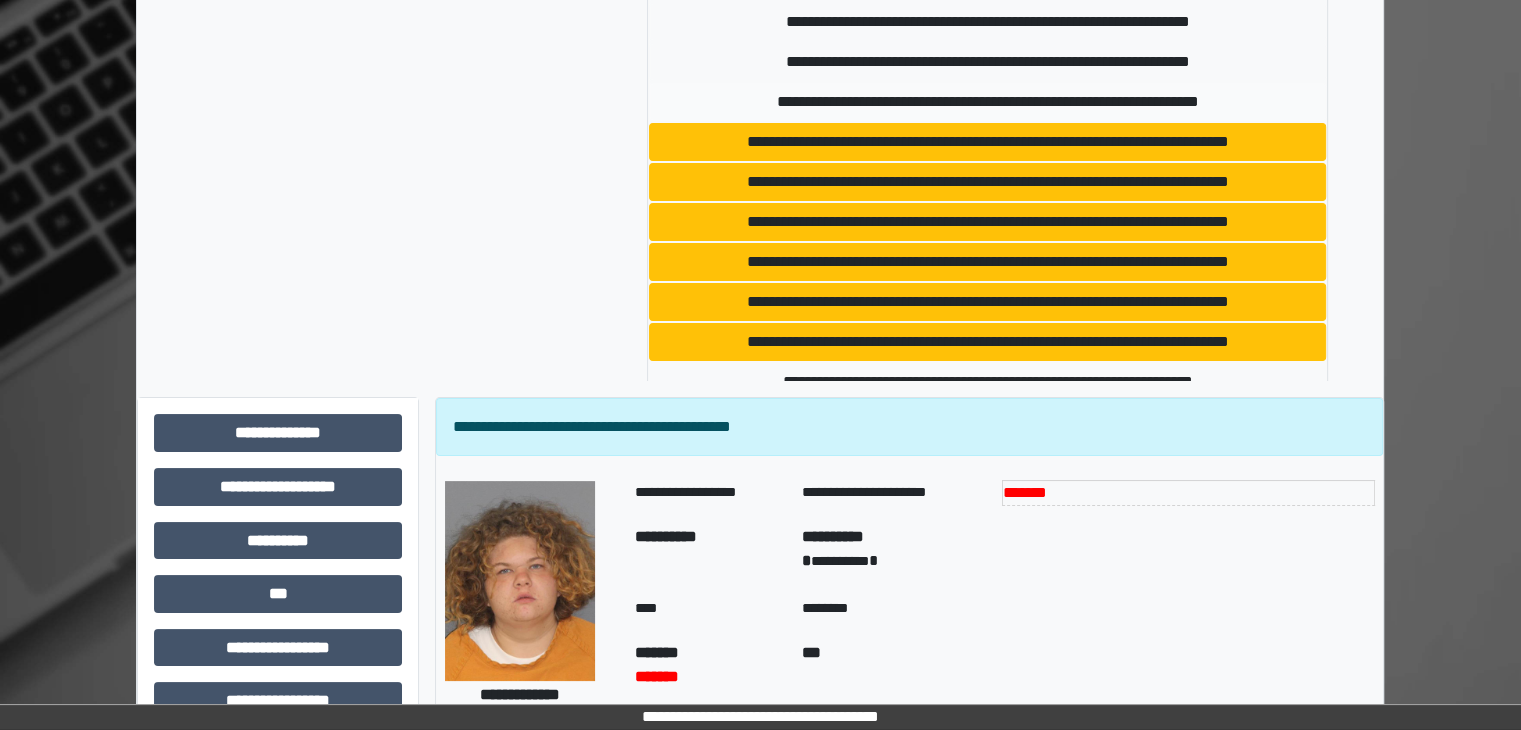 type on "*****" 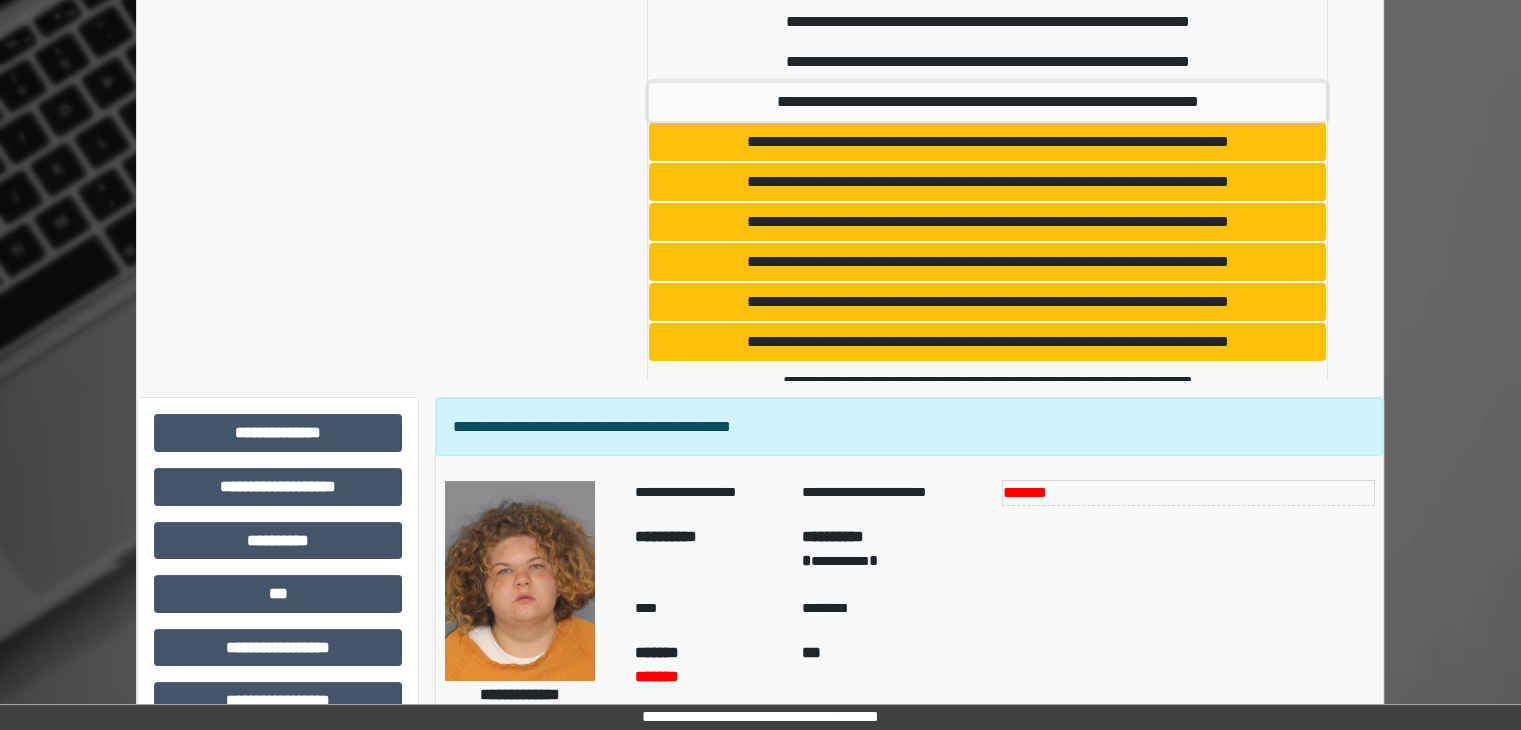 click on "**********" at bounding box center [987, 102] 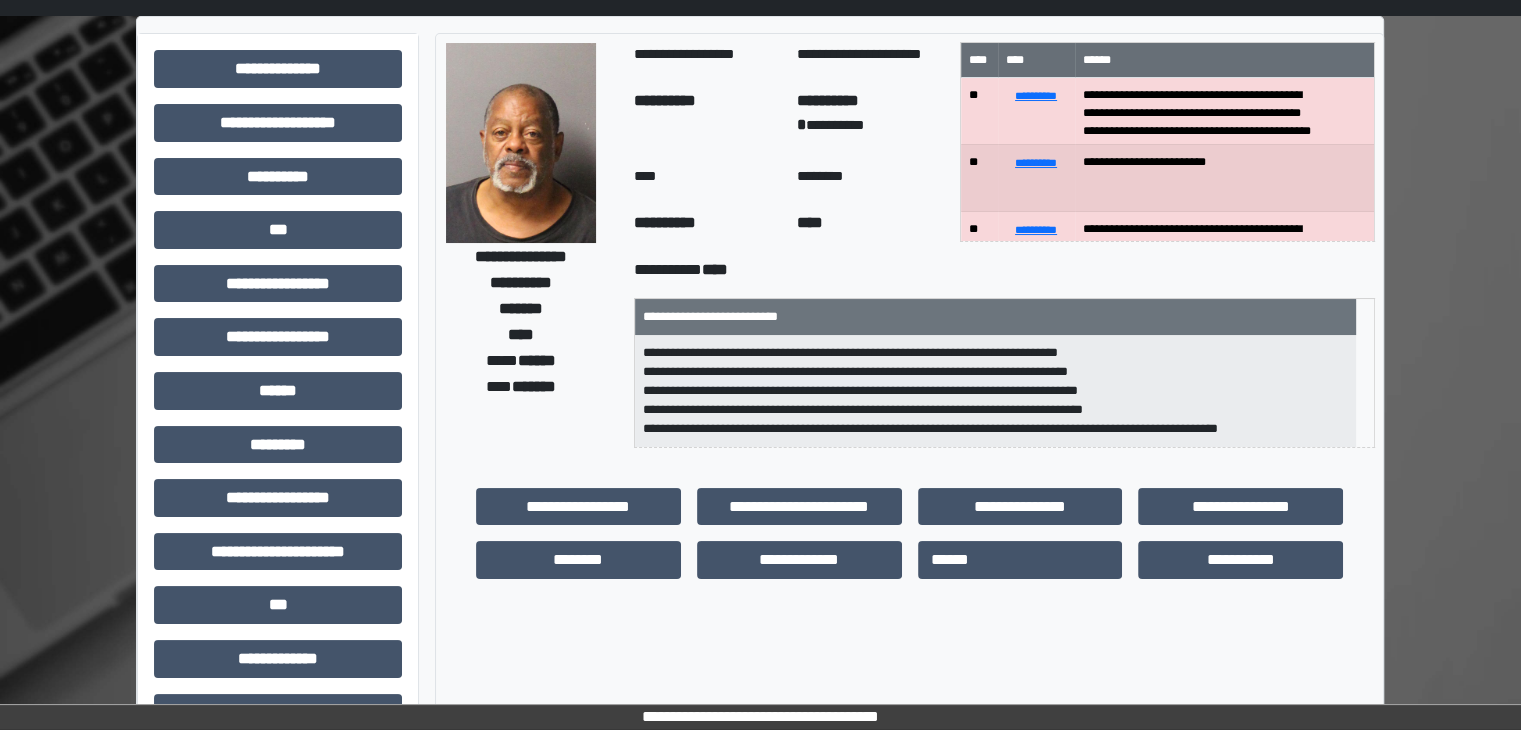 scroll, scrollTop: 16, scrollLeft: 0, axis: vertical 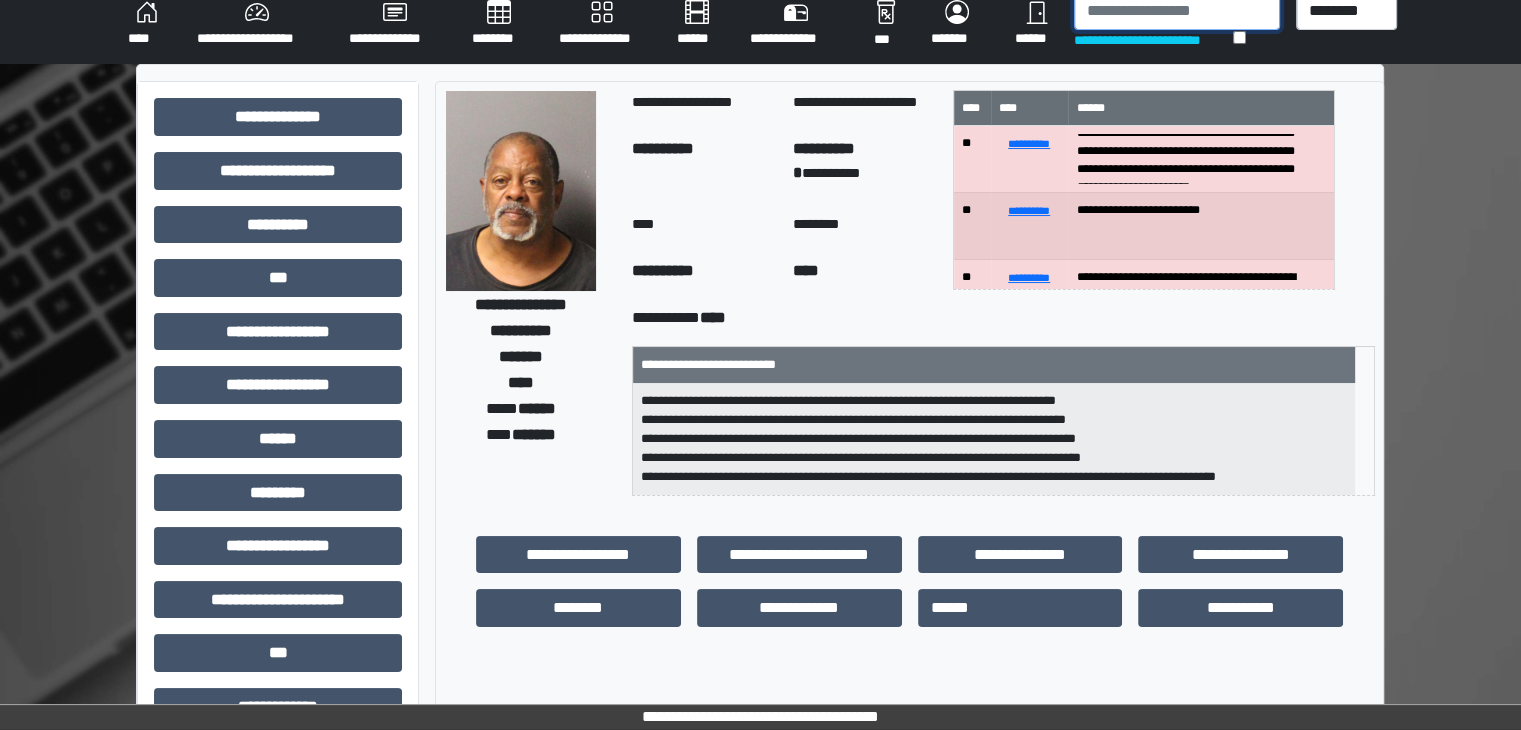 click at bounding box center (1177, 11) 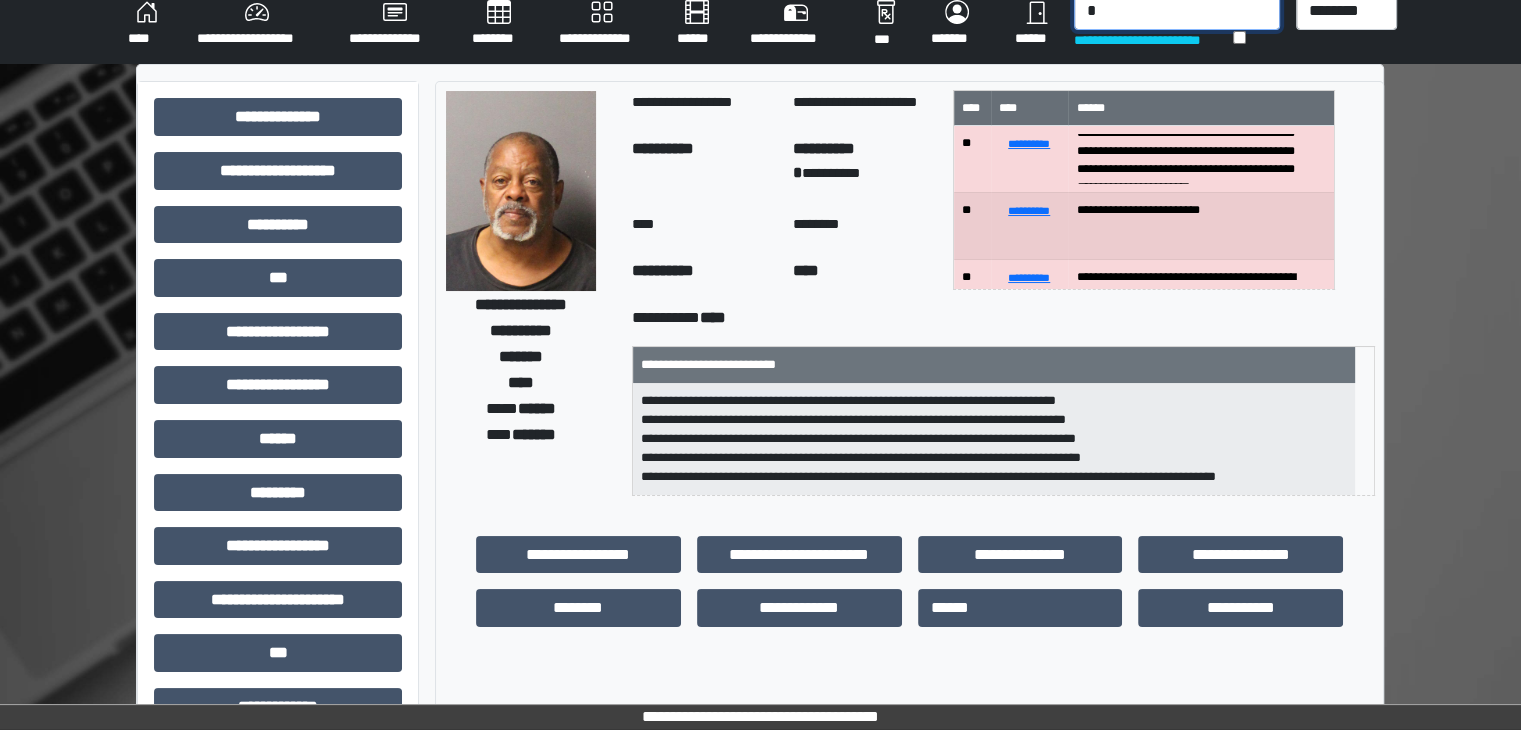 scroll, scrollTop: 15, scrollLeft: 0, axis: vertical 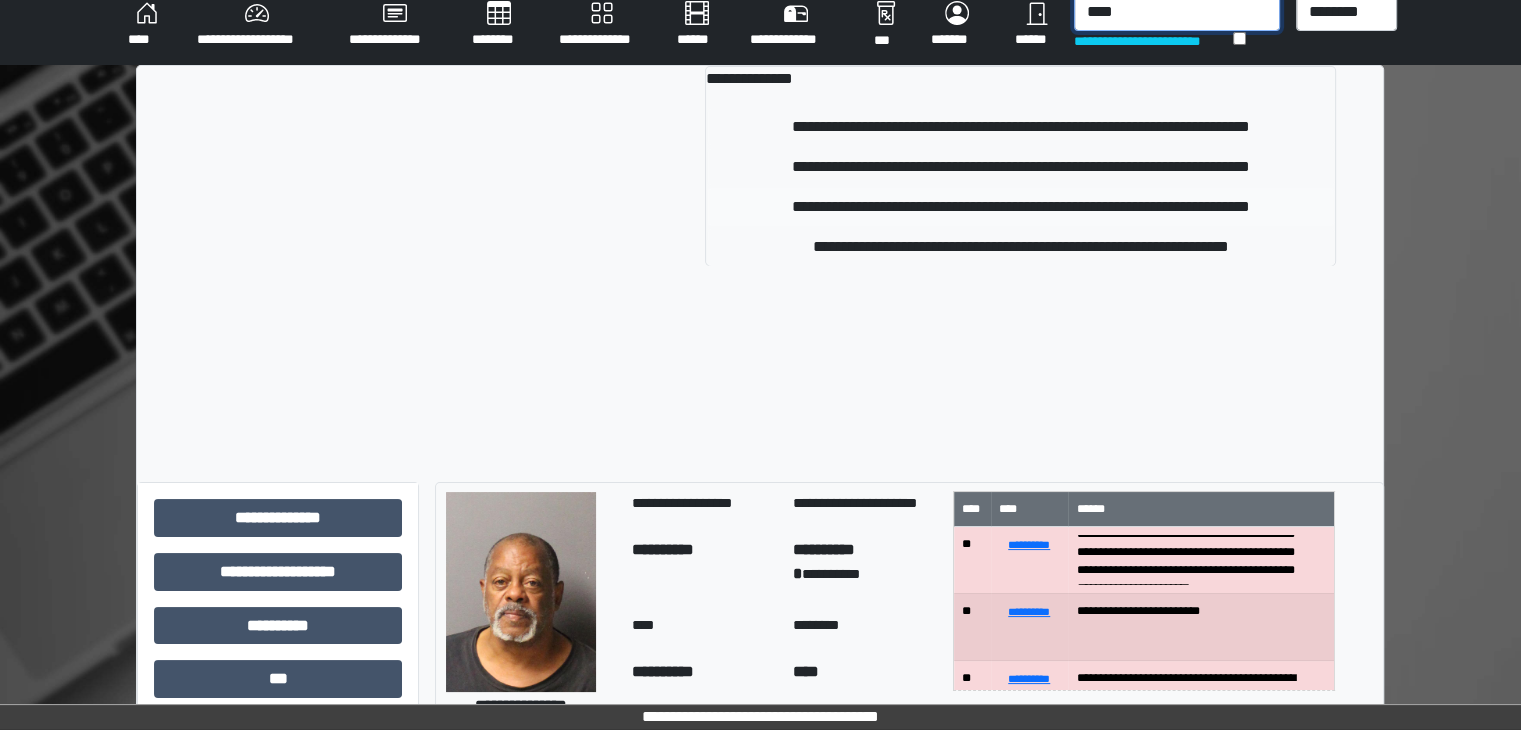 type on "****" 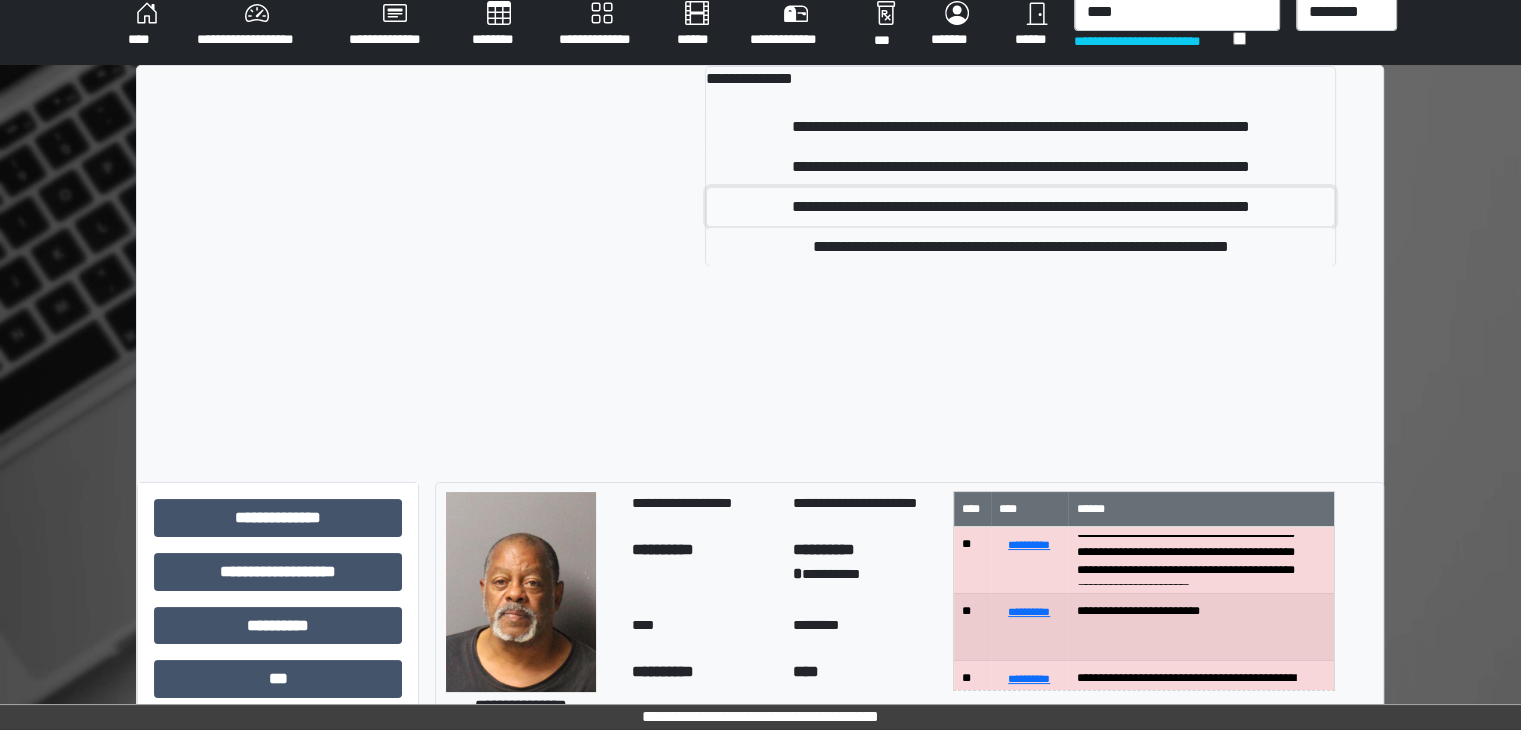 click on "**********" at bounding box center (1020, 207) 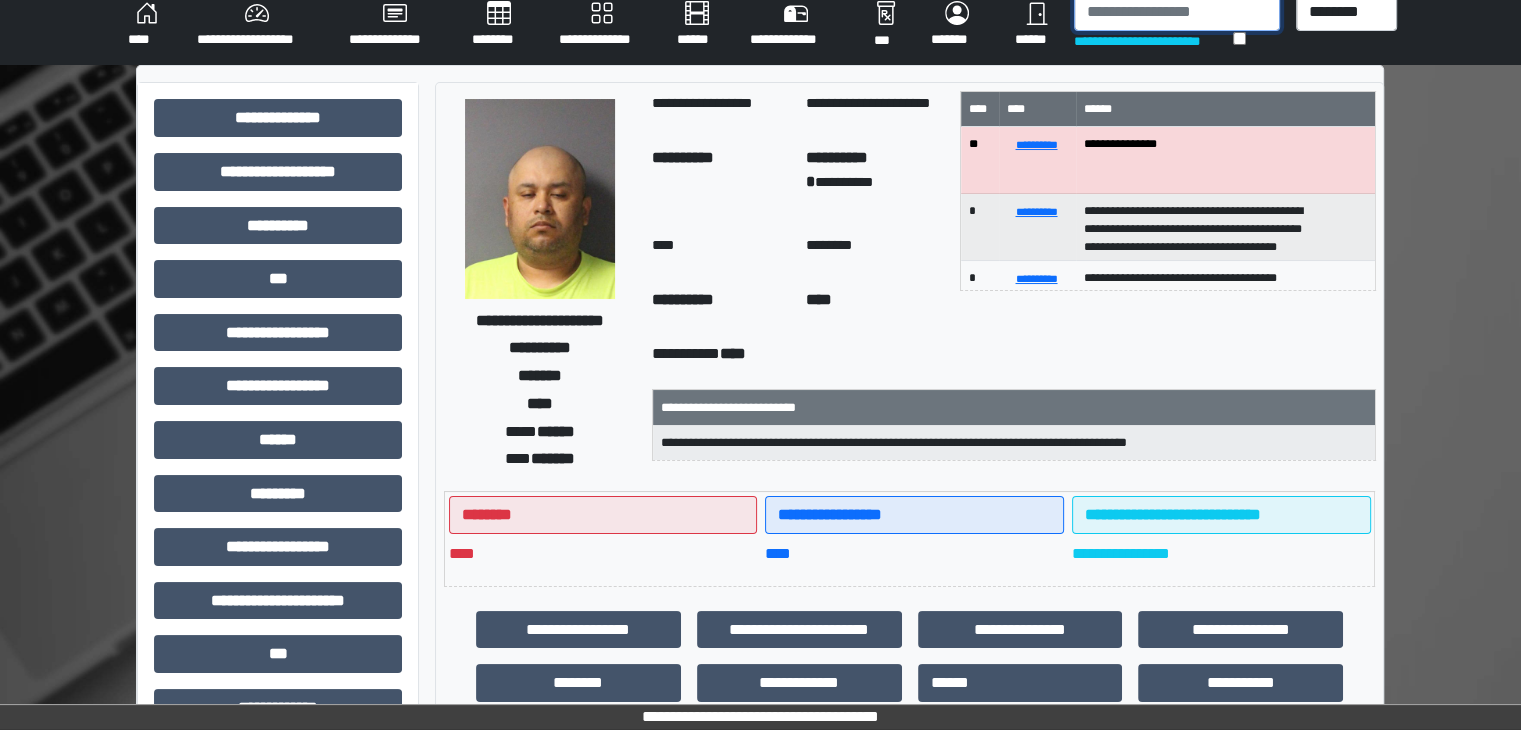 click at bounding box center (1177, 12) 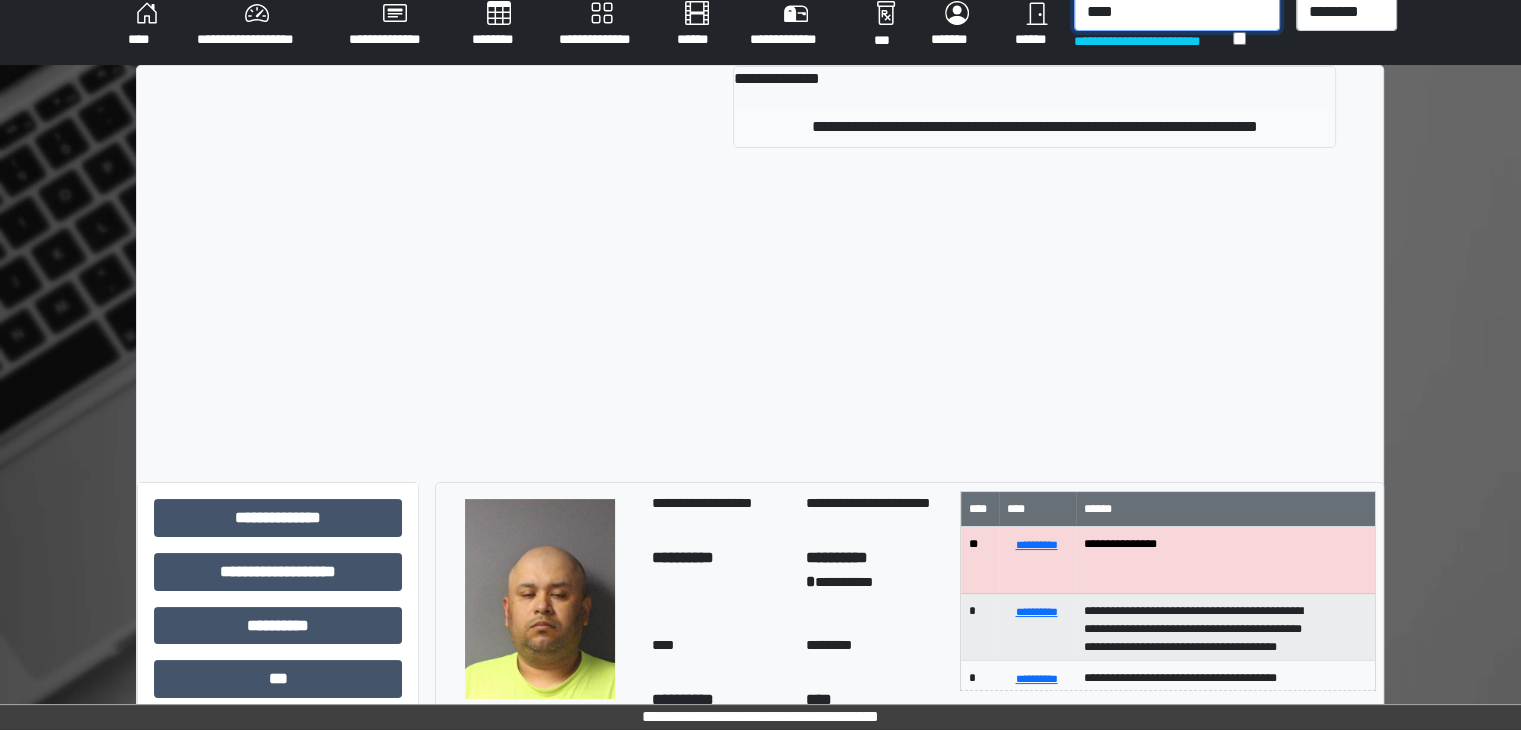 type on "****" 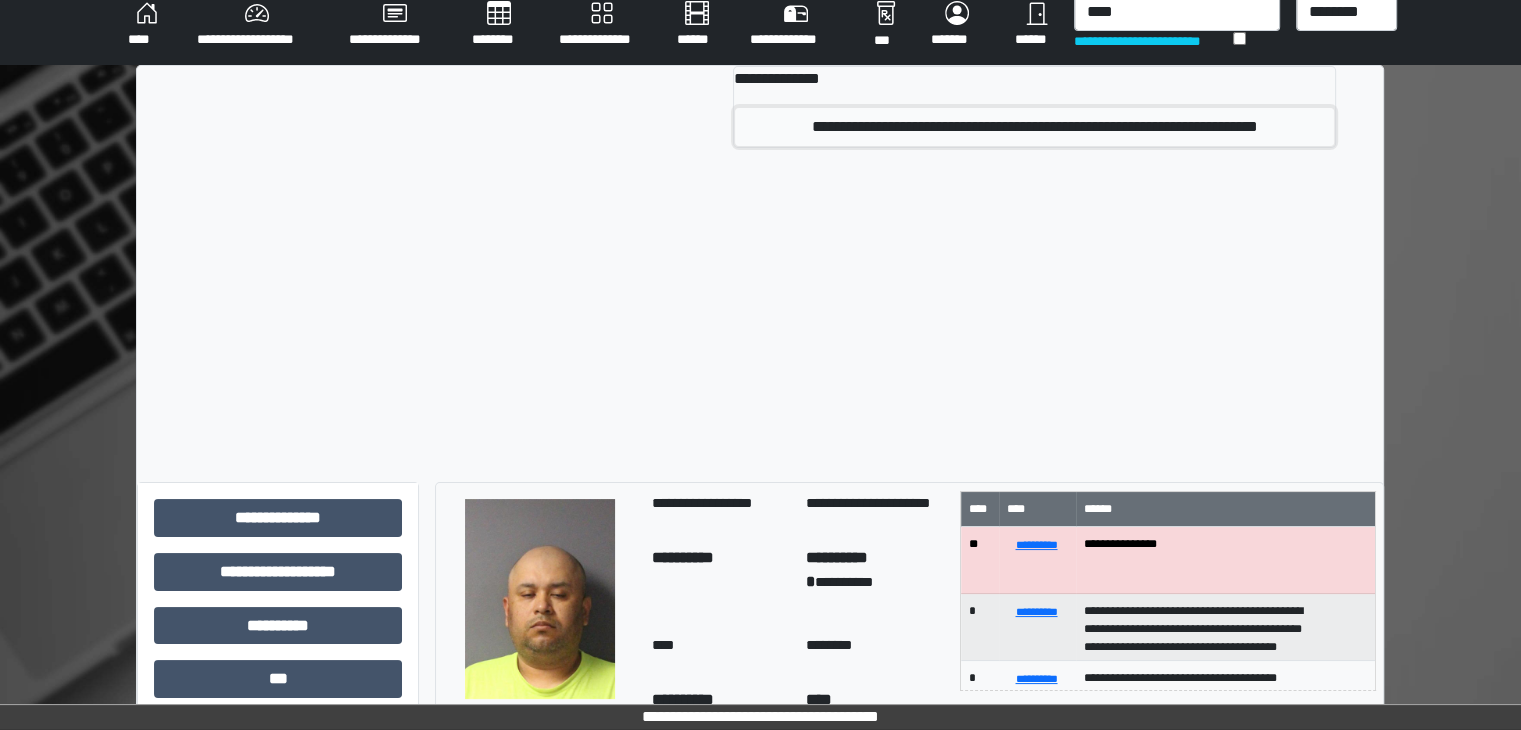 click on "**********" at bounding box center [1034, 127] 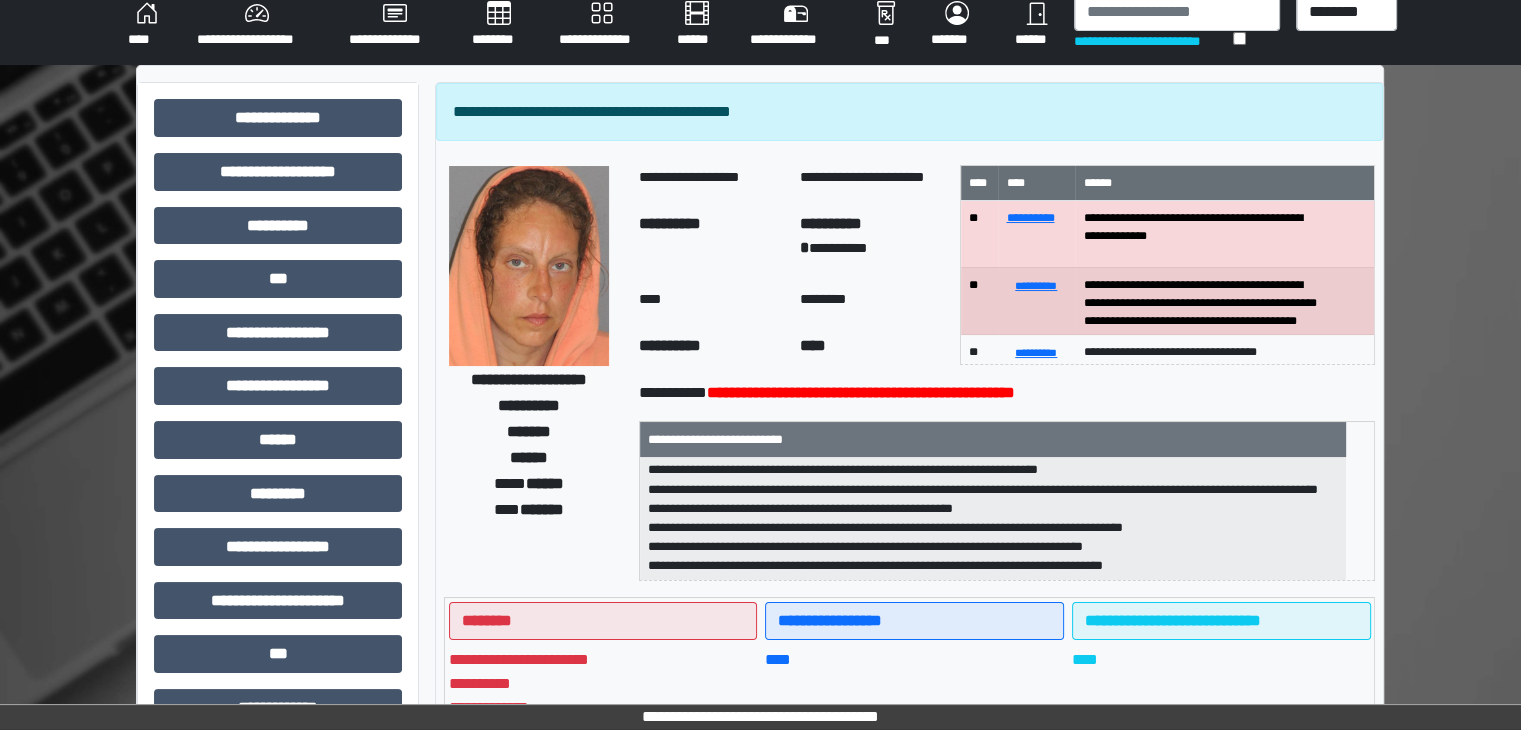 scroll, scrollTop: 0, scrollLeft: 0, axis: both 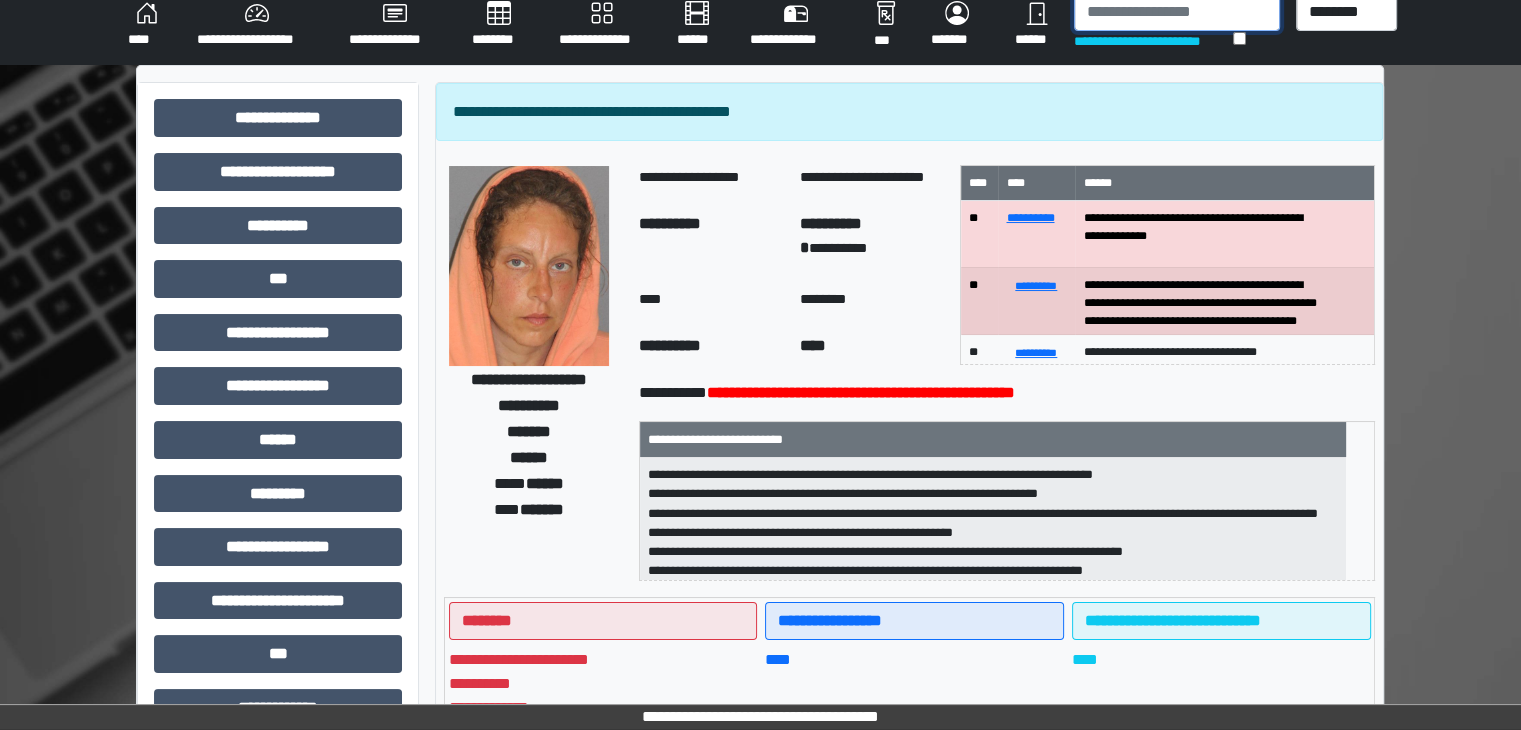 click at bounding box center (1177, 12) 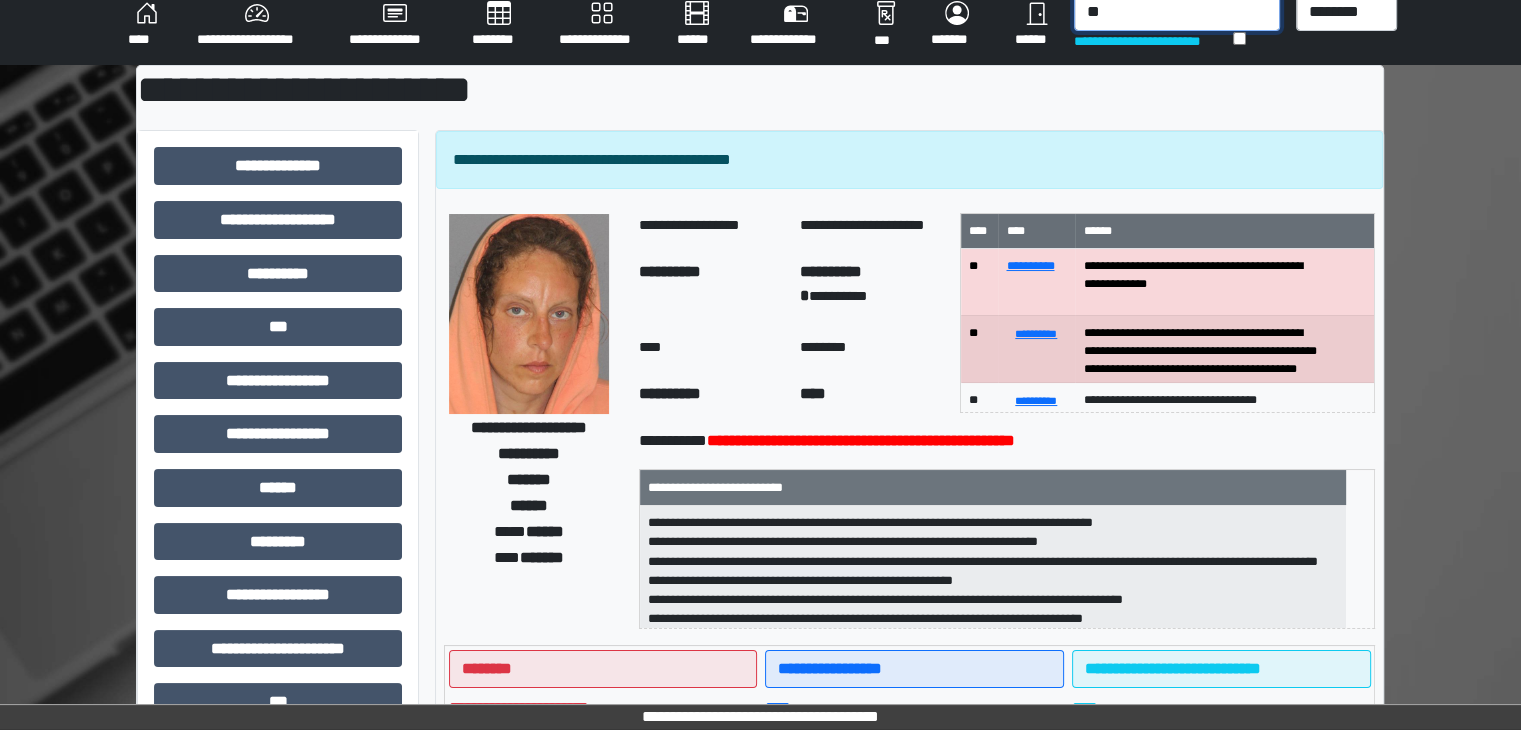 type on "*" 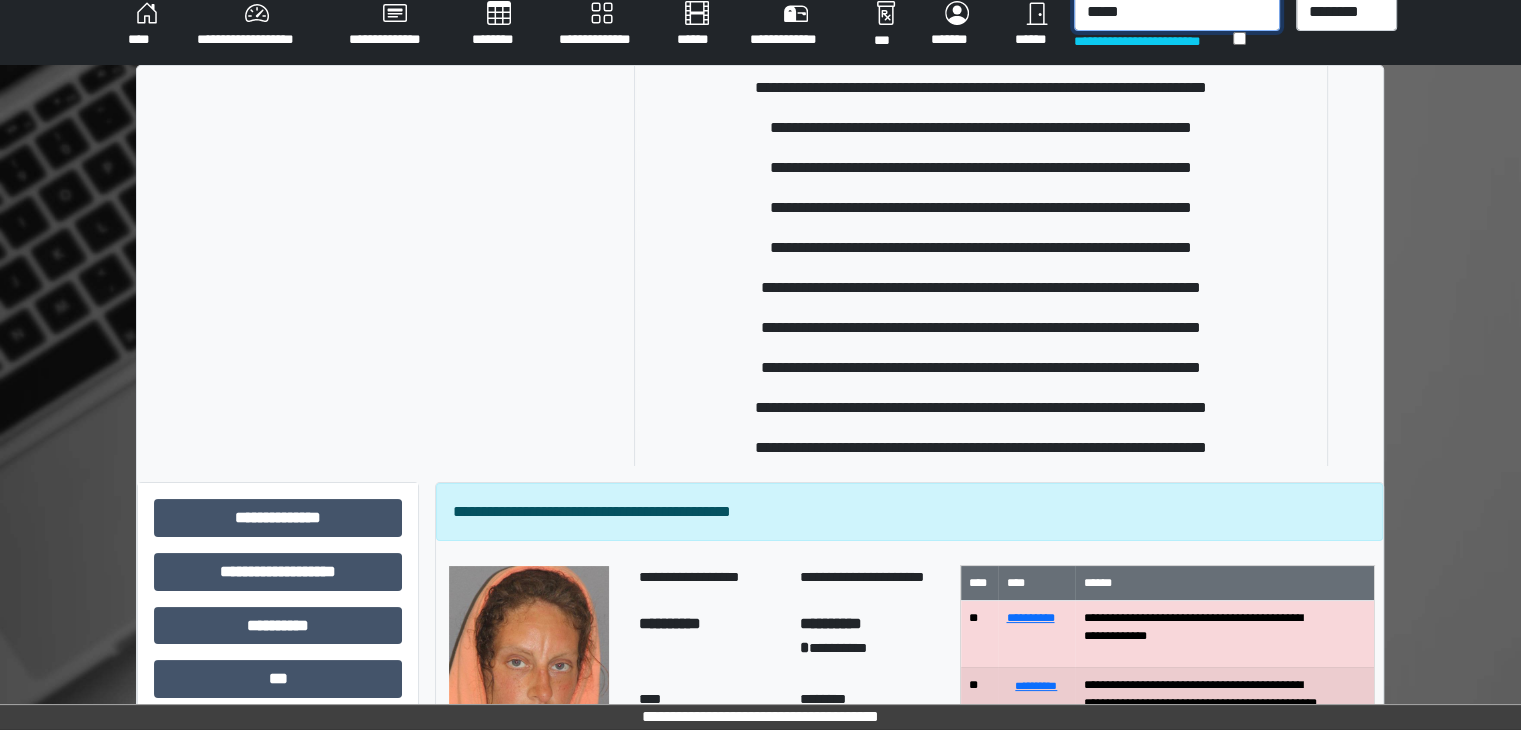 scroll, scrollTop: 1000, scrollLeft: 0, axis: vertical 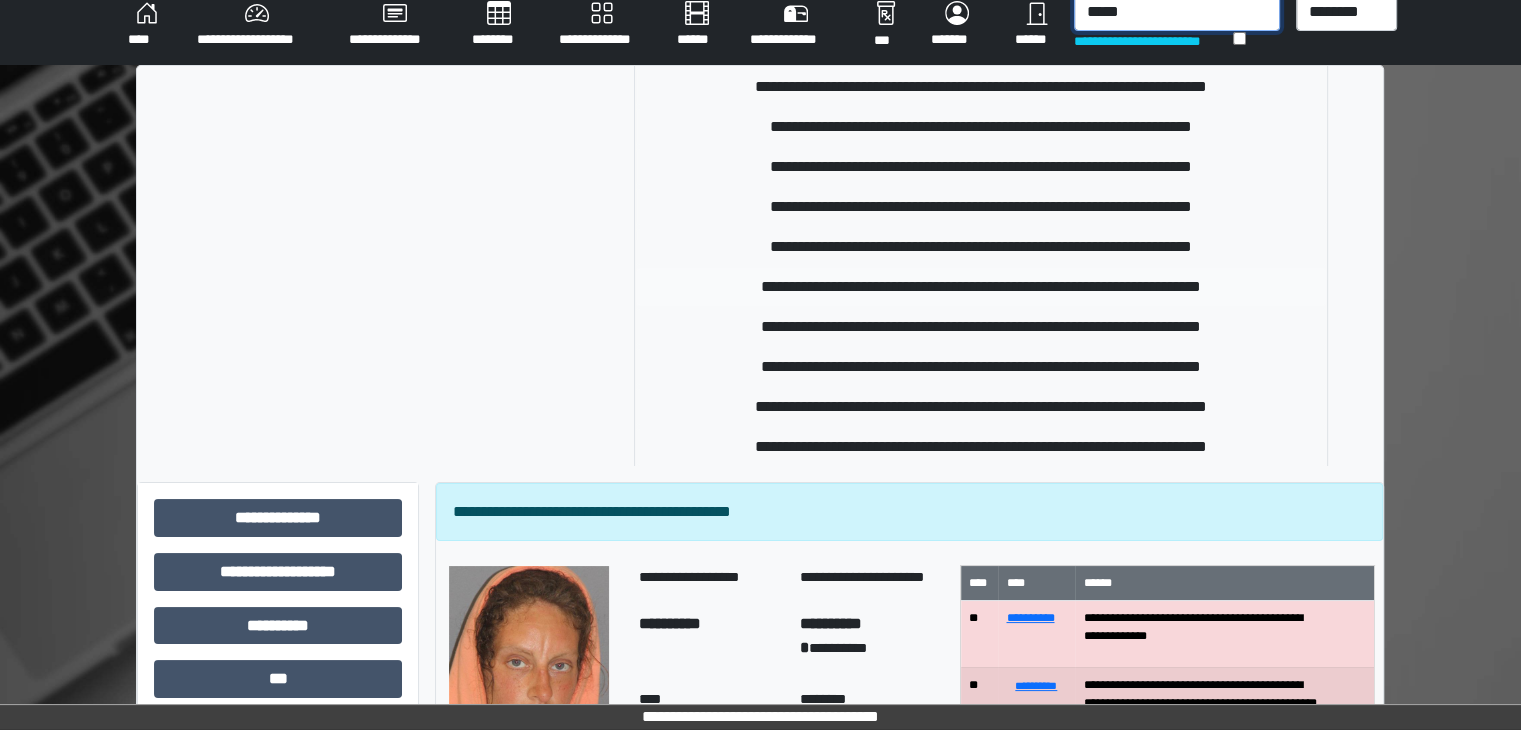 type on "*****" 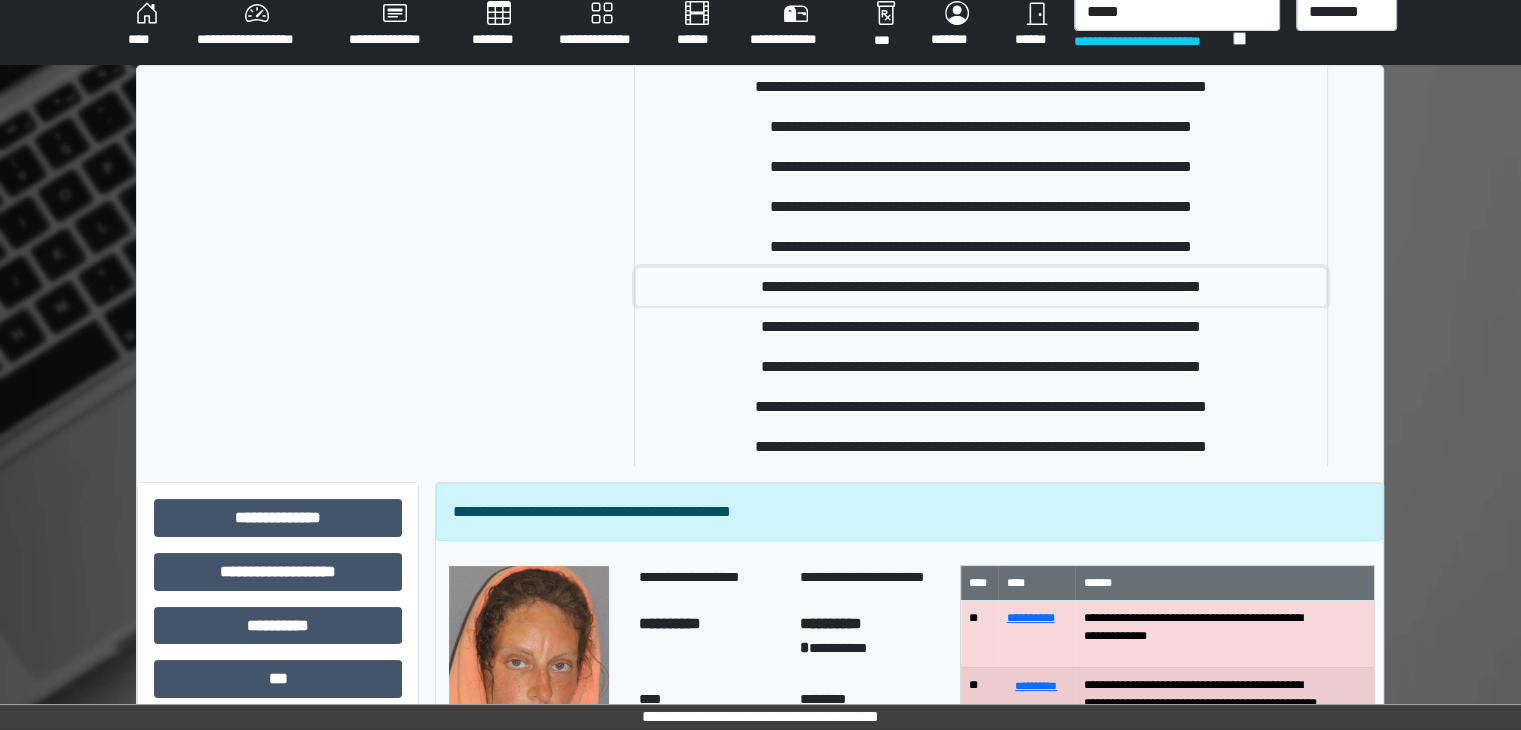 click on "**********" at bounding box center (981, 287) 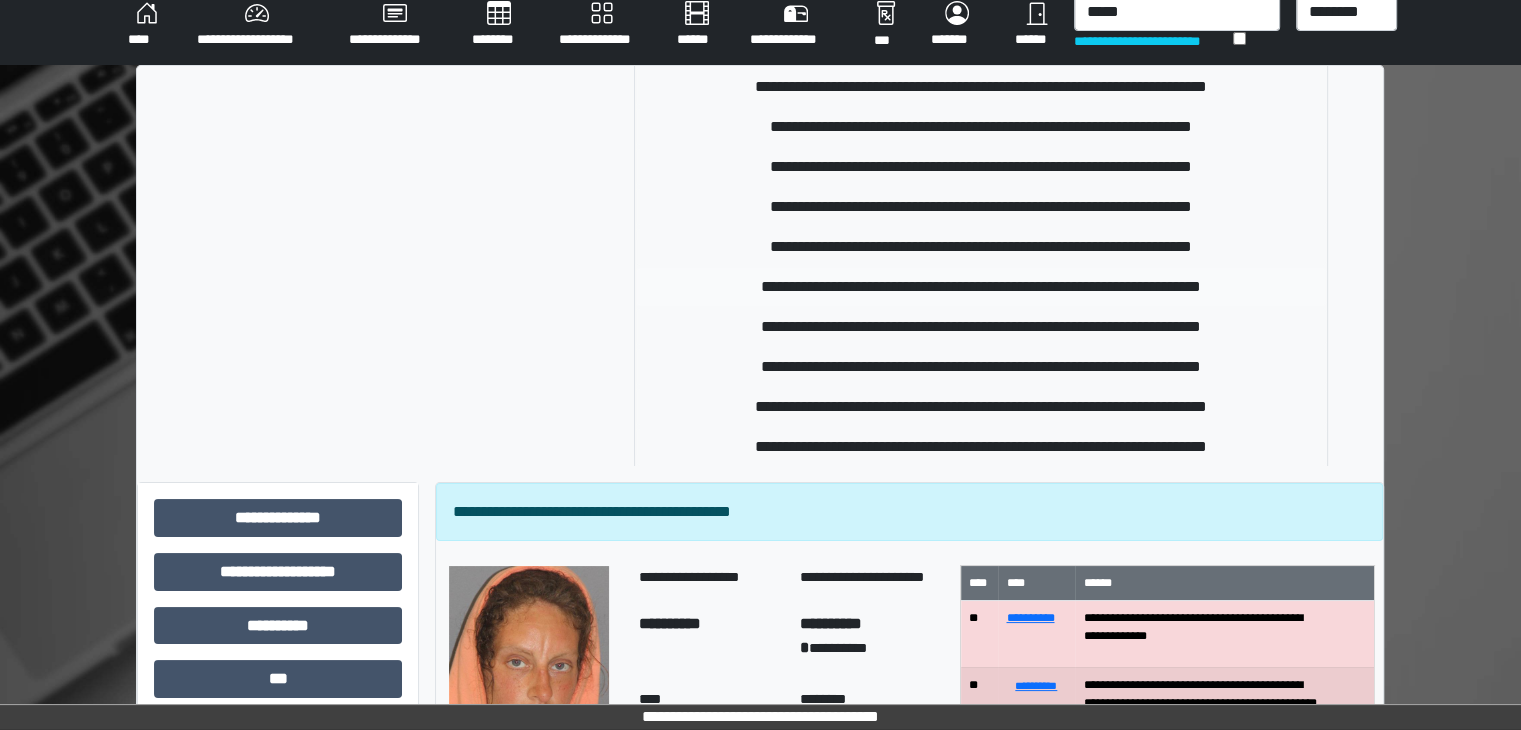 type 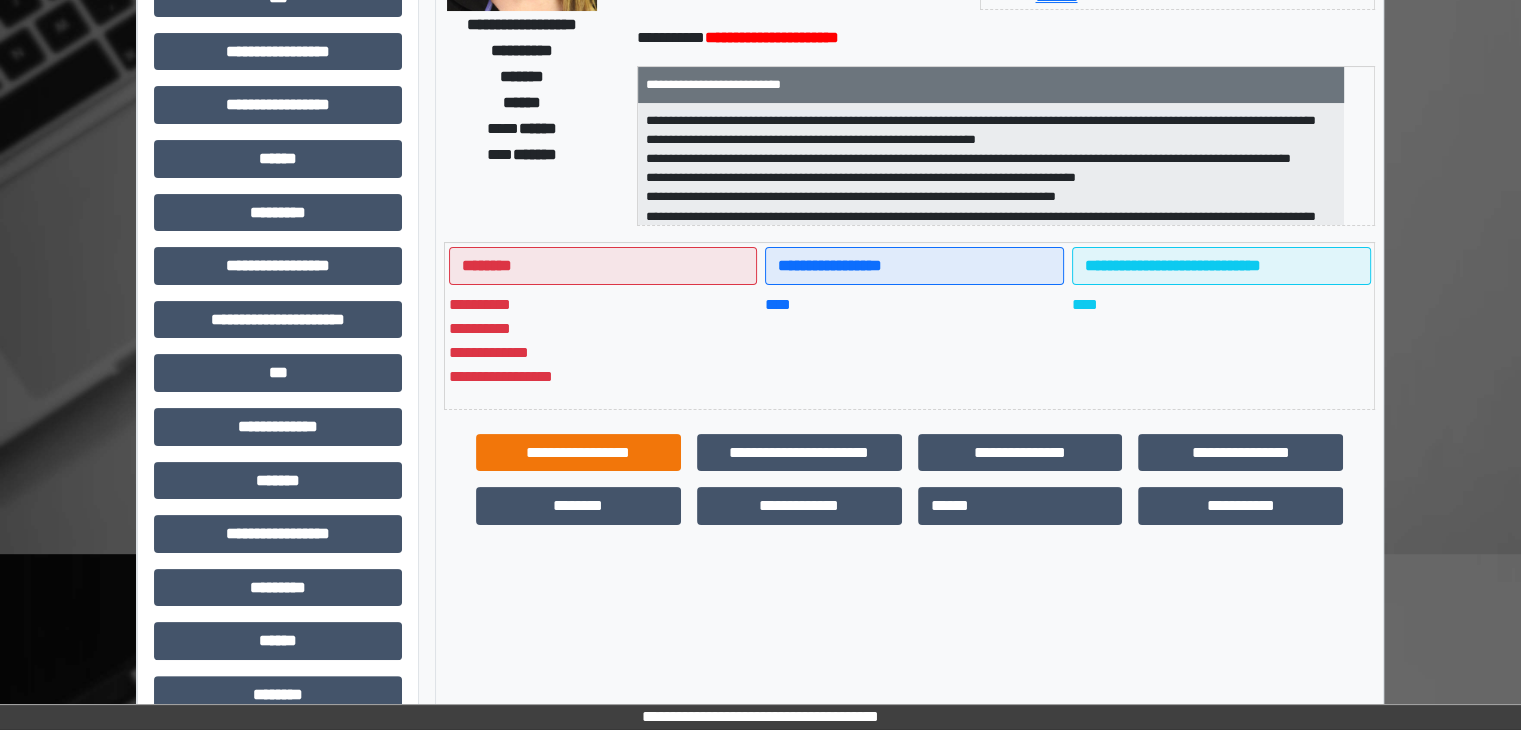 scroll, scrollTop: 315, scrollLeft: 0, axis: vertical 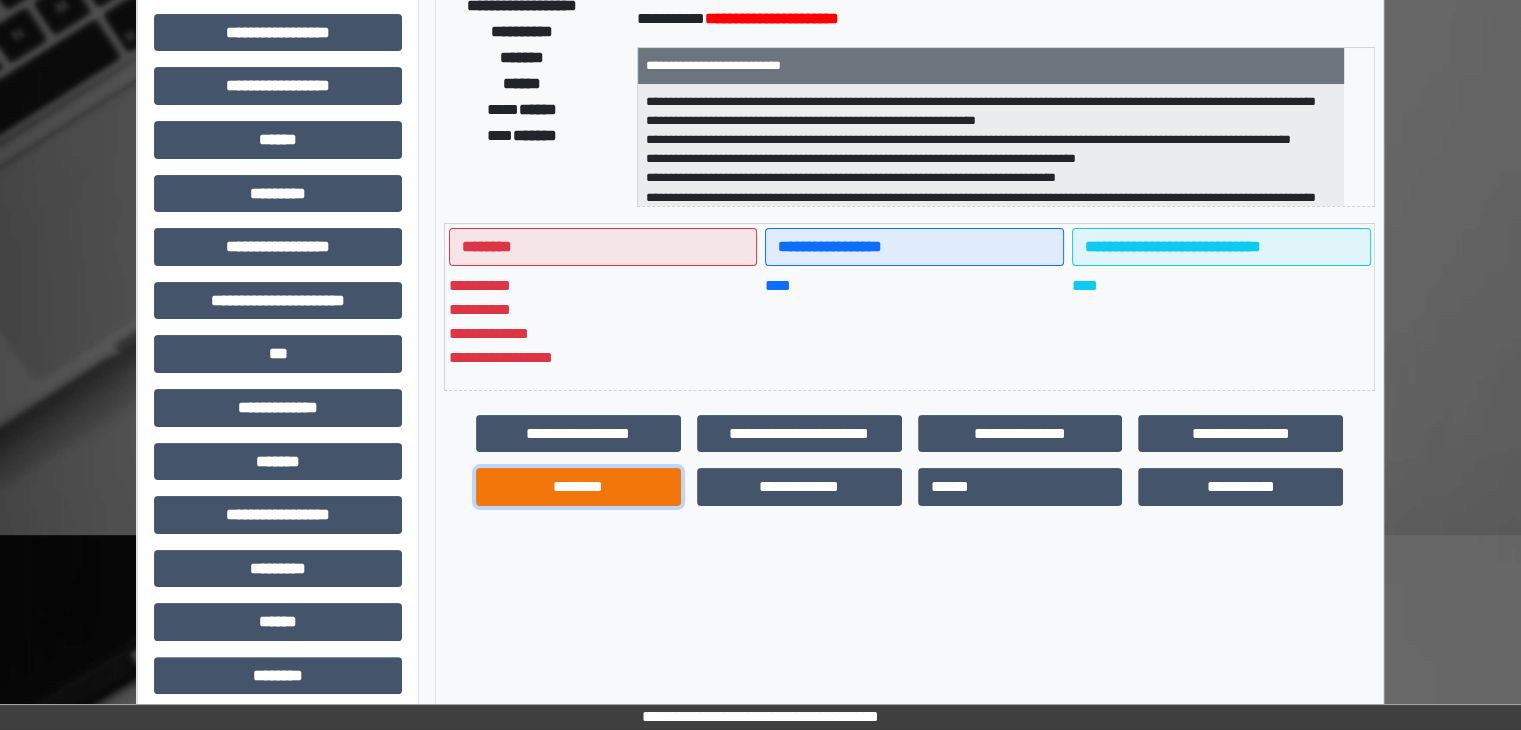 drag, startPoint x: 628, startPoint y: 487, endPoint x: 665, endPoint y: 480, distance: 37.65634 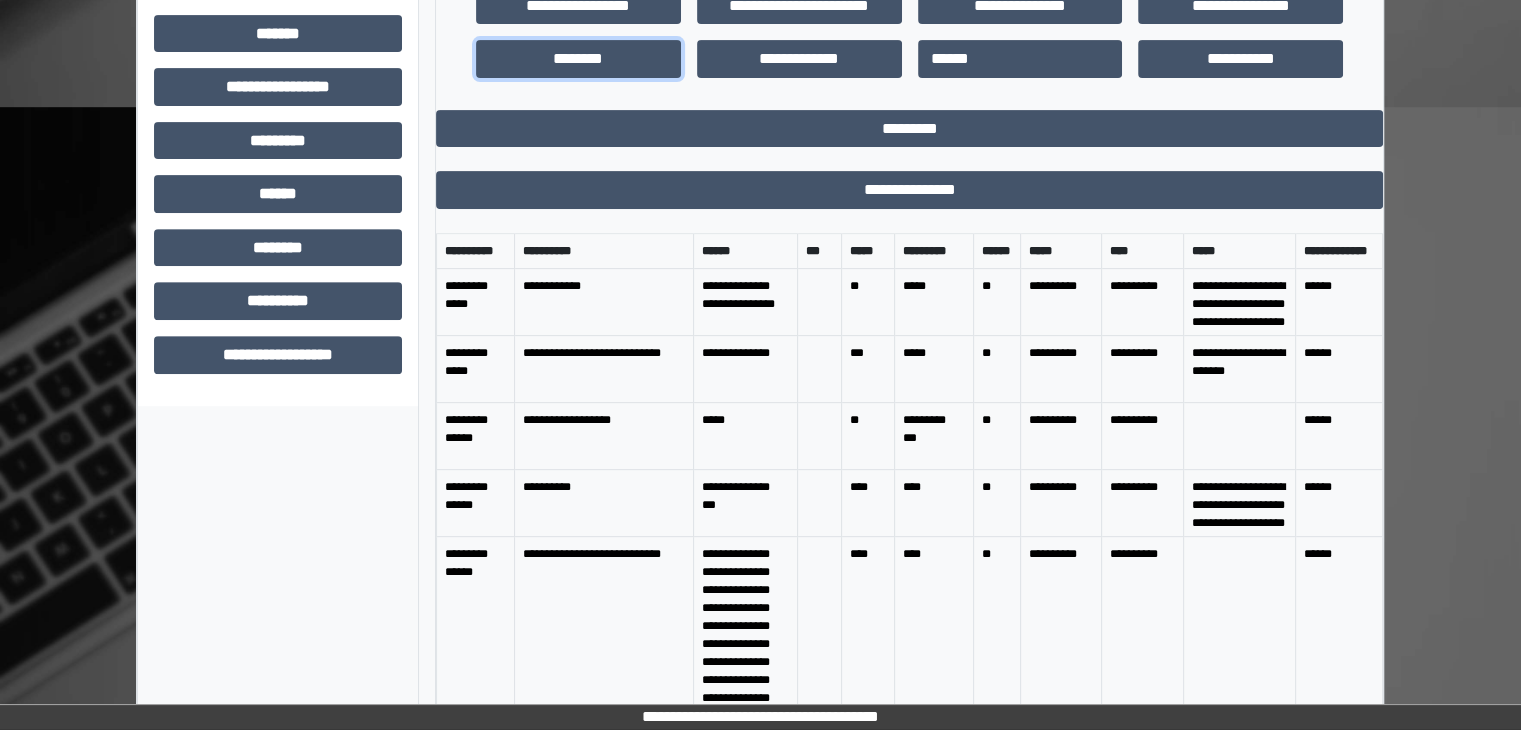 scroll, scrollTop: 644, scrollLeft: 0, axis: vertical 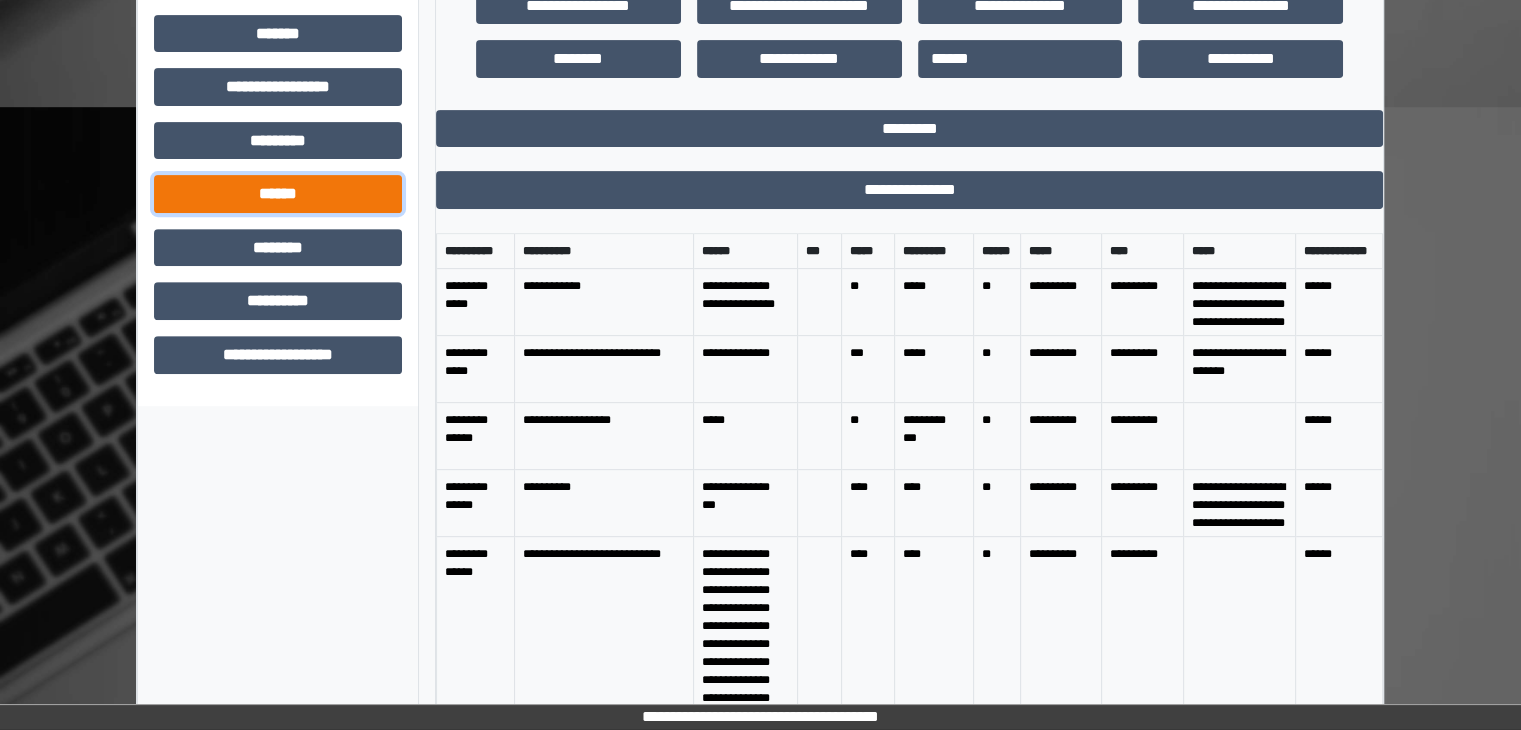 click on "******" at bounding box center [278, 194] 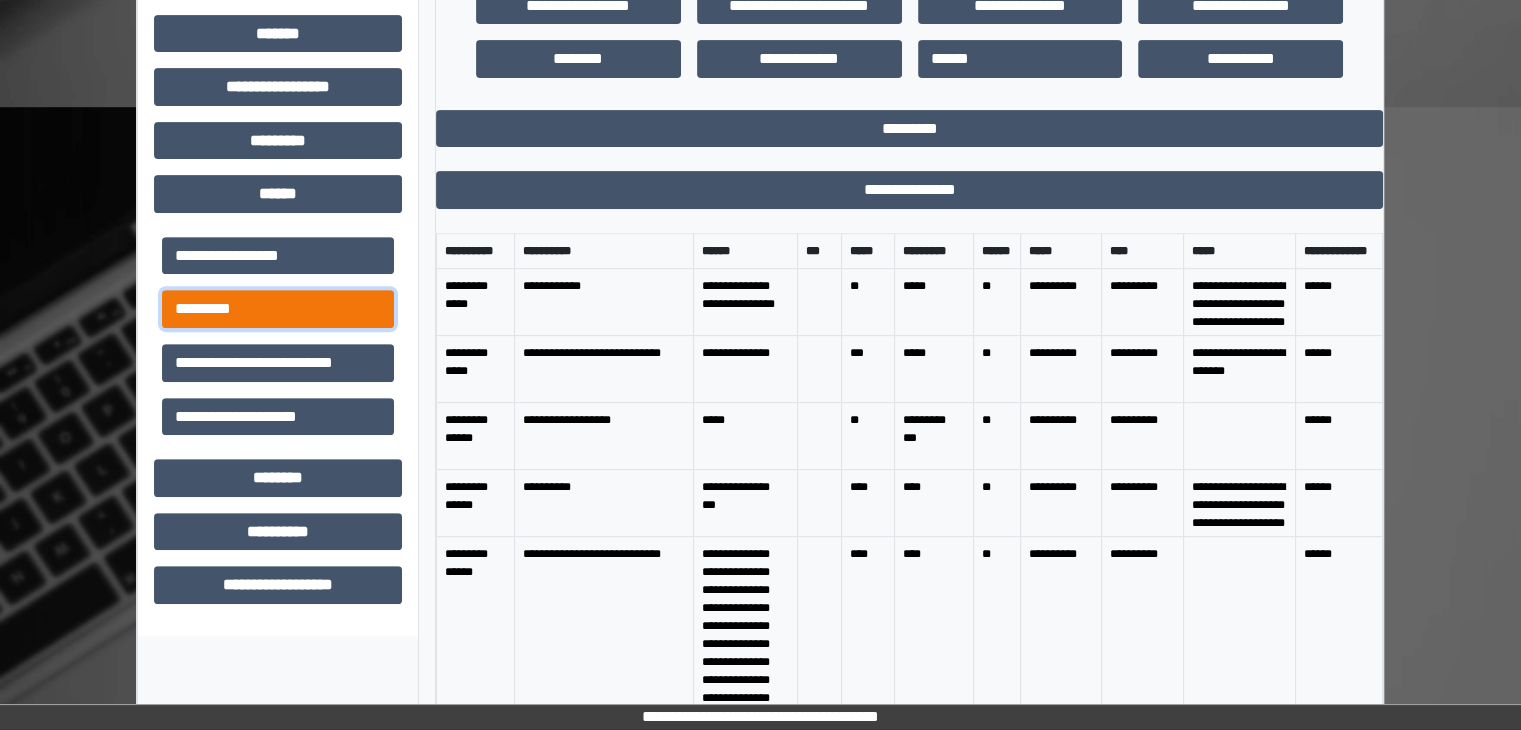 click on "*********" at bounding box center [278, 309] 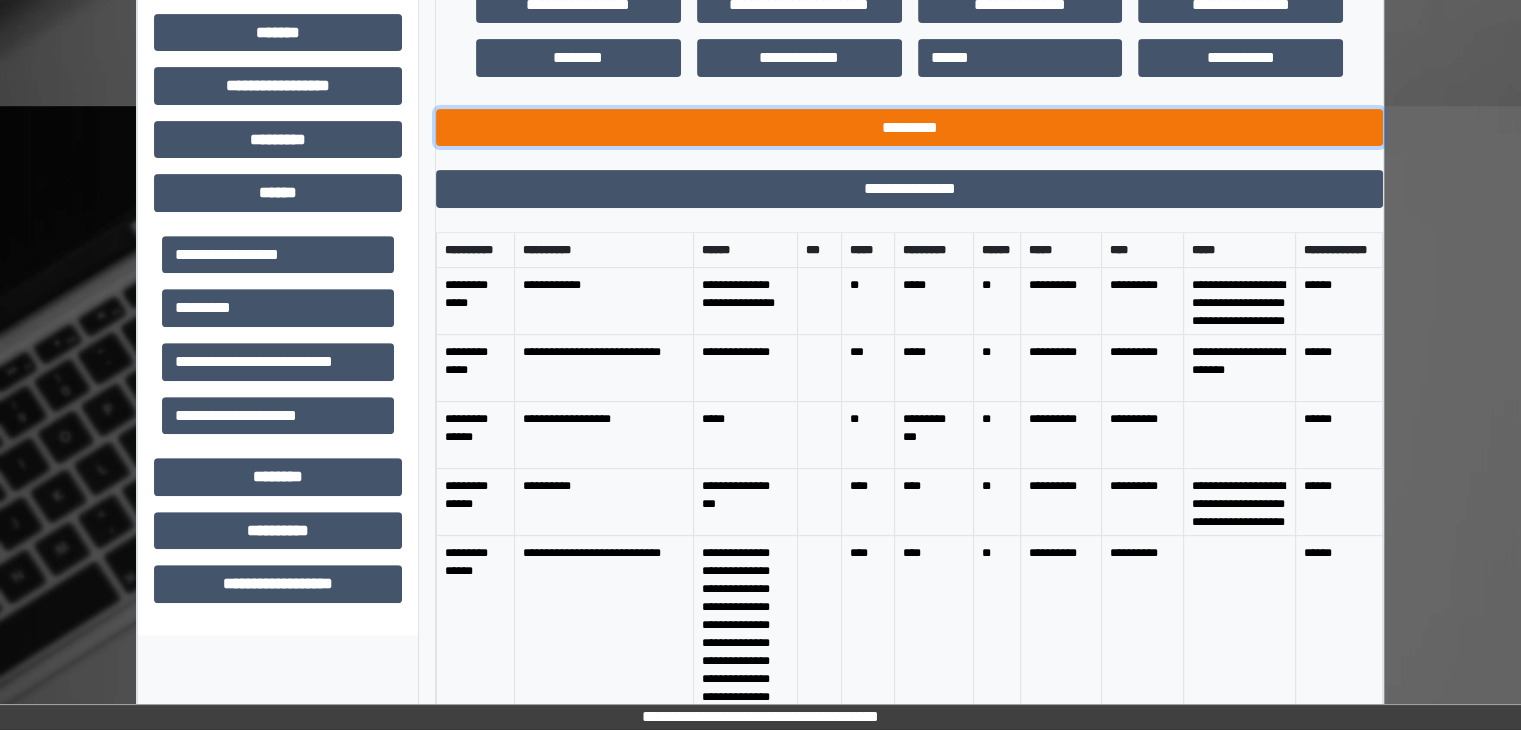 click on "*********" at bounding box center (909, 128) 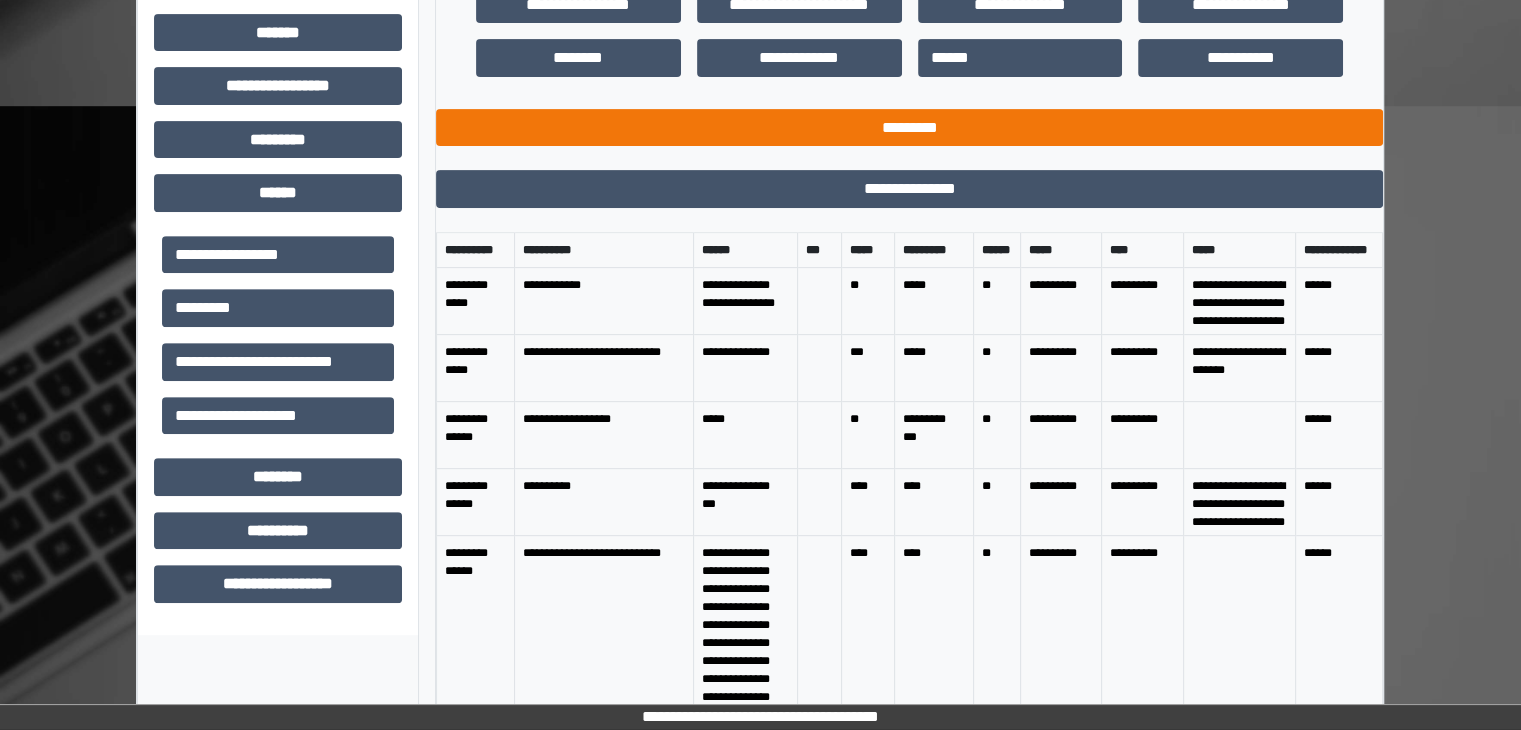 scroll, scrollTop: 696, scrollLeft: 0, axis: vertical 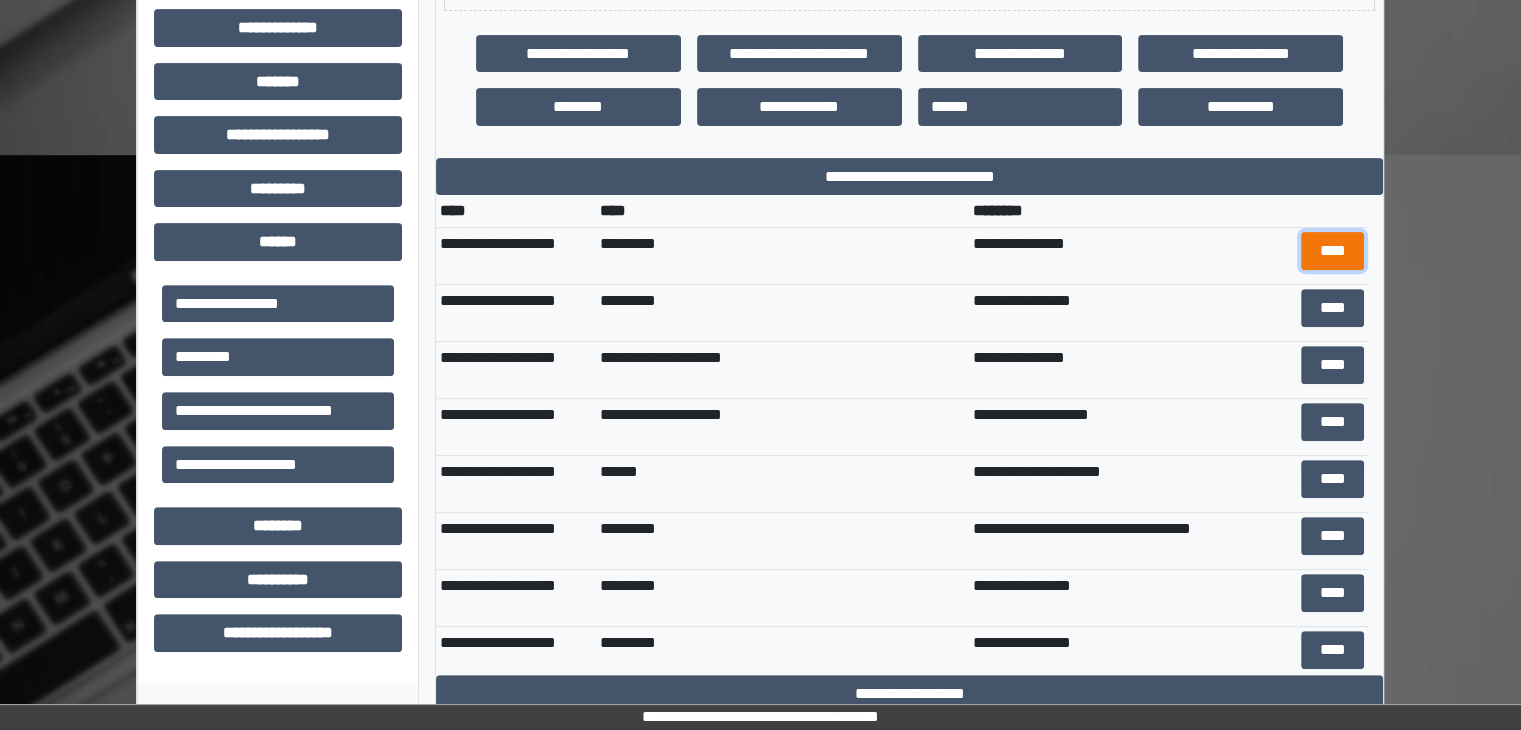 click on "****" at bounding box center (1332, 251) 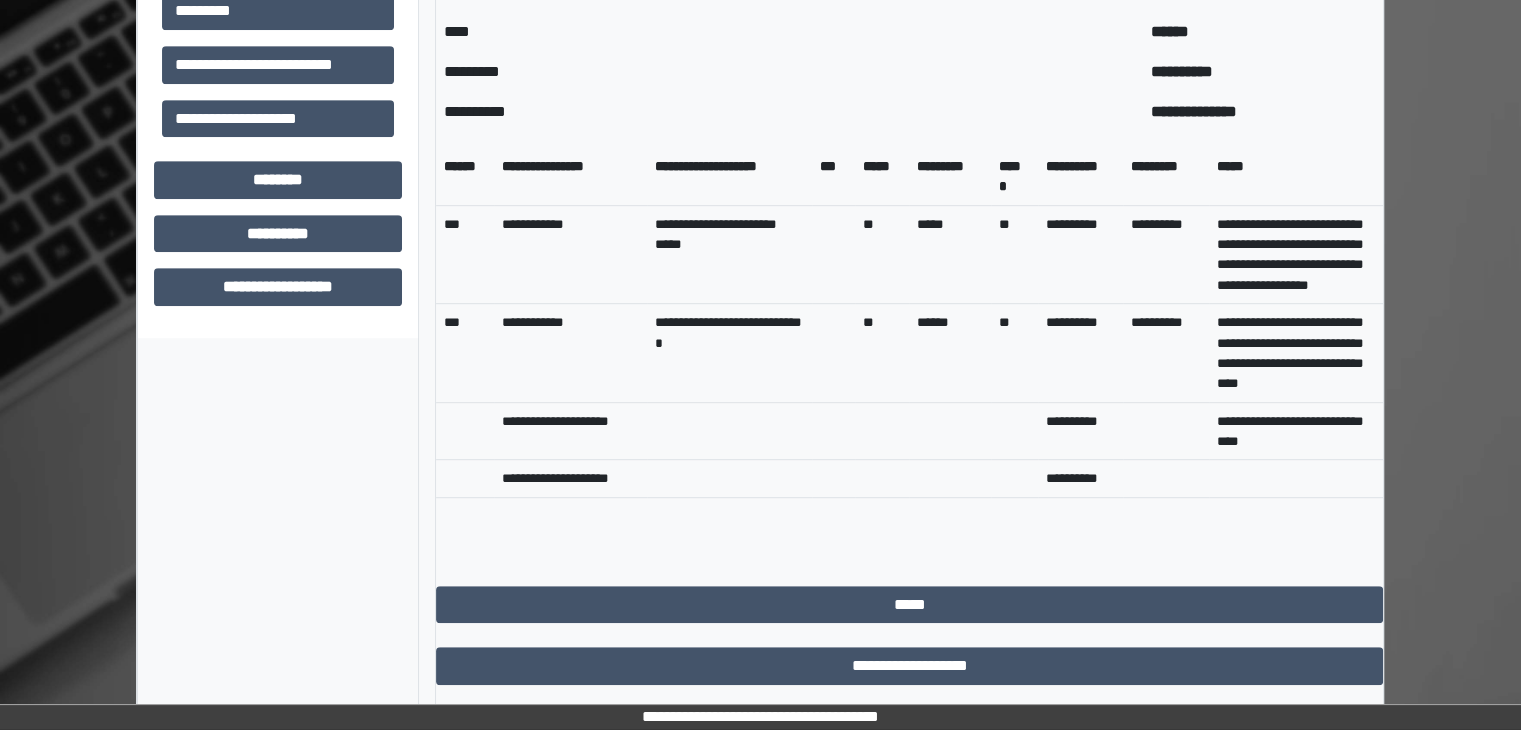 scroll, scrollTop: 1081, scrollLeft: 0, axis: vertical 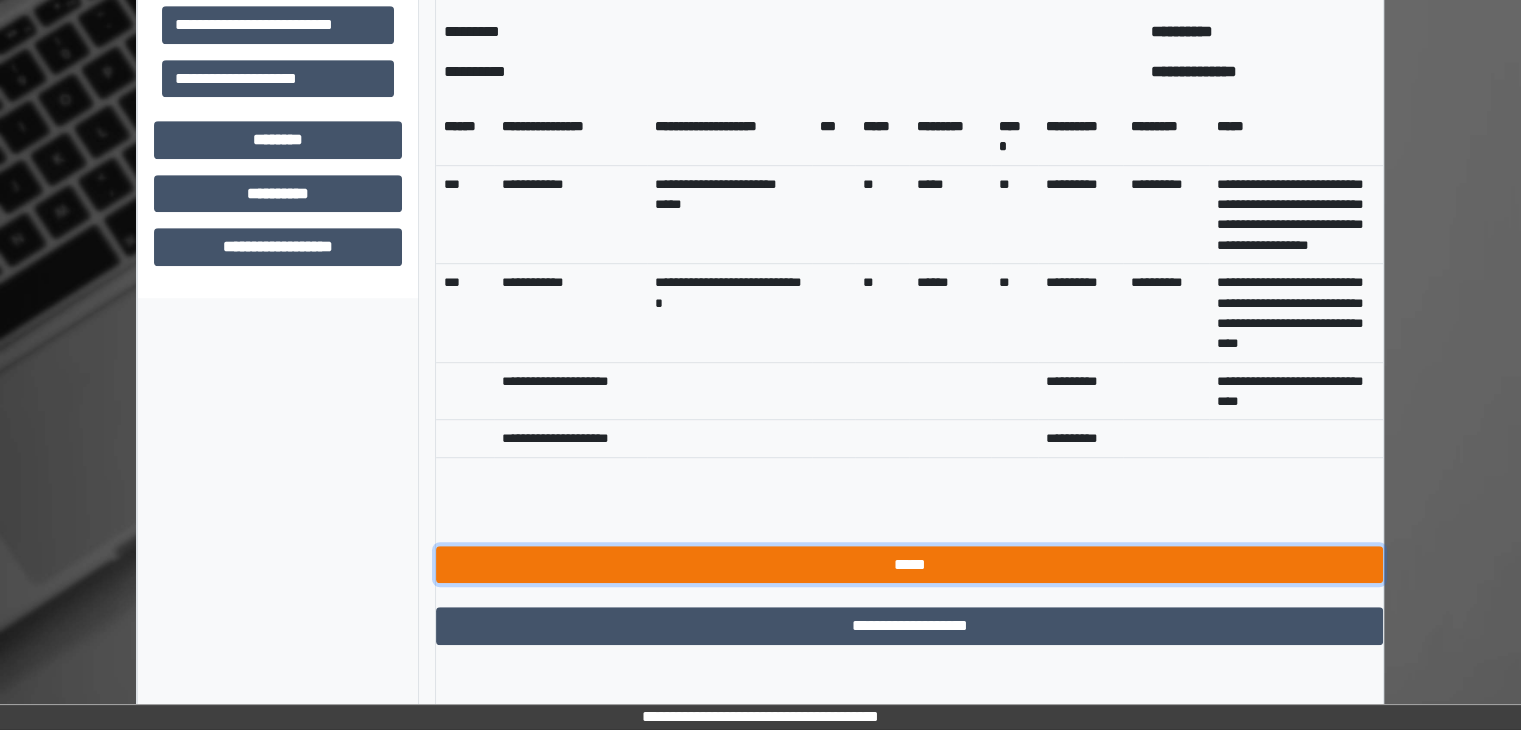 click on "*****" at bounding box center [909, 565] 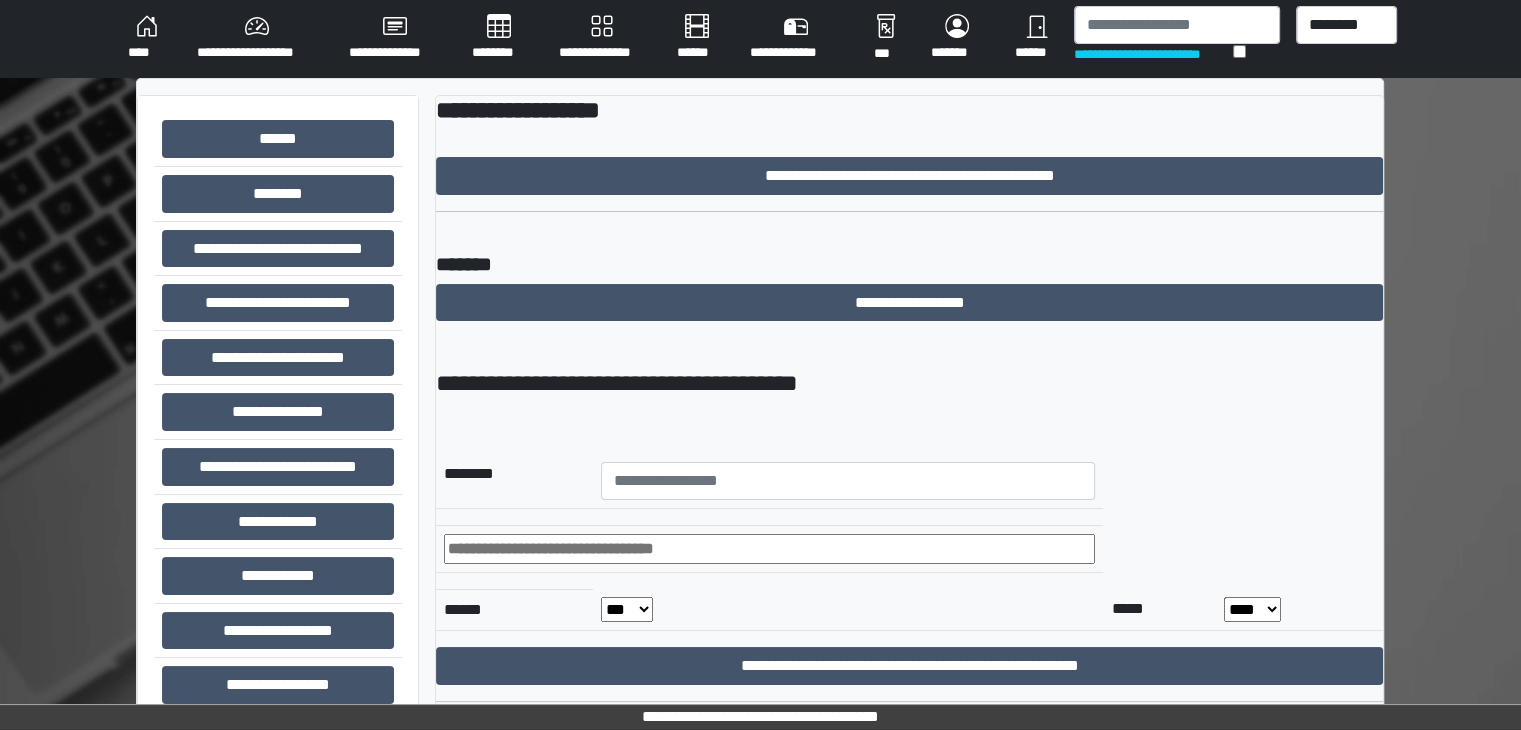 scroll, scrollTop: 0, scrollLeft: 0, axis: both 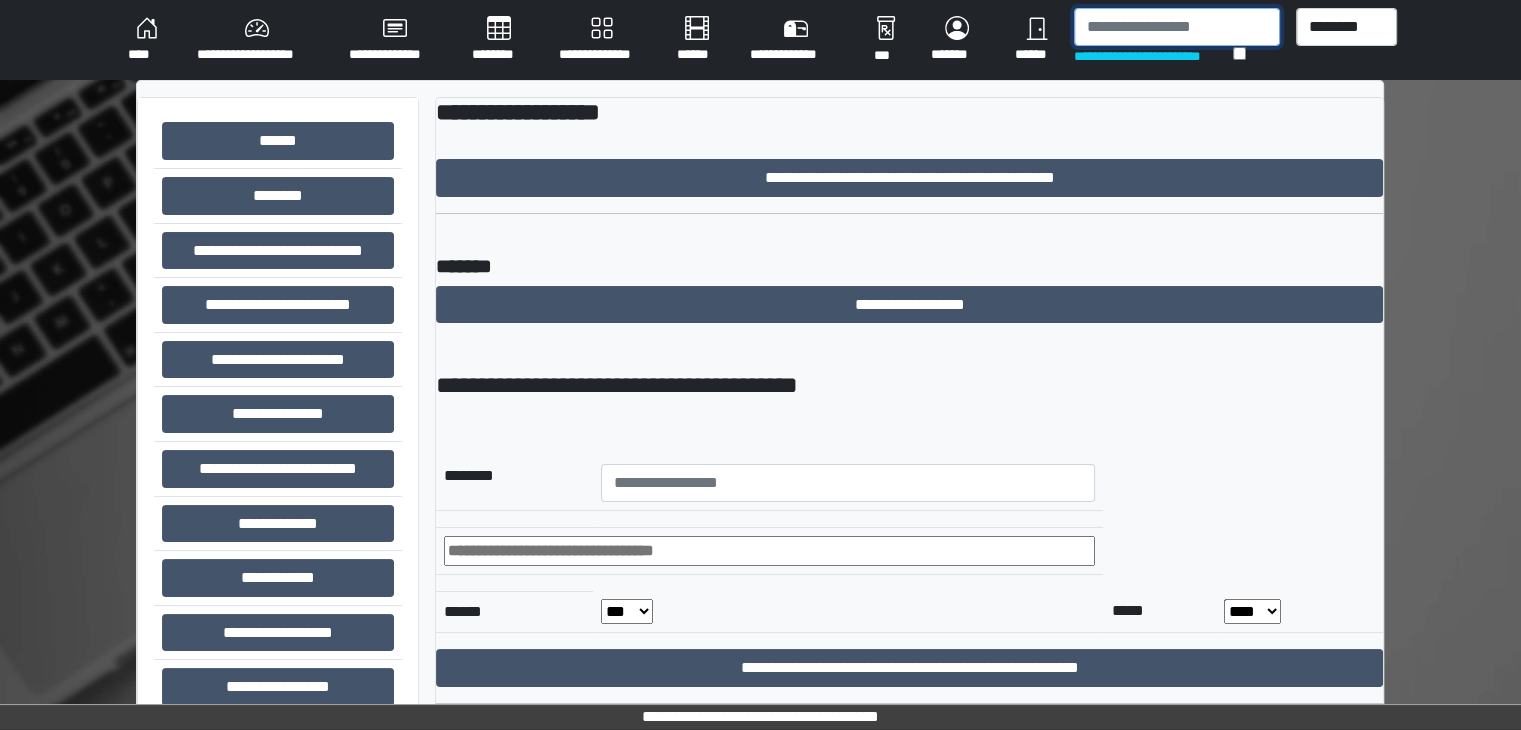click at bounding box center (1177, 27) 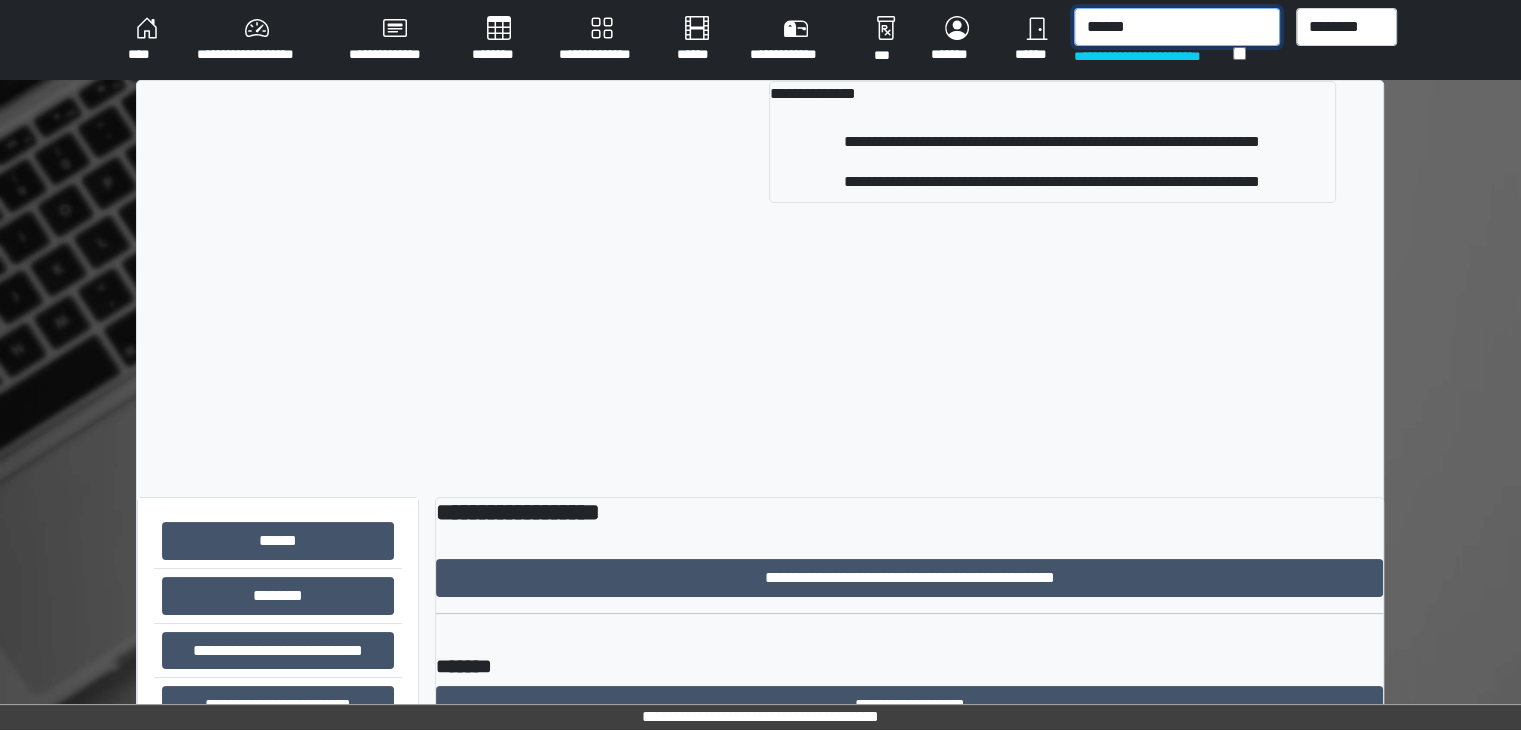 type on "*******" 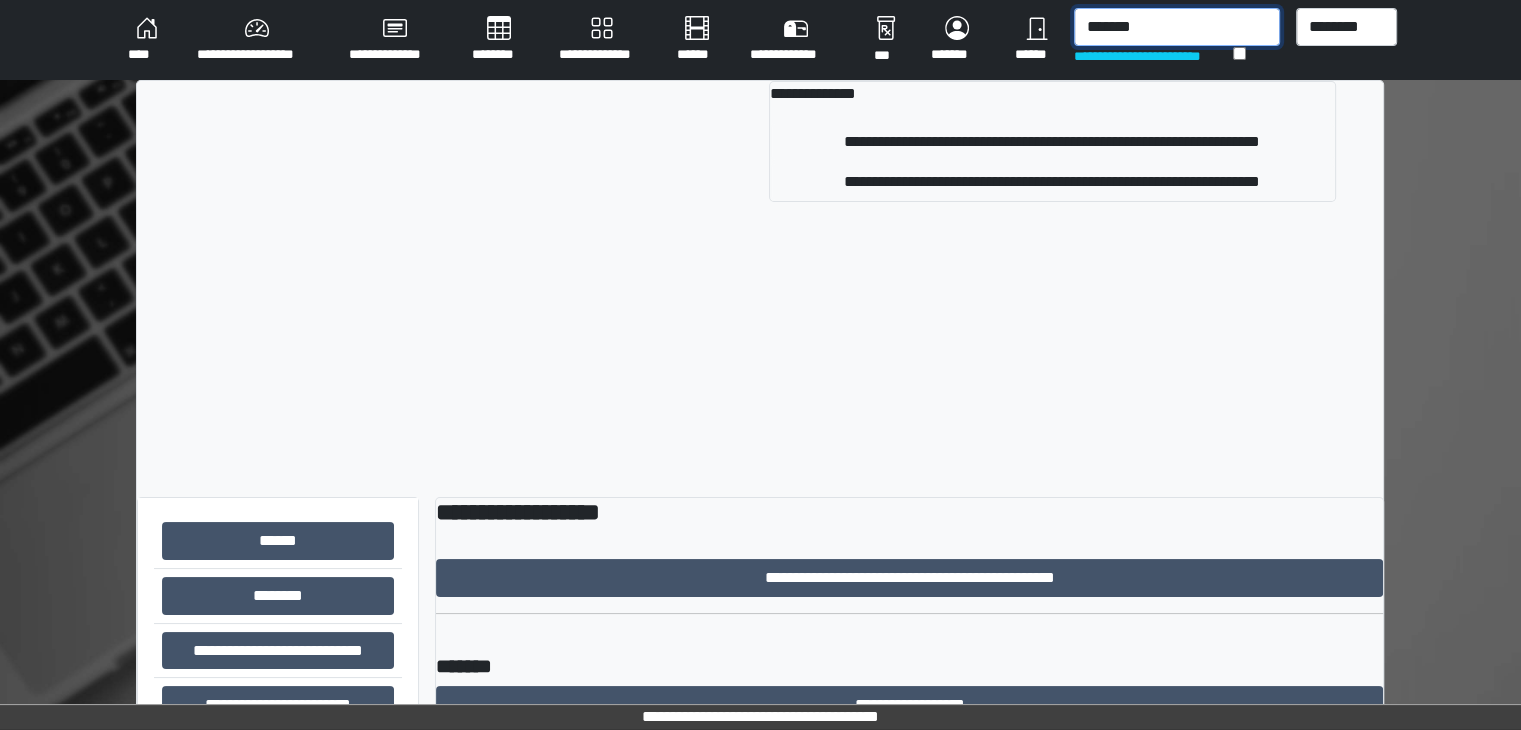drag, startPoint x: 1128, startPoint y: 22, endPoint x: 1075, endPoint y: 33, distance: 54.129475 